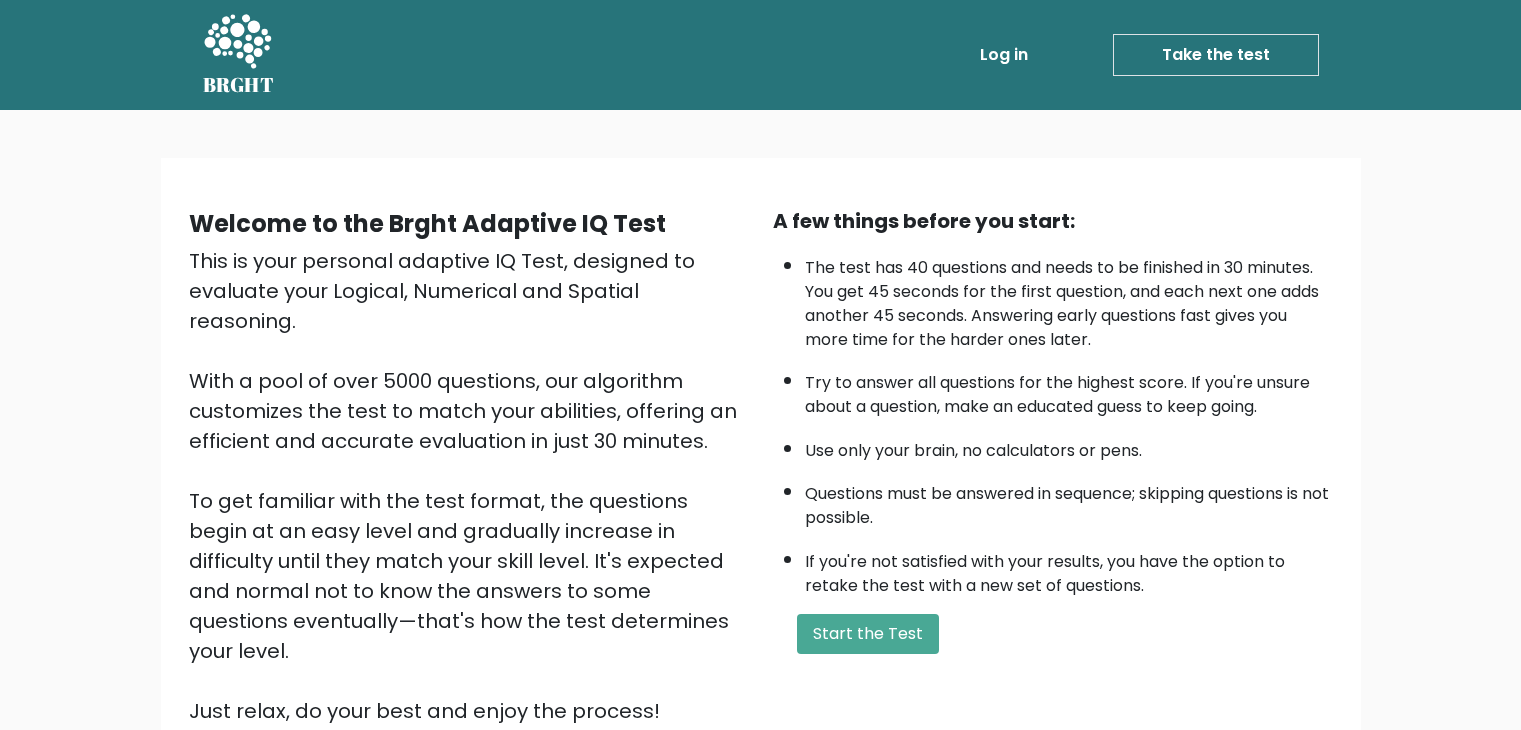 scroll, scrollTop: 0, scrollLeft: 0, axis: both 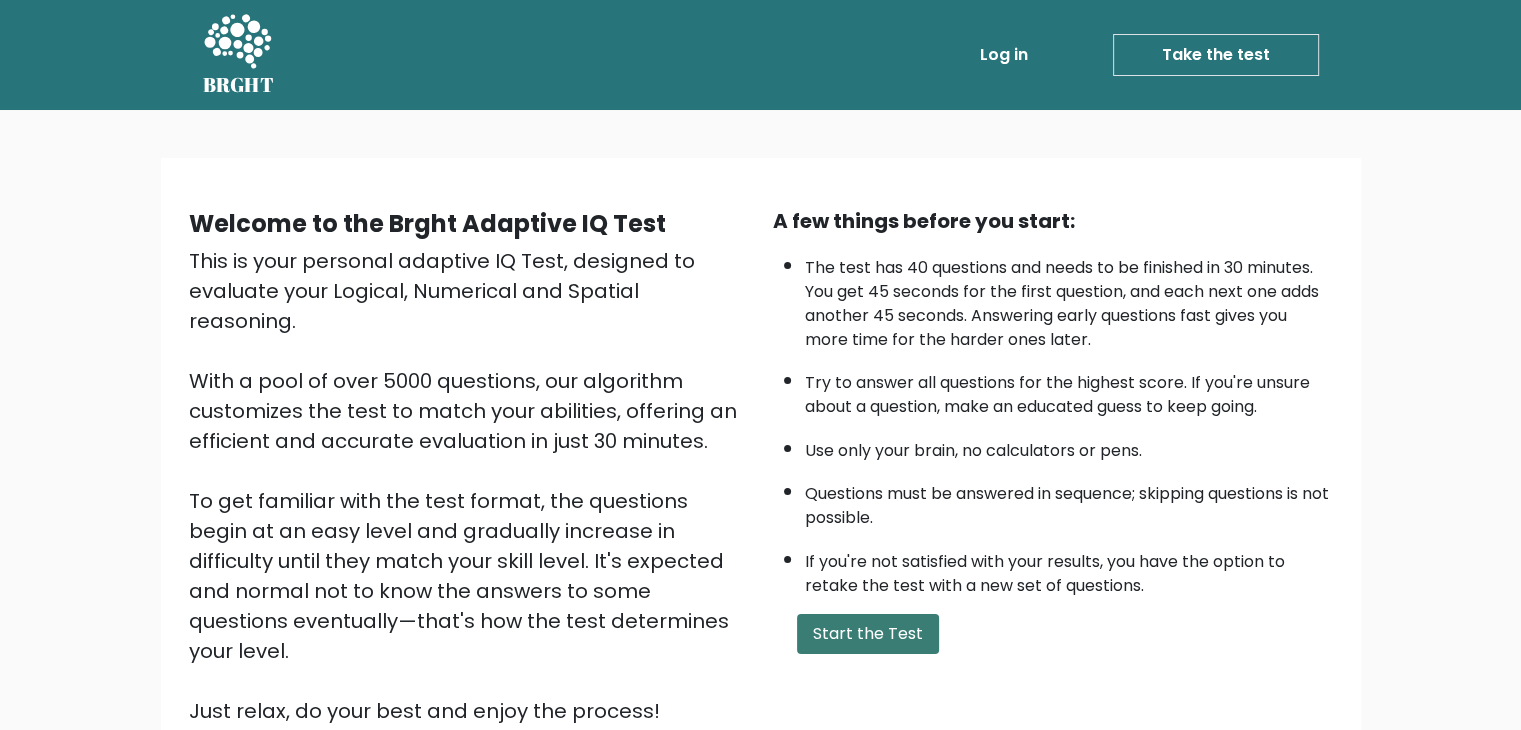 click on "Start the Test" at bounding box center [868, 634] 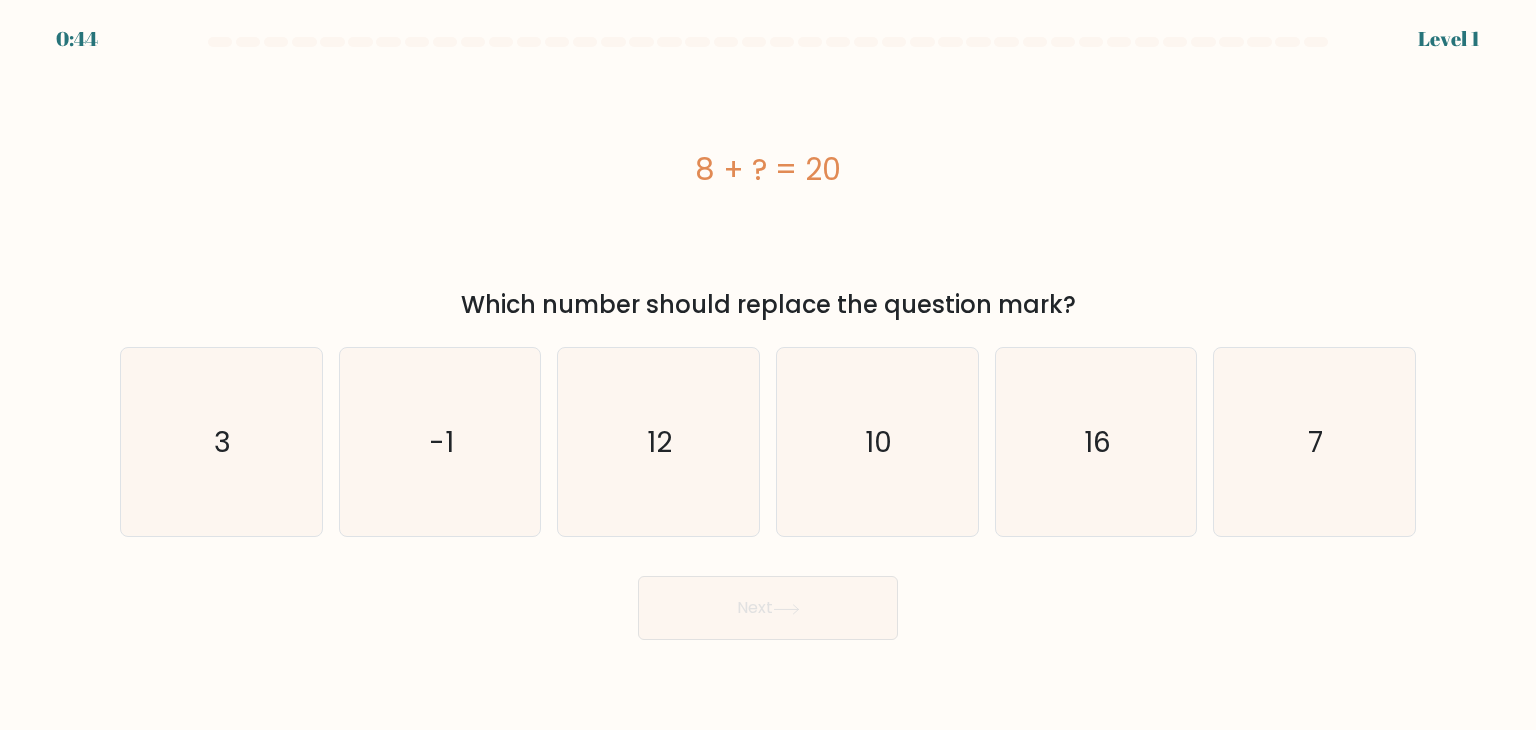 scroll, scrollTop: 0, scrollLeft: 0, axis: both 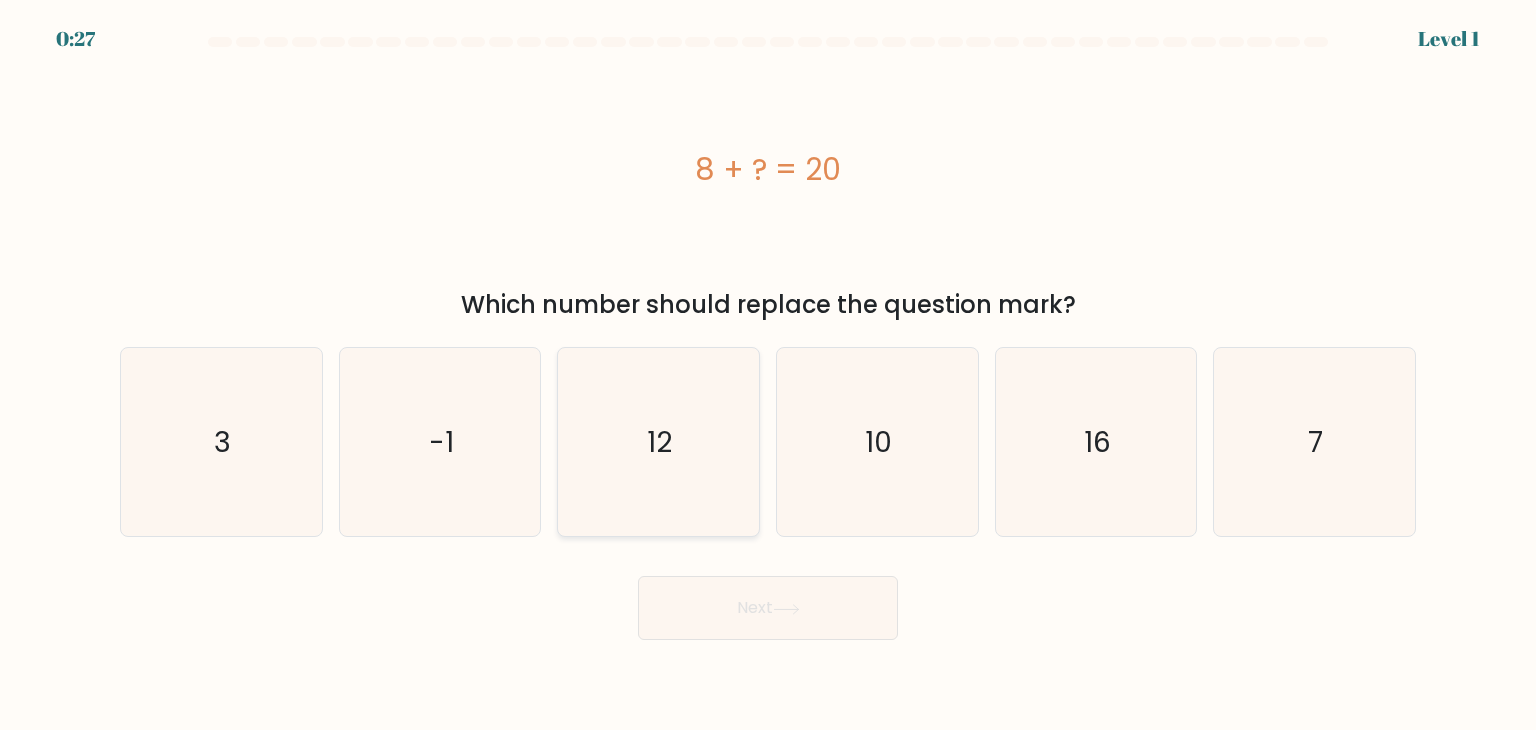 click on "12" at bounding box center [658, 442] 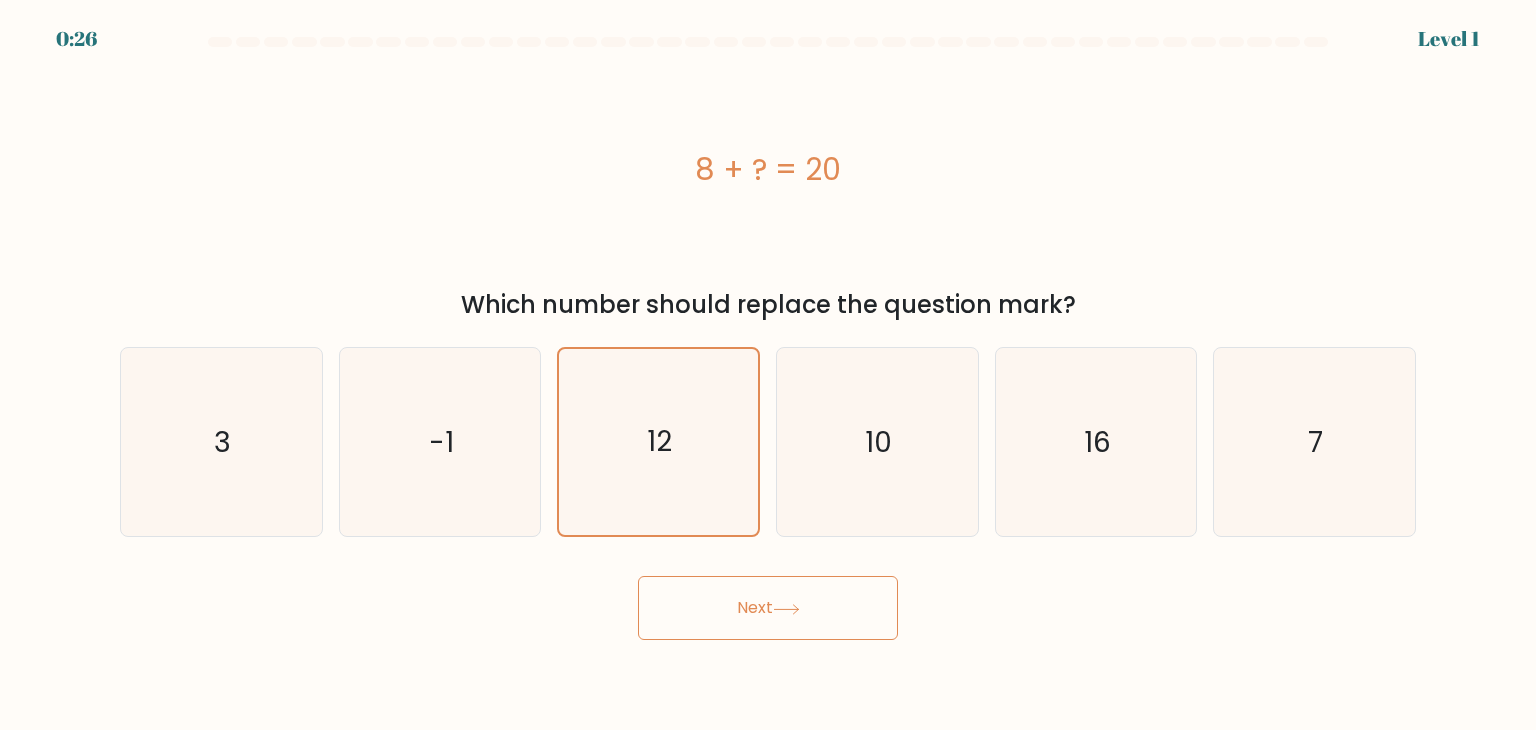 click on "Next" at bounding box center (768, 608) 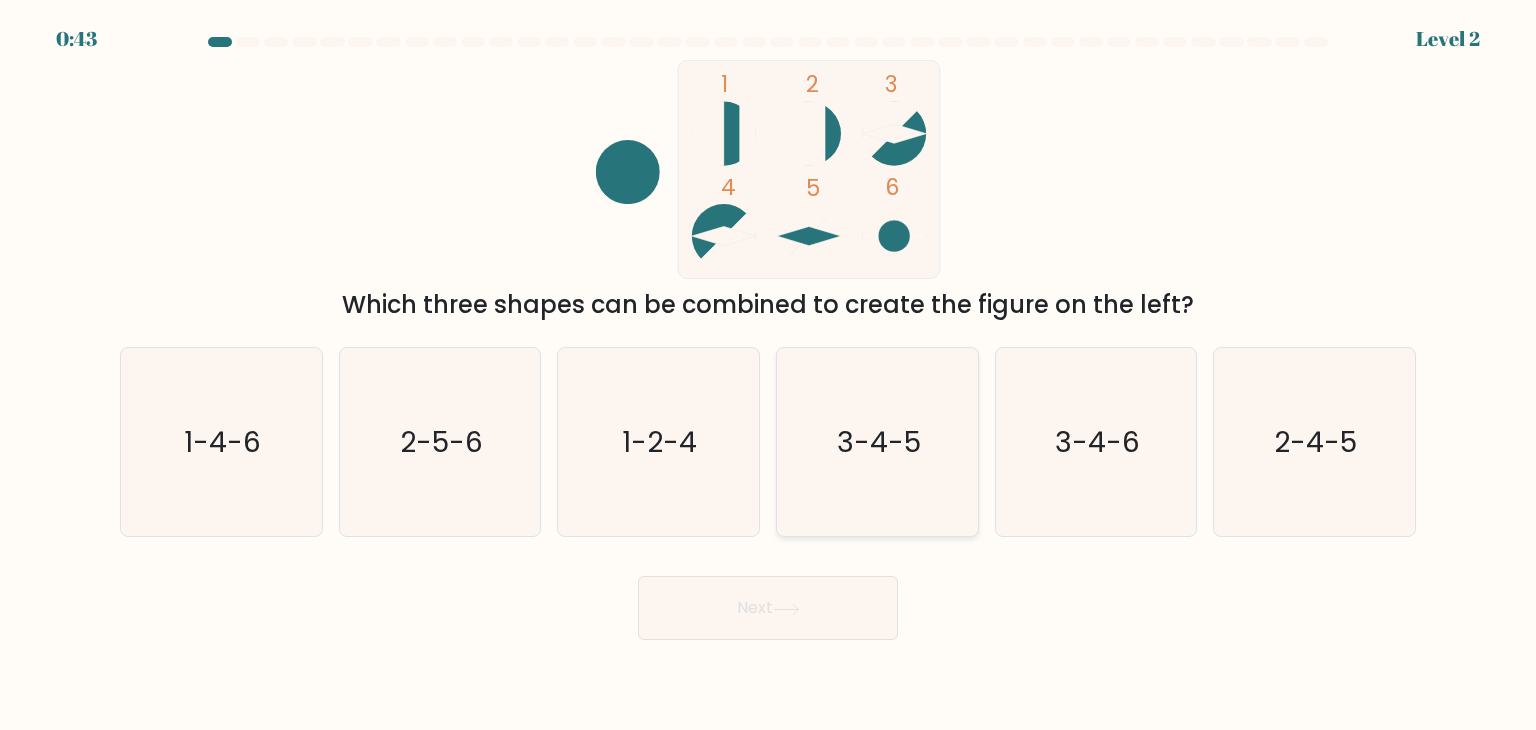 click on "3-4-5" at bounding box center (877, 442) 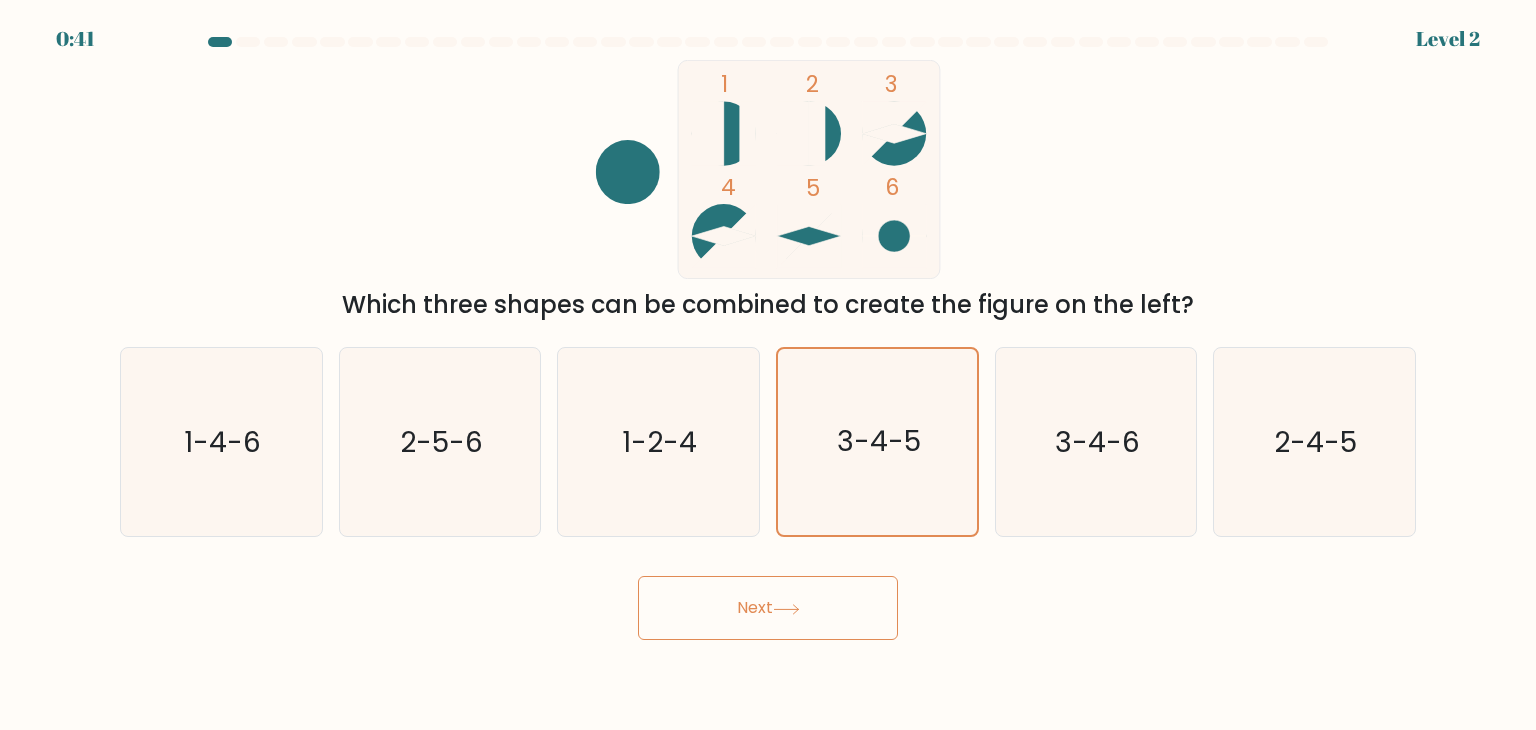 click on "Next" at bounding box center (768, 608) 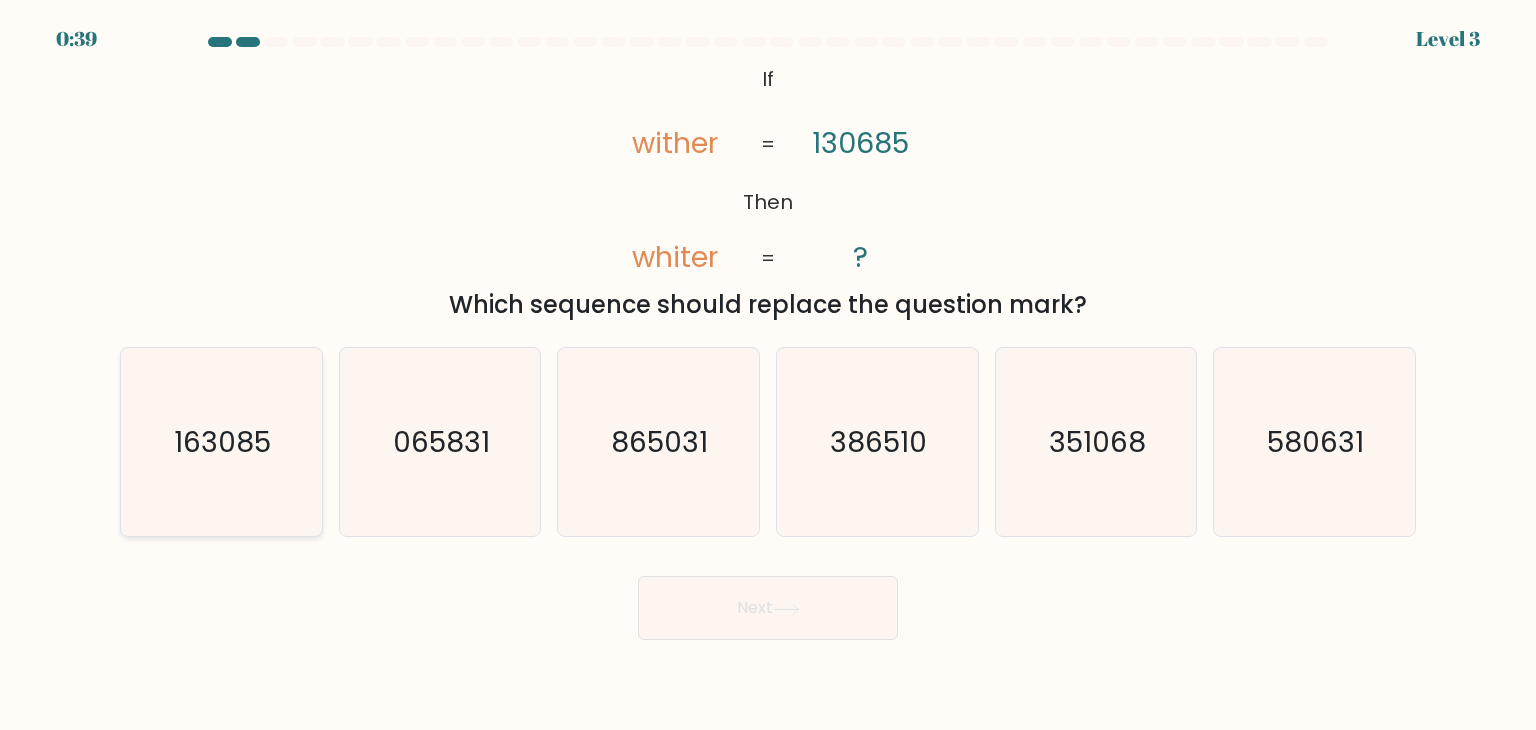 click on "163085" at bounding box center (223, 442) 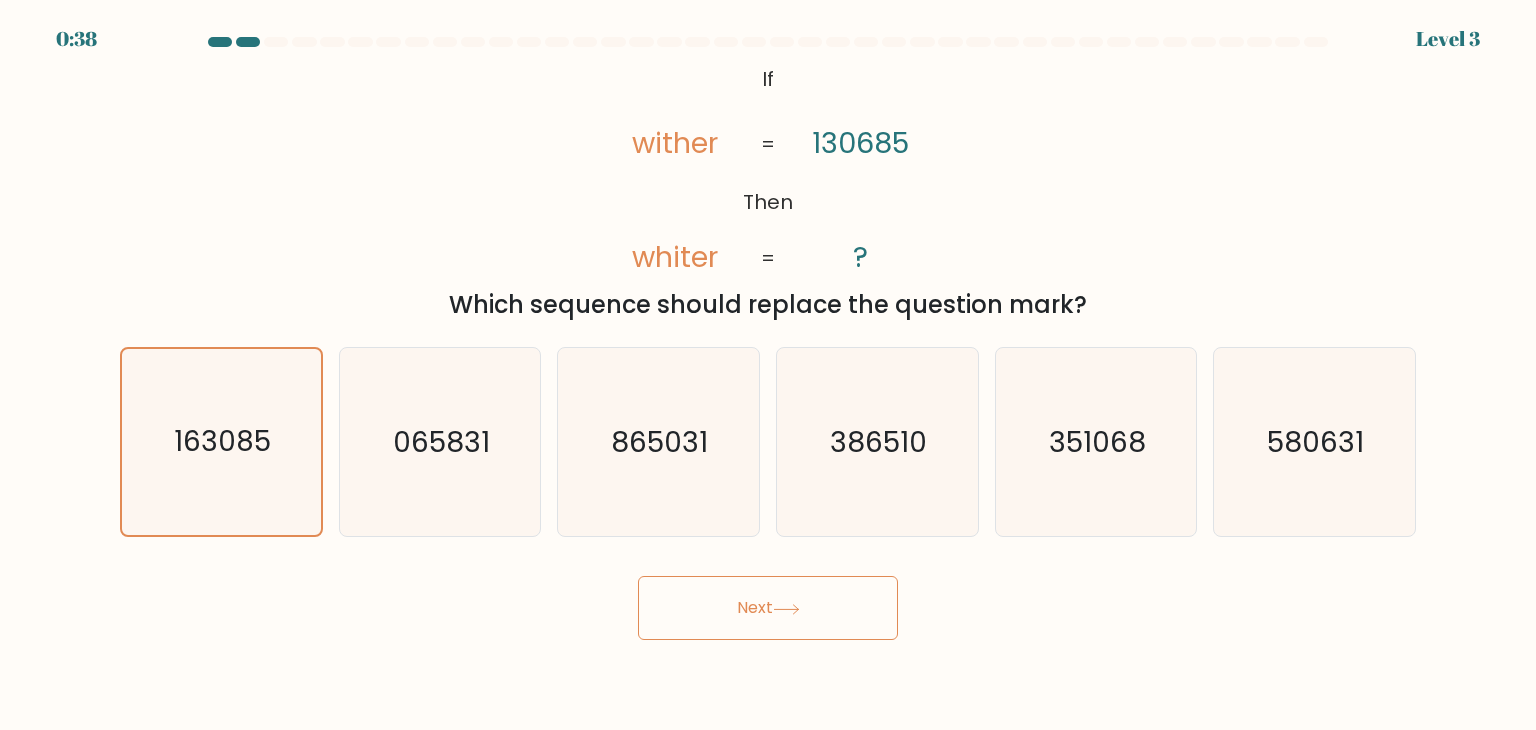 click on "Next" at bounding box center (768, 608) 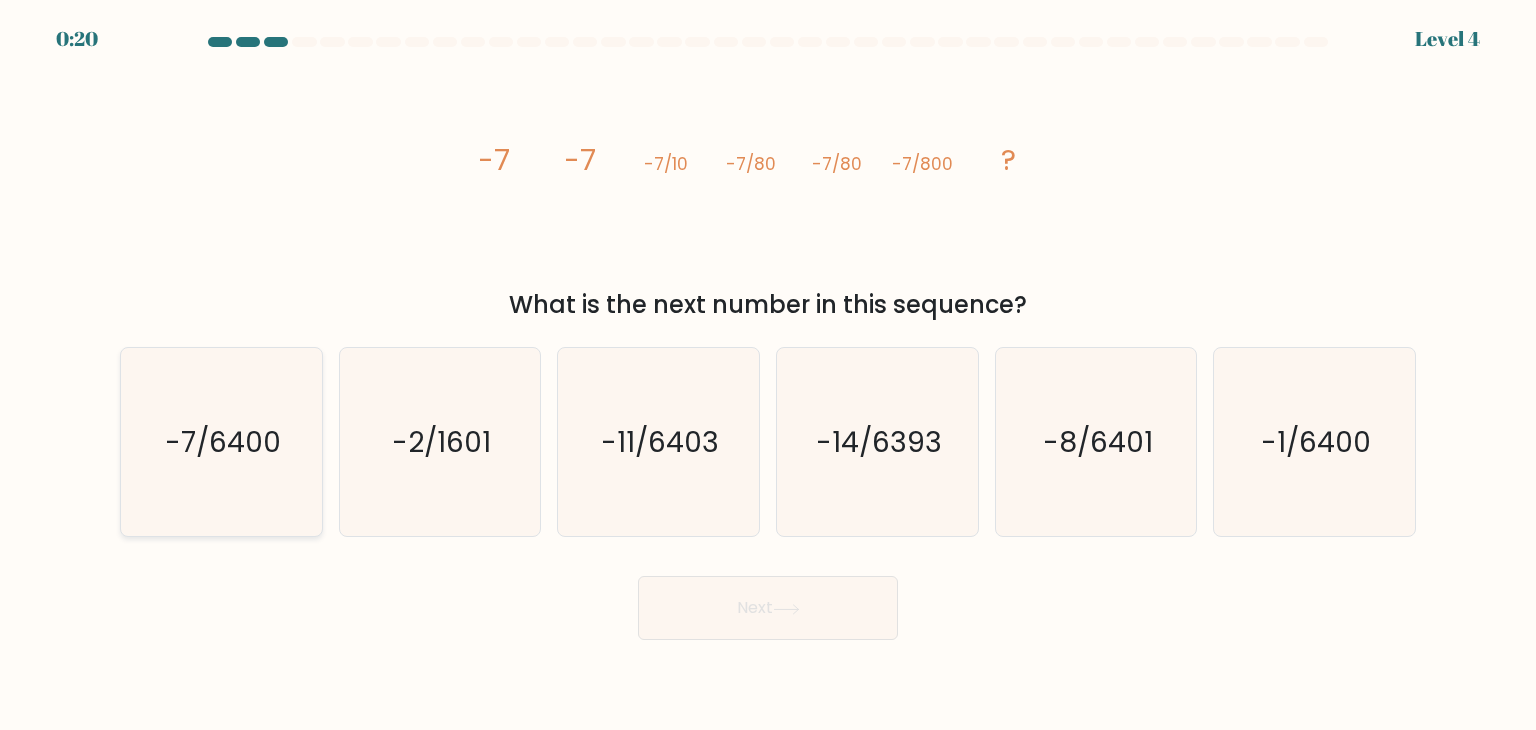 click on "-7/6400" at bounding box center (221, 442) 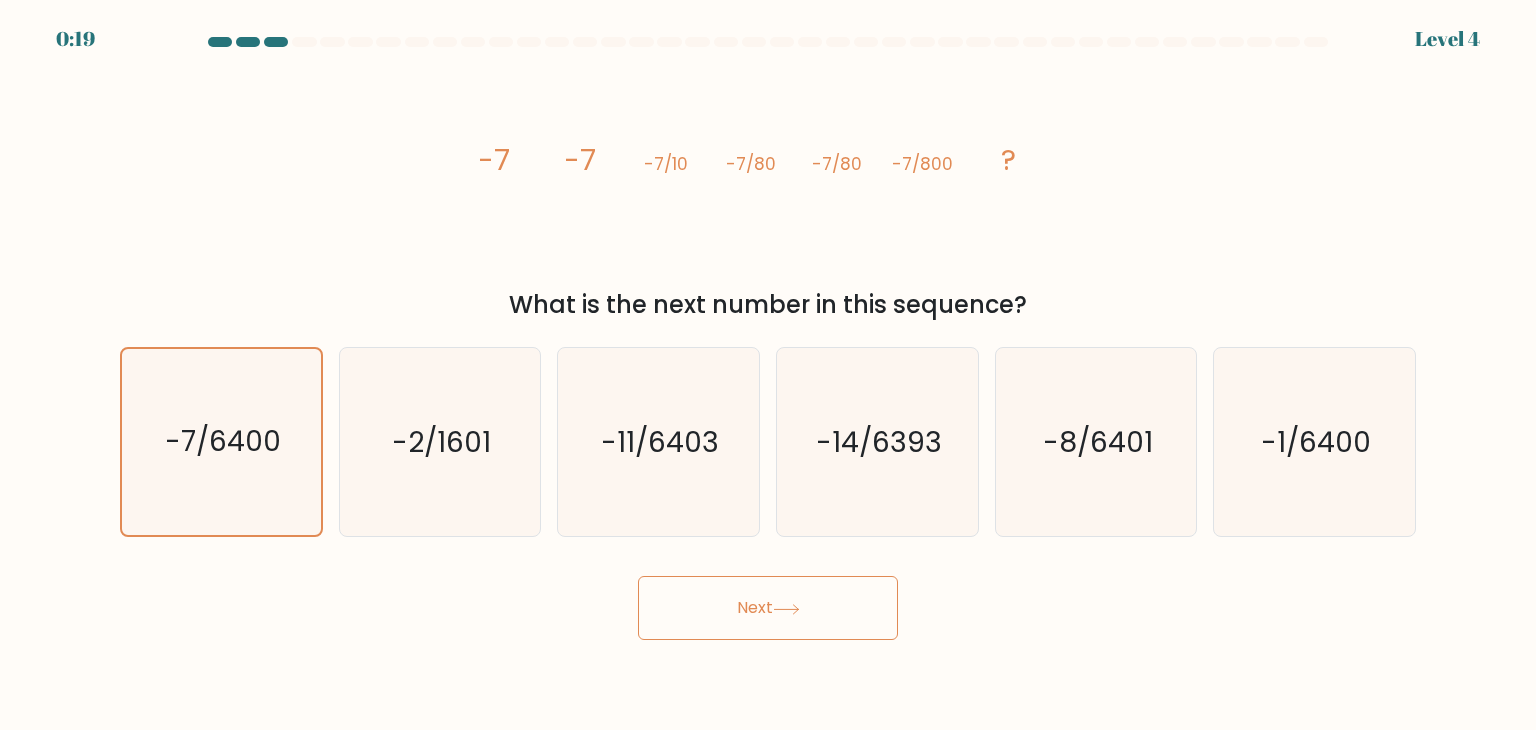 click on "Next" at bounding box center [768, 608] 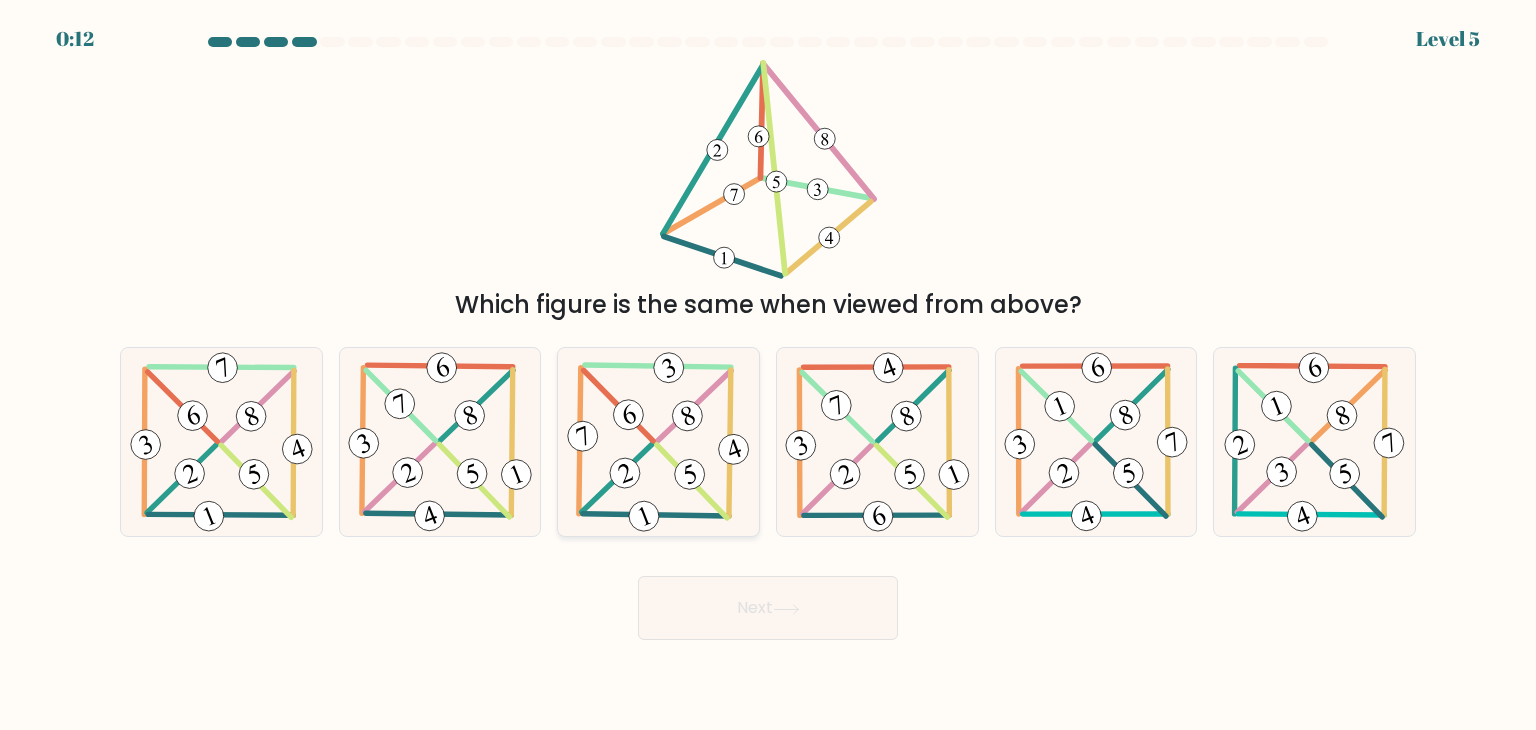 click at bounding box center (658, 442) 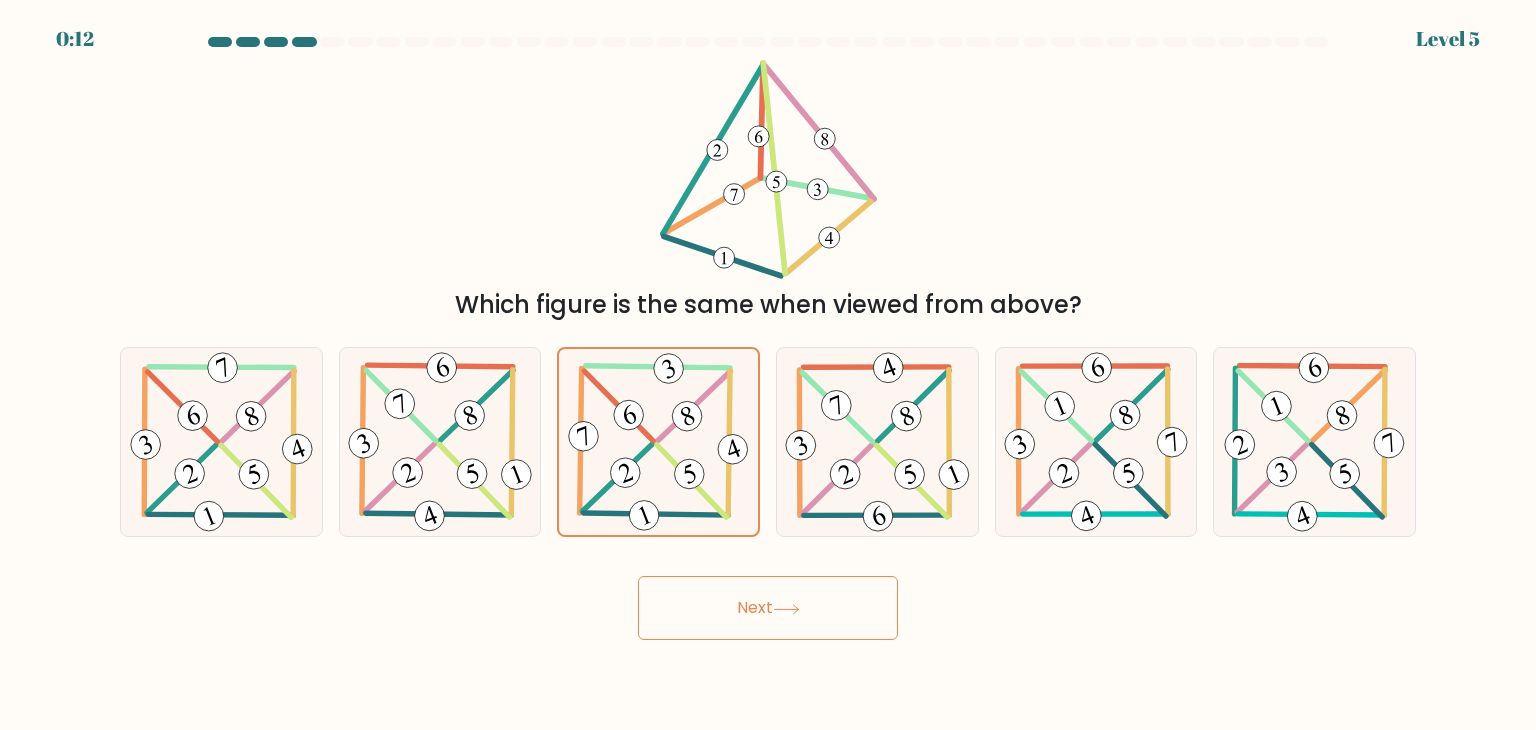 click on "Next" at bounding box center (768, 608) 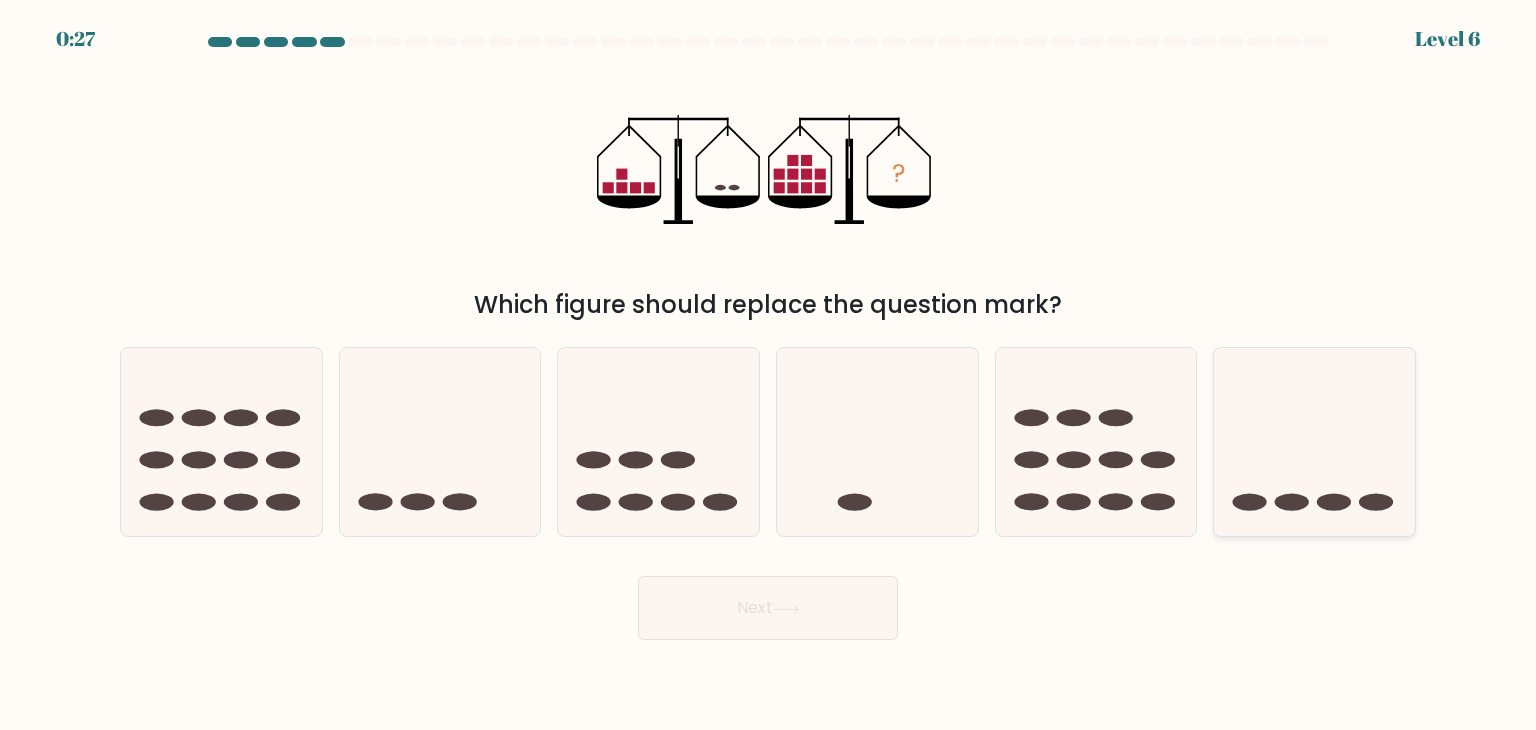 click at bounding box center (1314, 442) 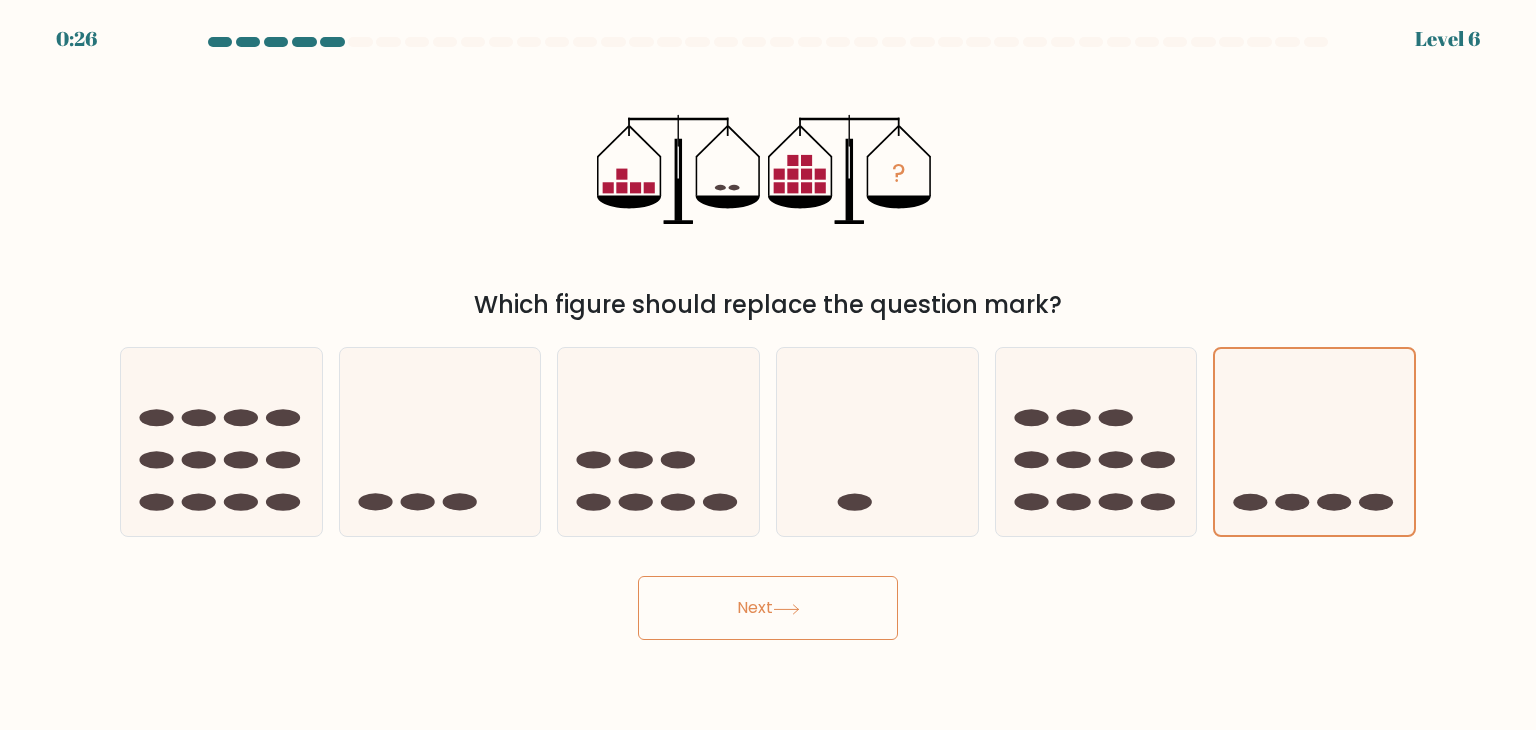 click on "Next" at bounding box center (768, 608) 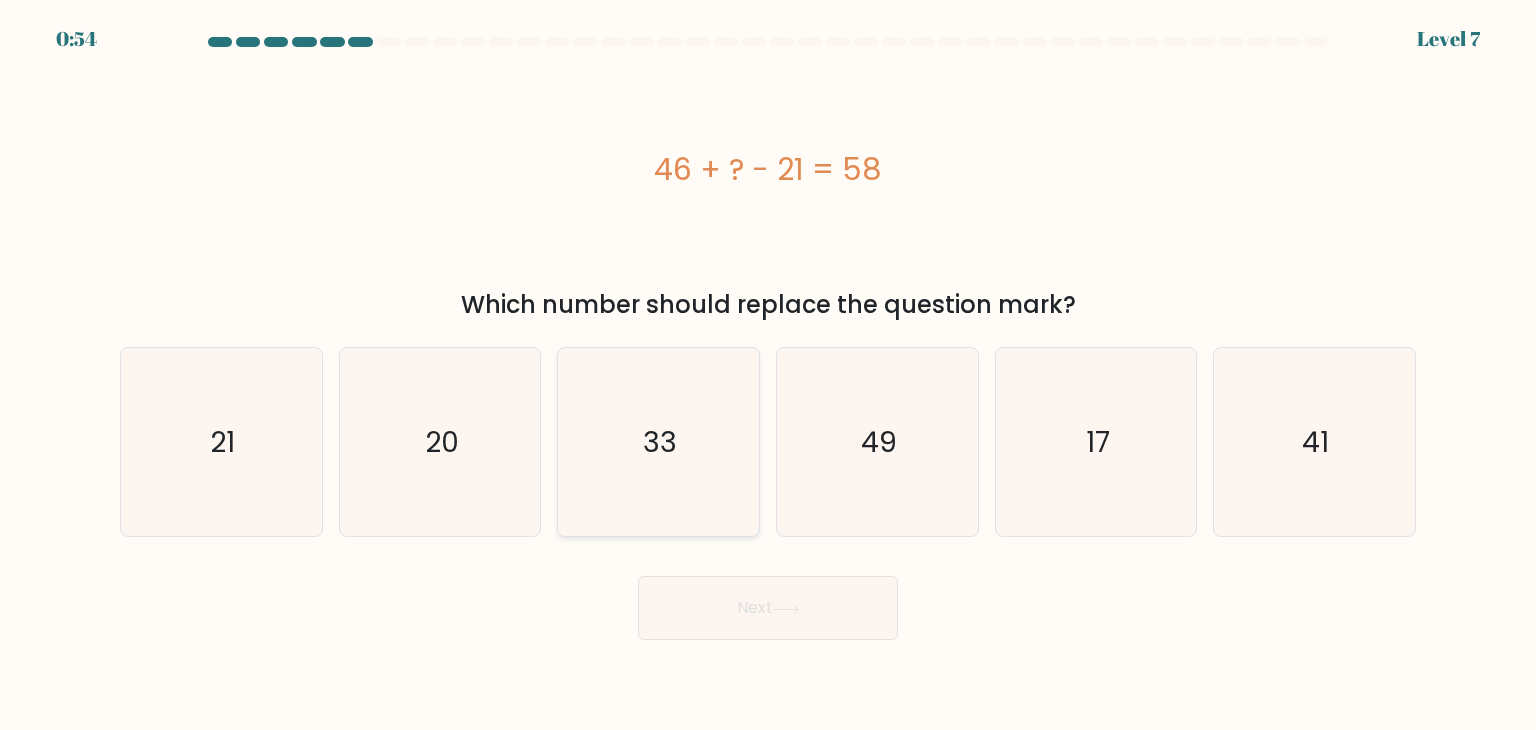 click on "33" at bounding box center [661, 442] 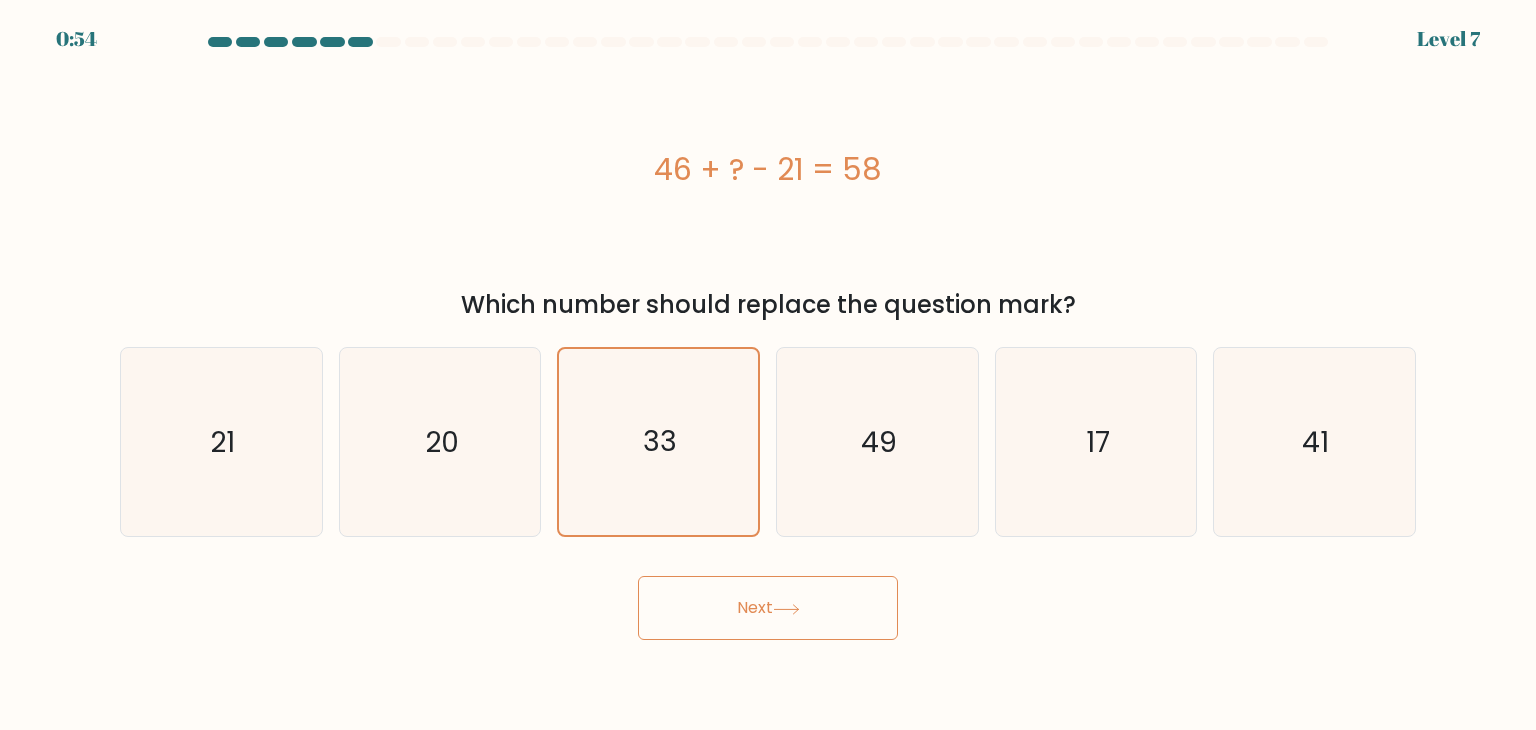 click on "Next" at bounding box center [768, 608] 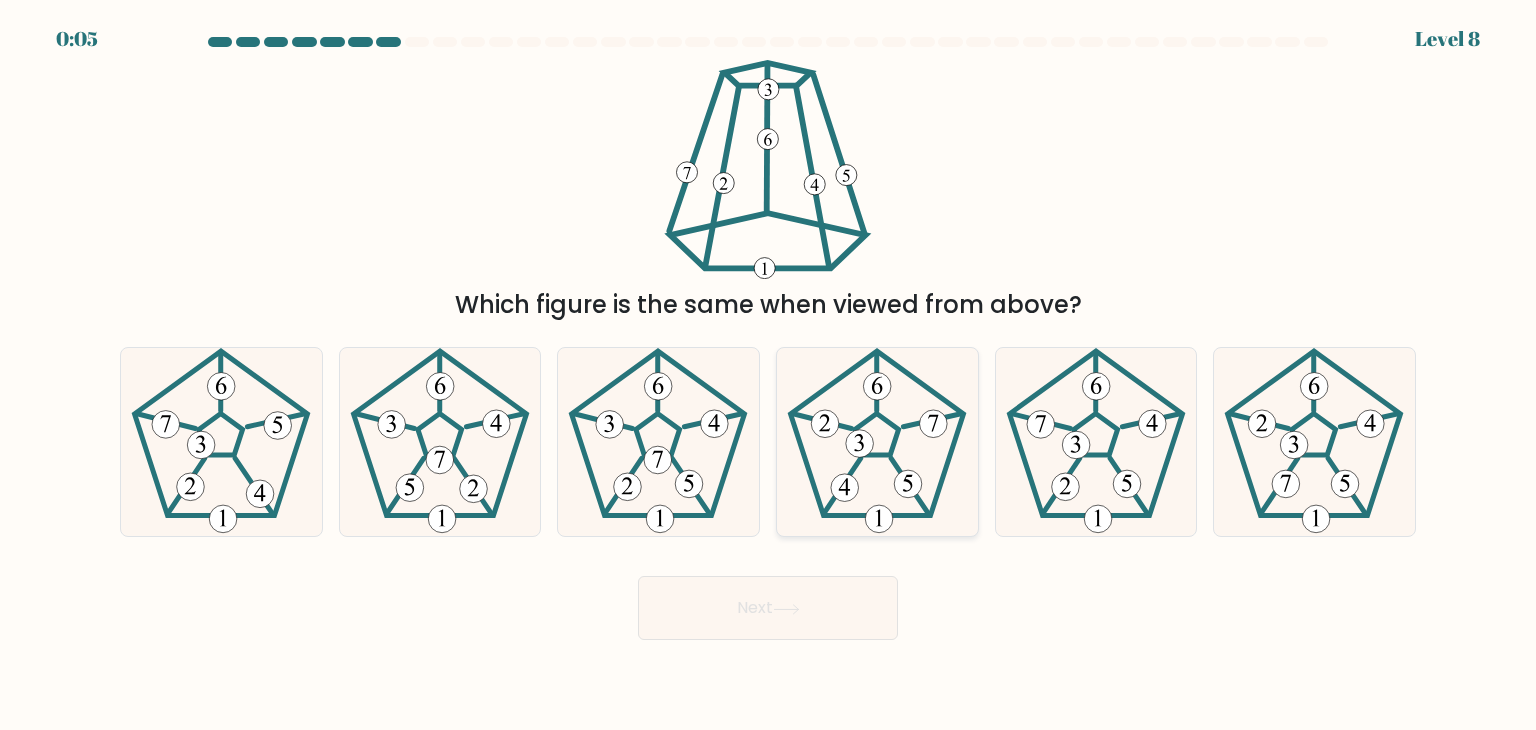 click at bounding box center (877, 442) 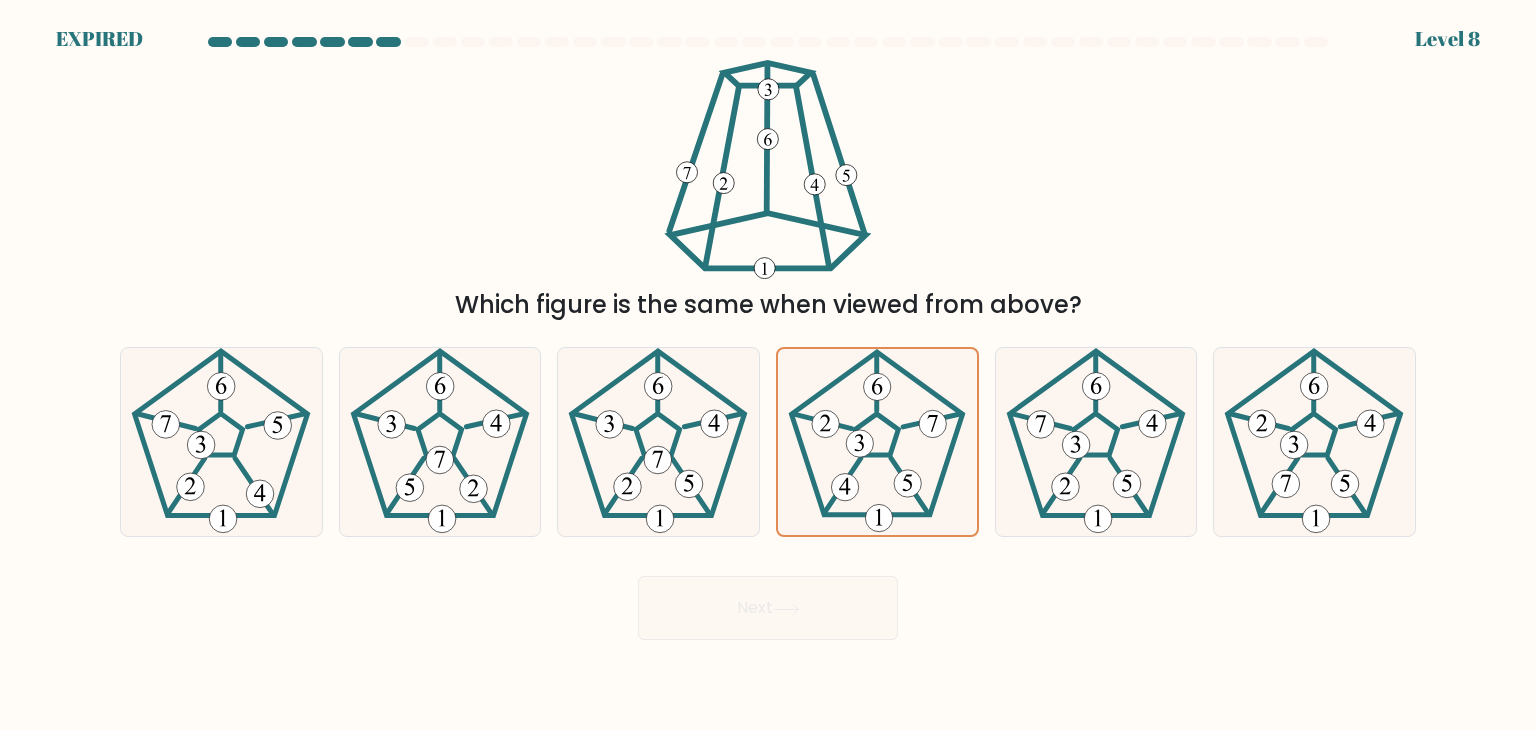 click on "Next" at bounding box center [768, 600] 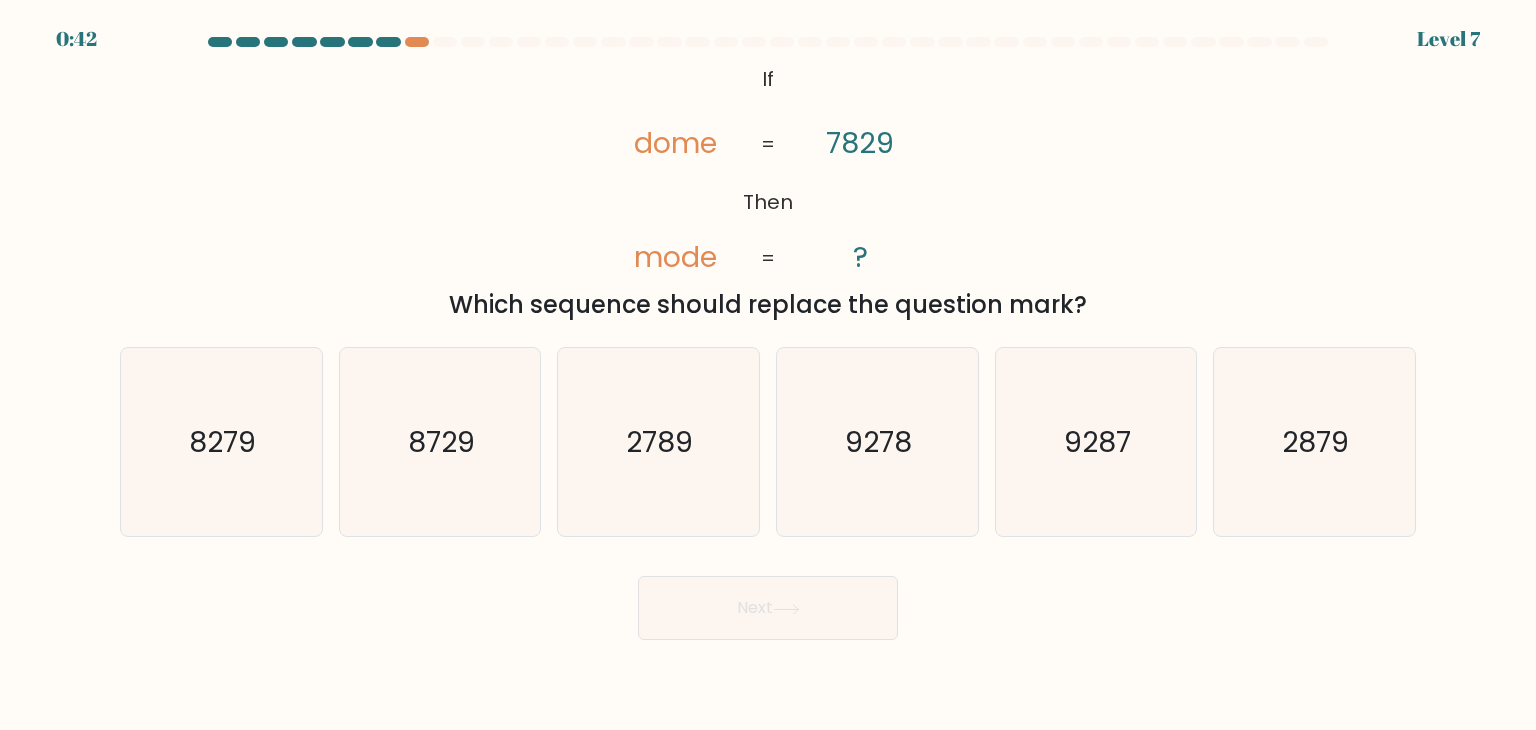 scroll, scrollTop: 0, scrollLeft: 0, axis: both 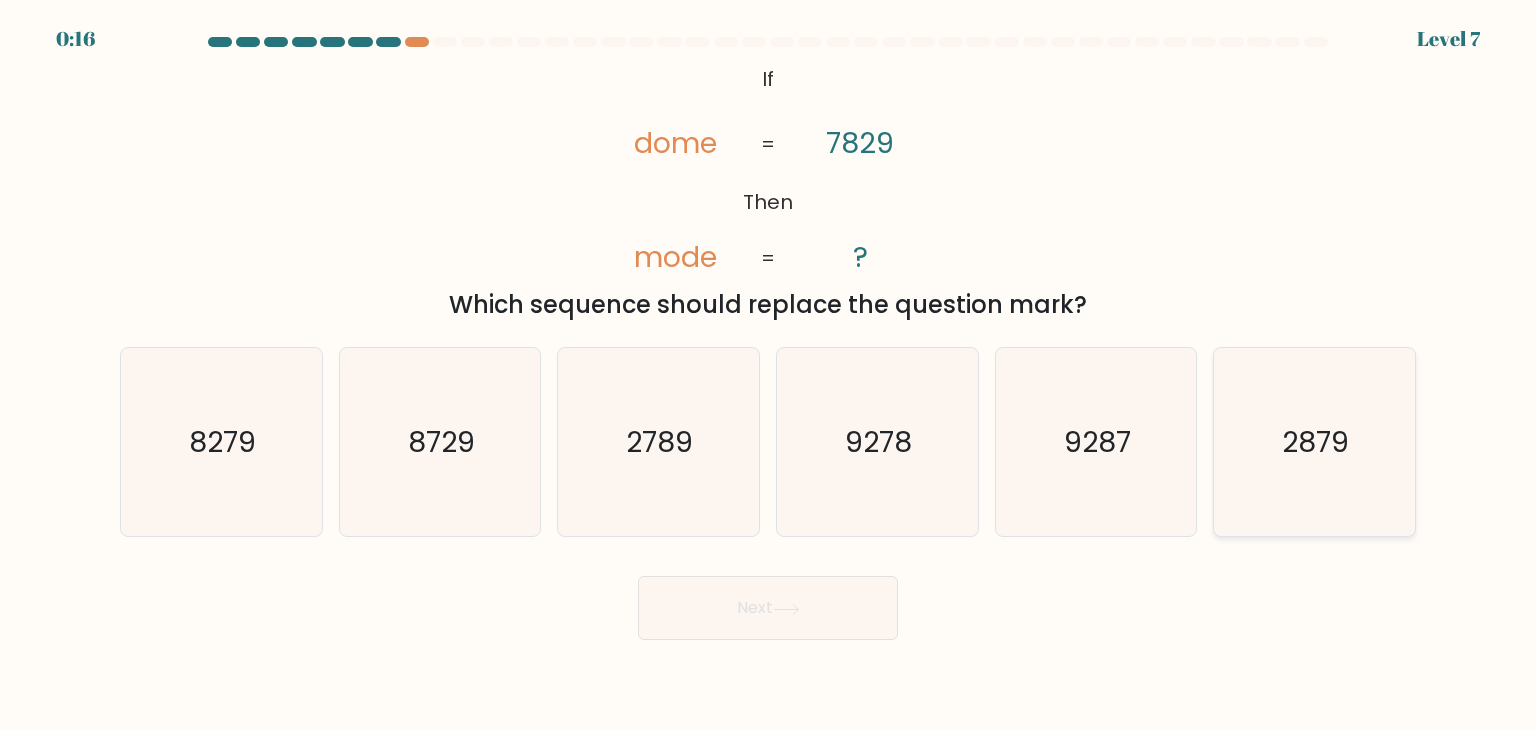 click on "2879" at bounding box center (1314, 442) 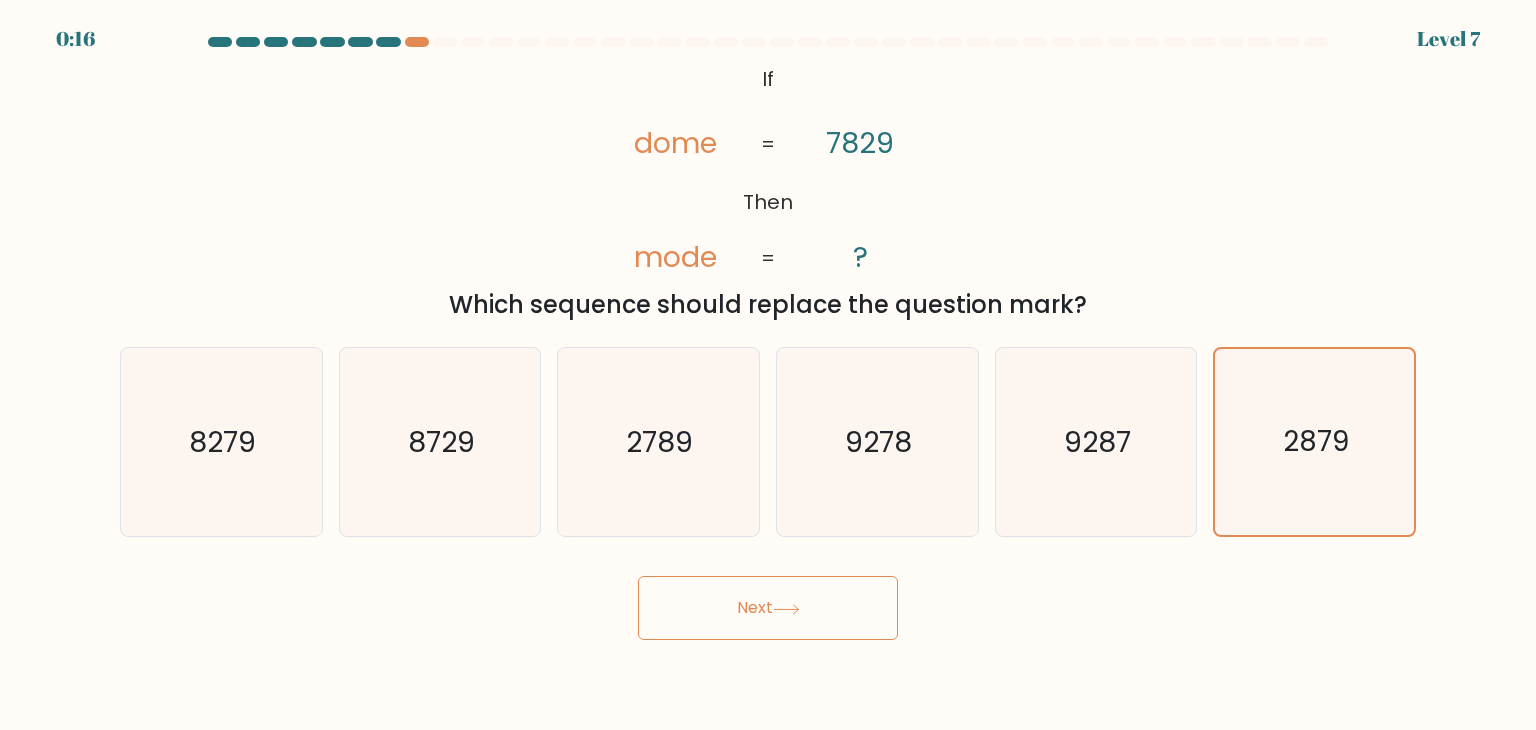 click on "Next" at bounding box center [768, 608] 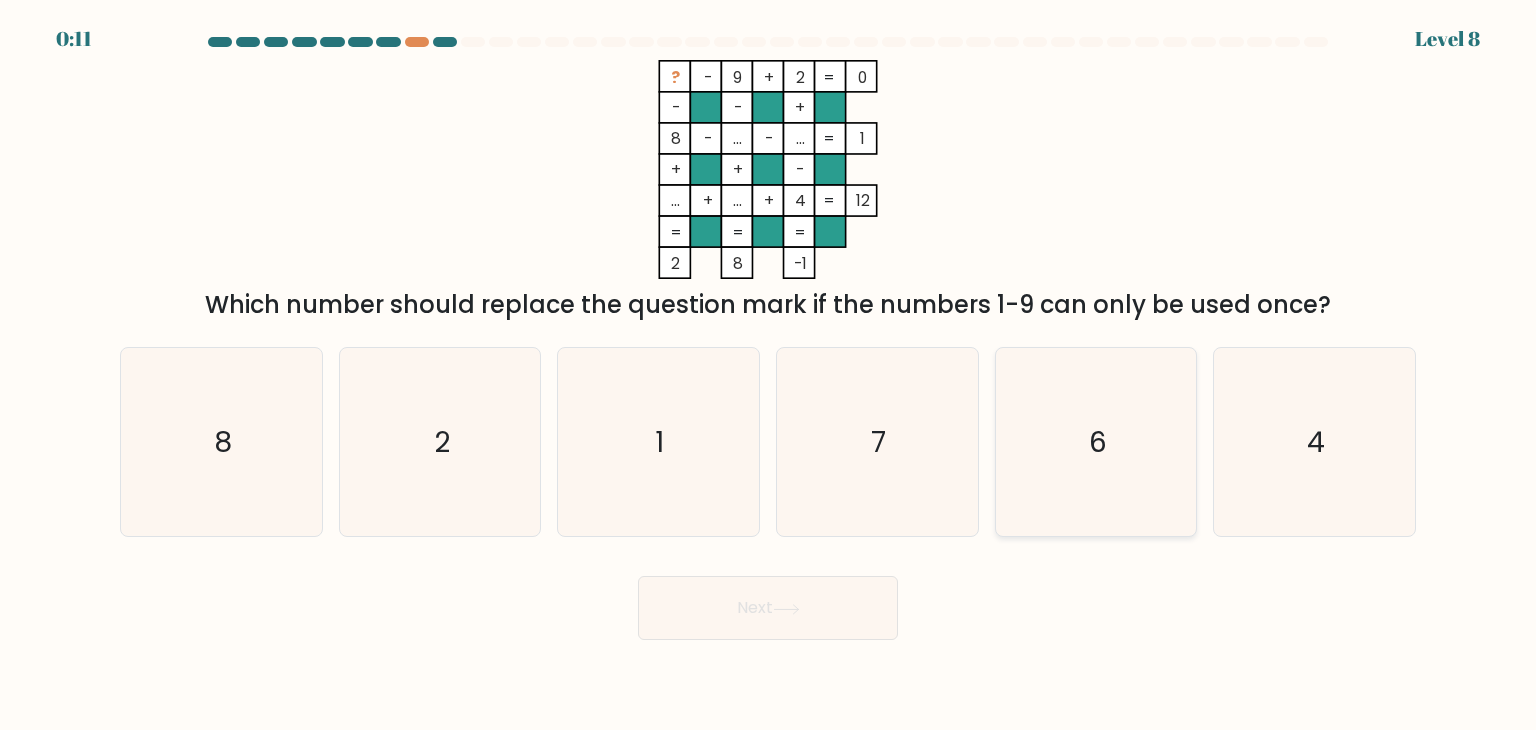 click on "6" at bounding box center [1096, 442] 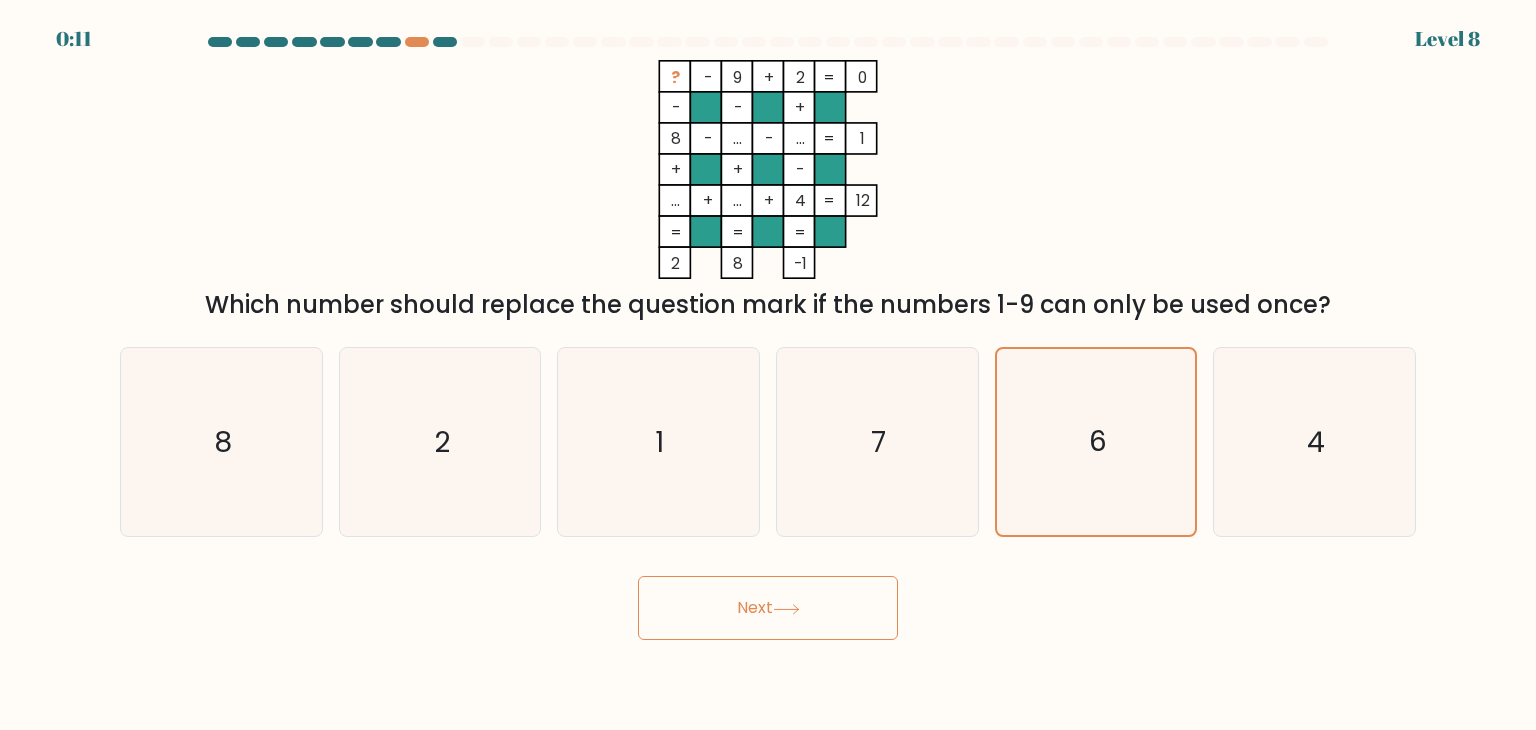 click on "Next" at bounding box center (768, 608) 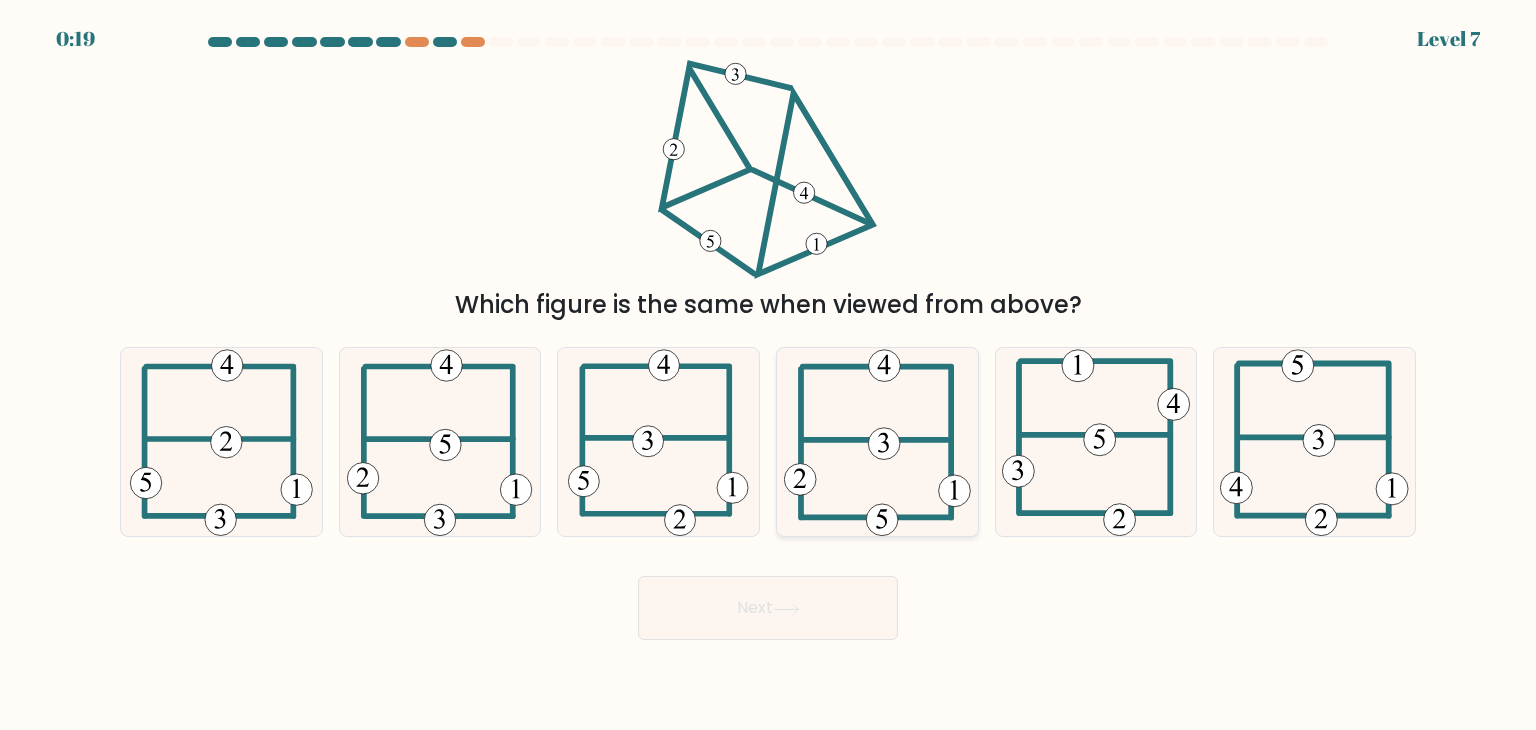 click at bounding box center (877, 442) 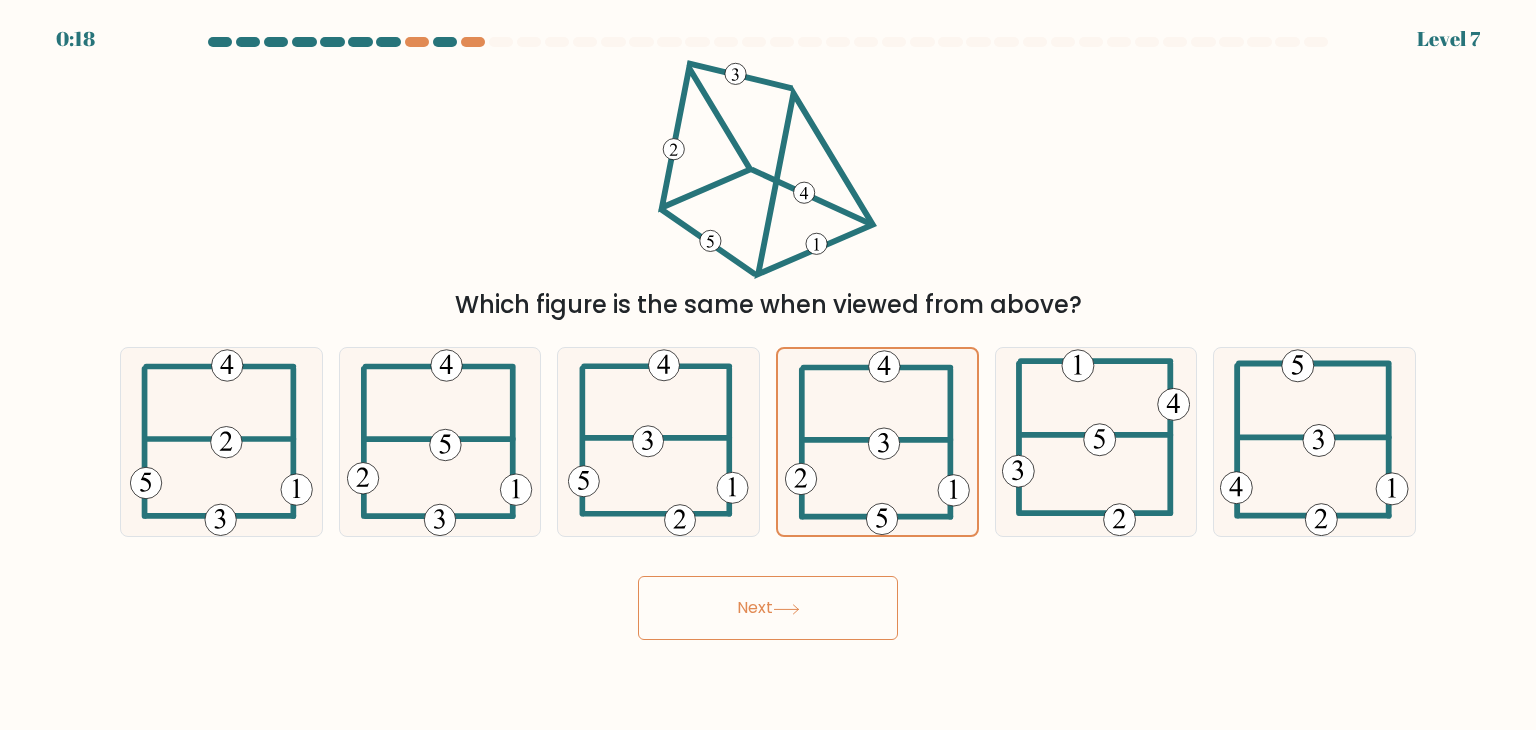 click on "Next" at bounding box center [768, 608] 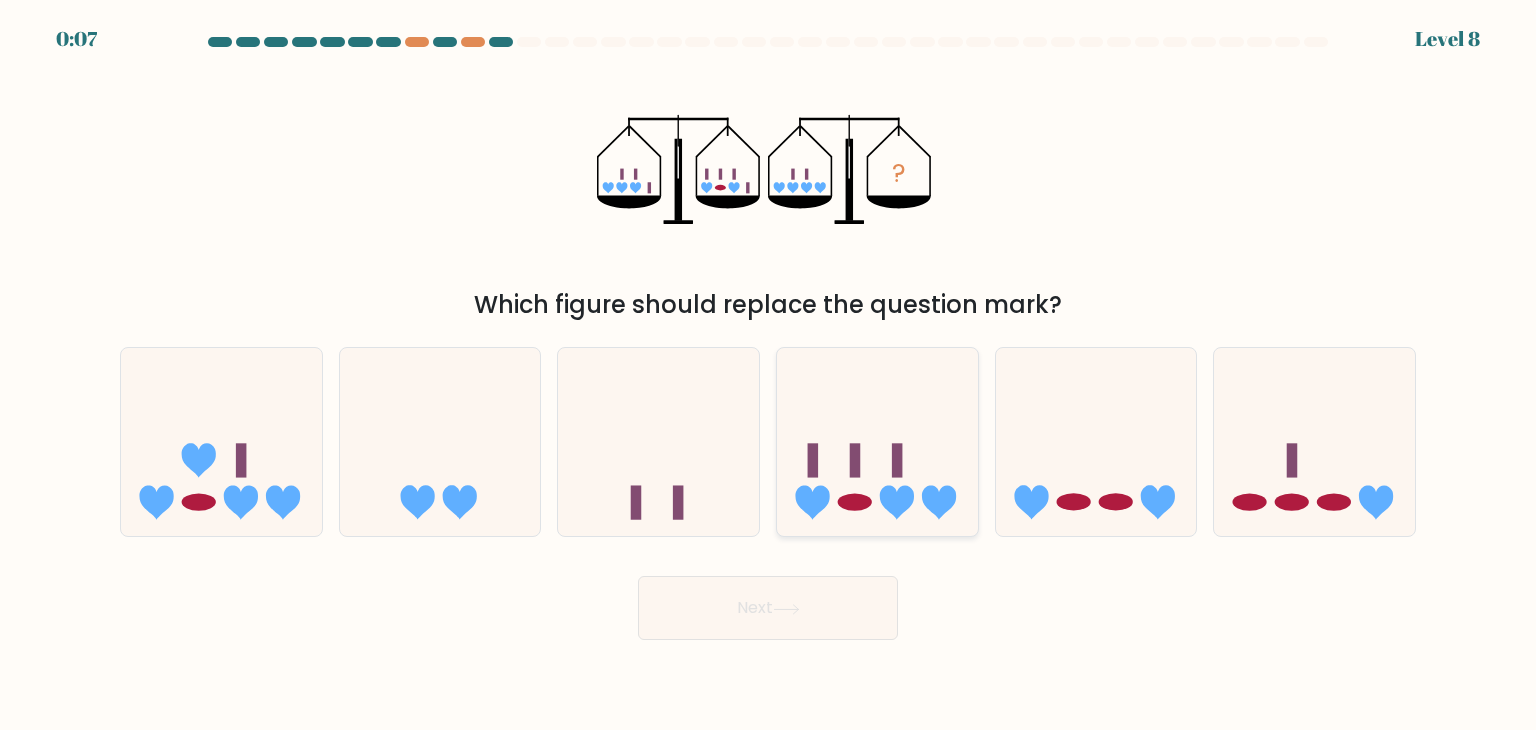 click at bounding box center (877, 442) 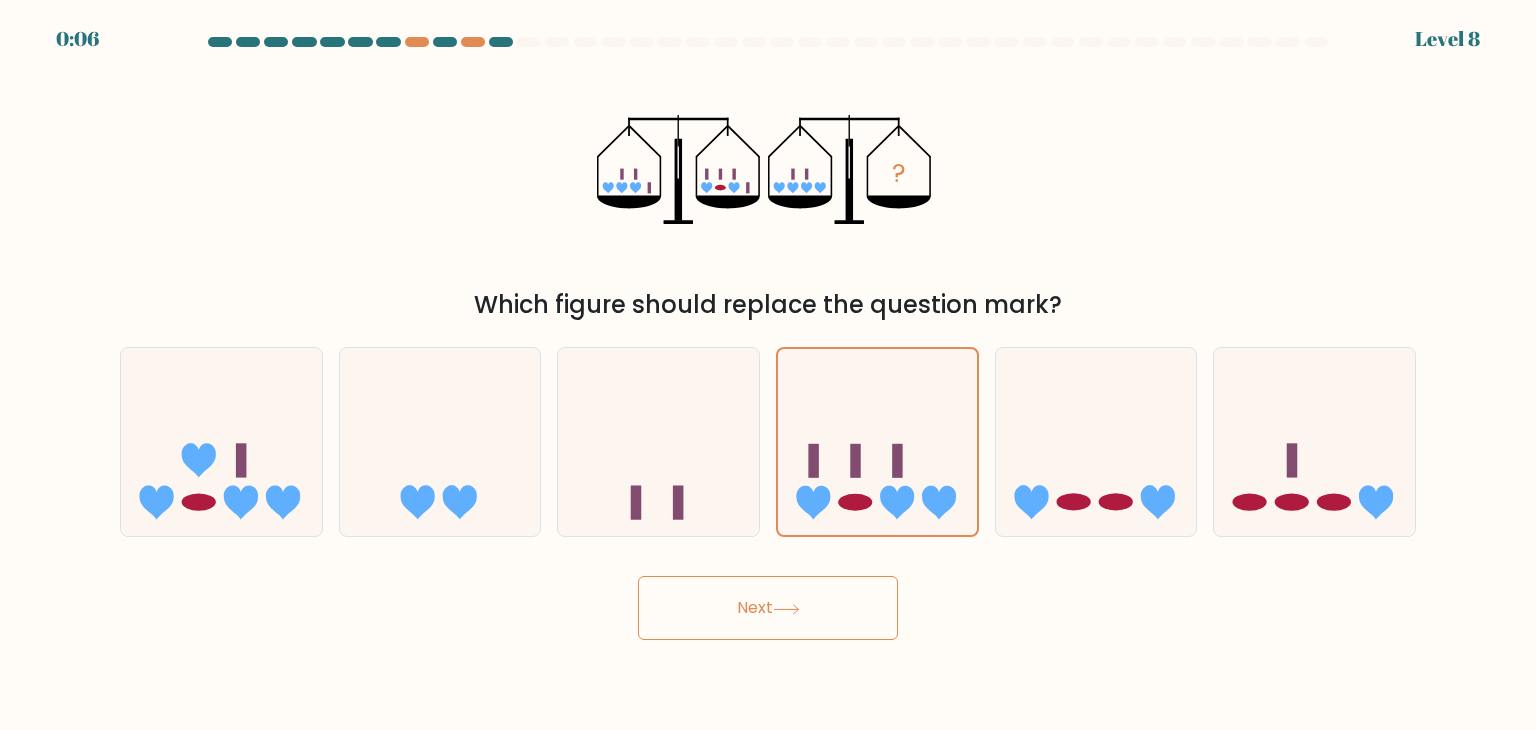 click on "Next" at bounding box center [768, 608] 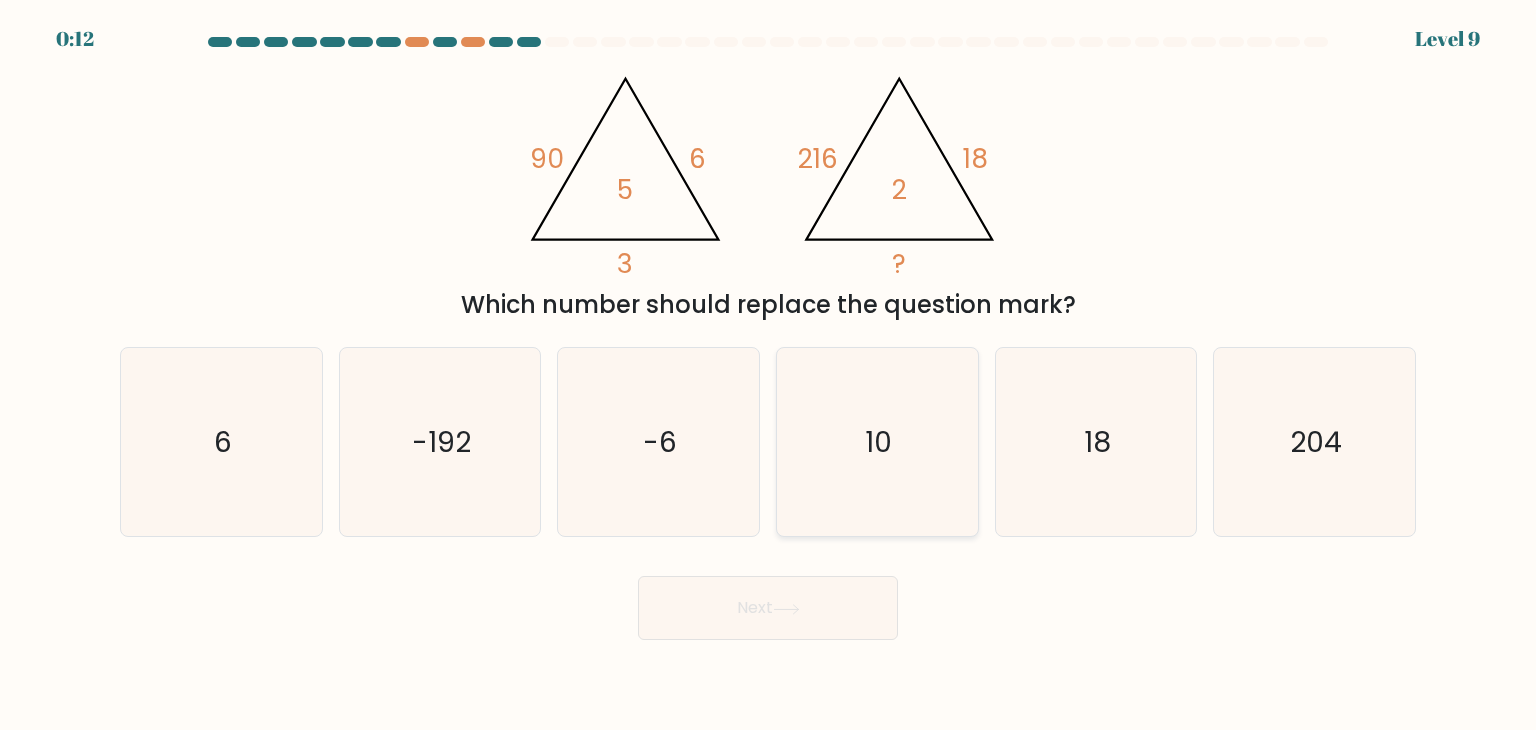 click on "10" at bounding box center (877, 442) 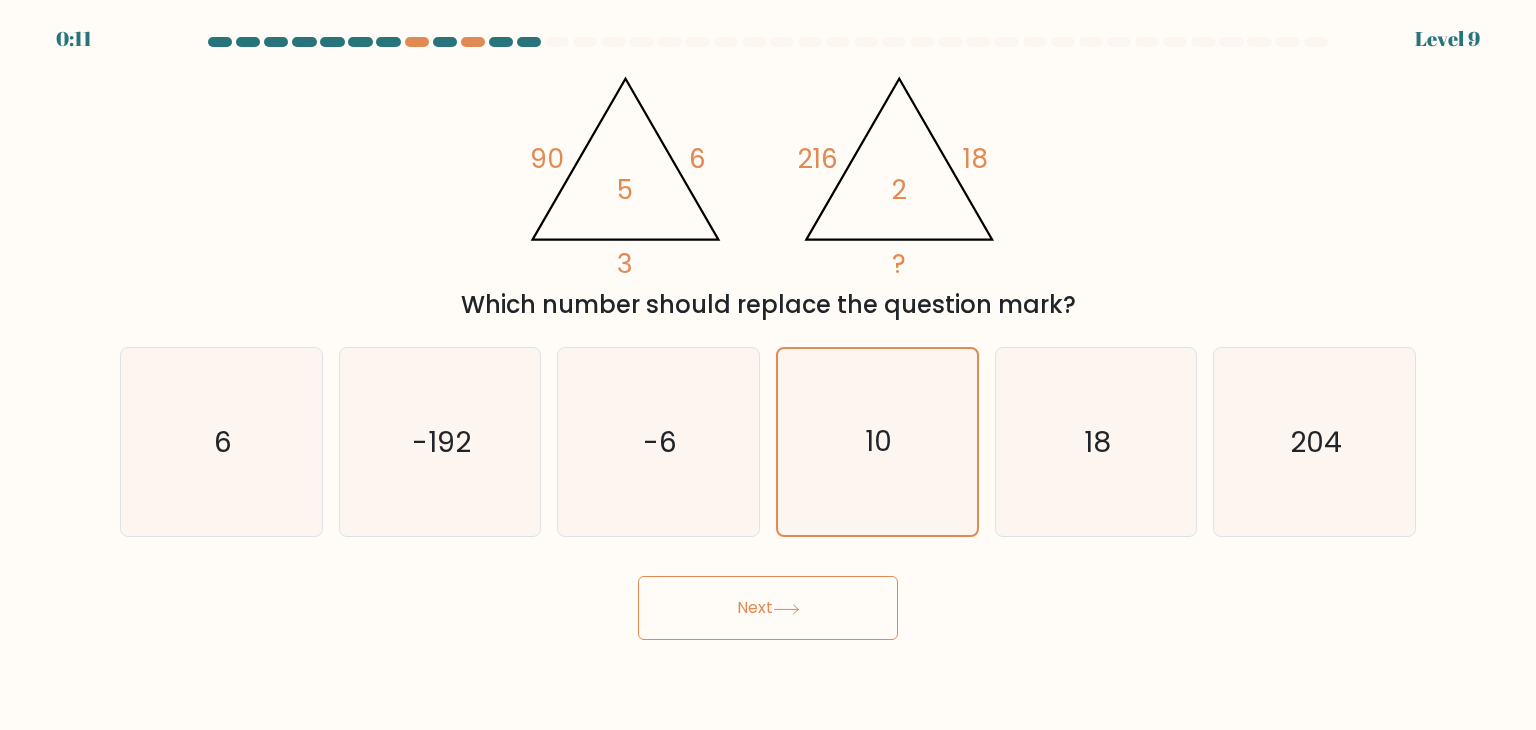 click on "Next" at bounding box center [768, 608] 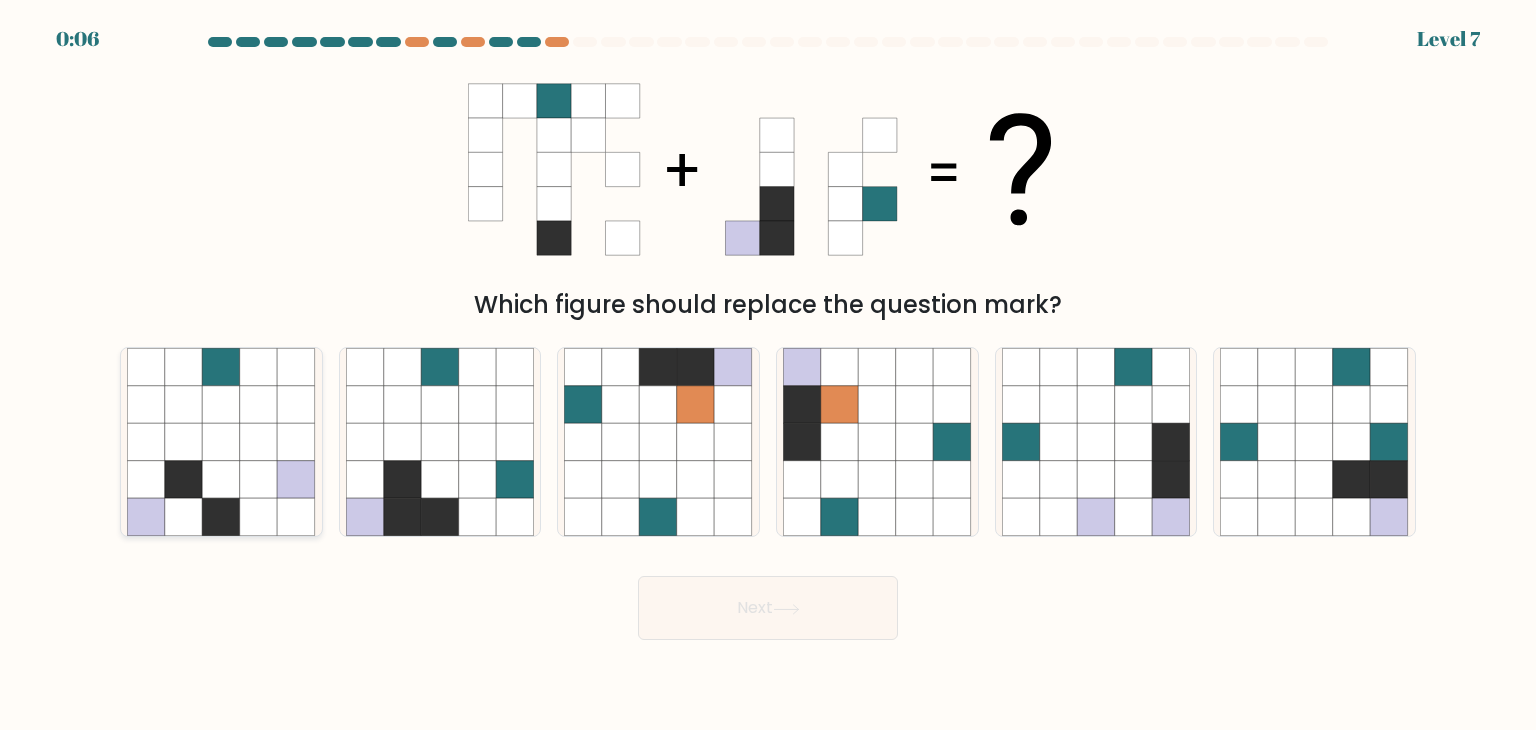 click at bounding box center (222, 480) 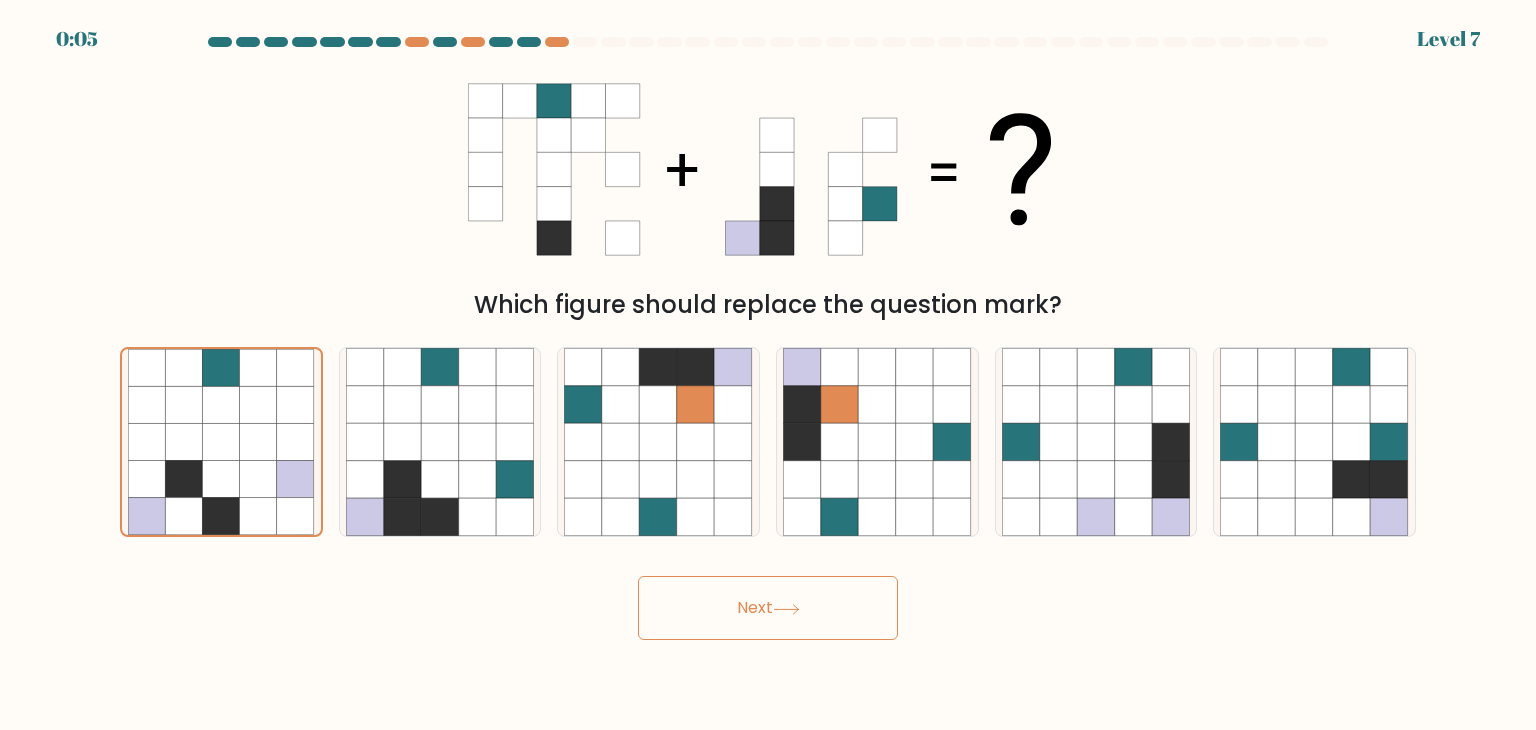 click on "Next" at bounding box center [768, 608] 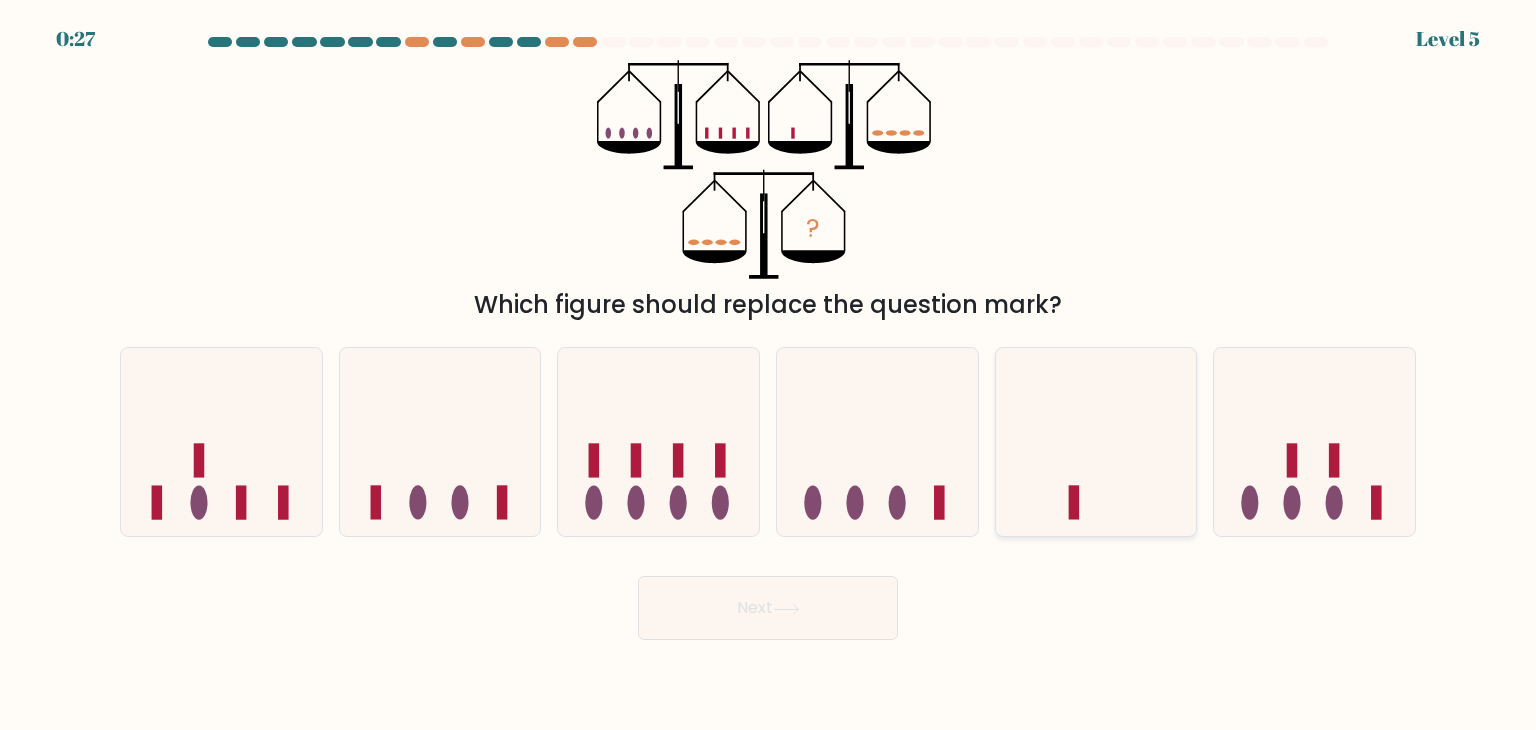click at bounding box center (1096, 442) 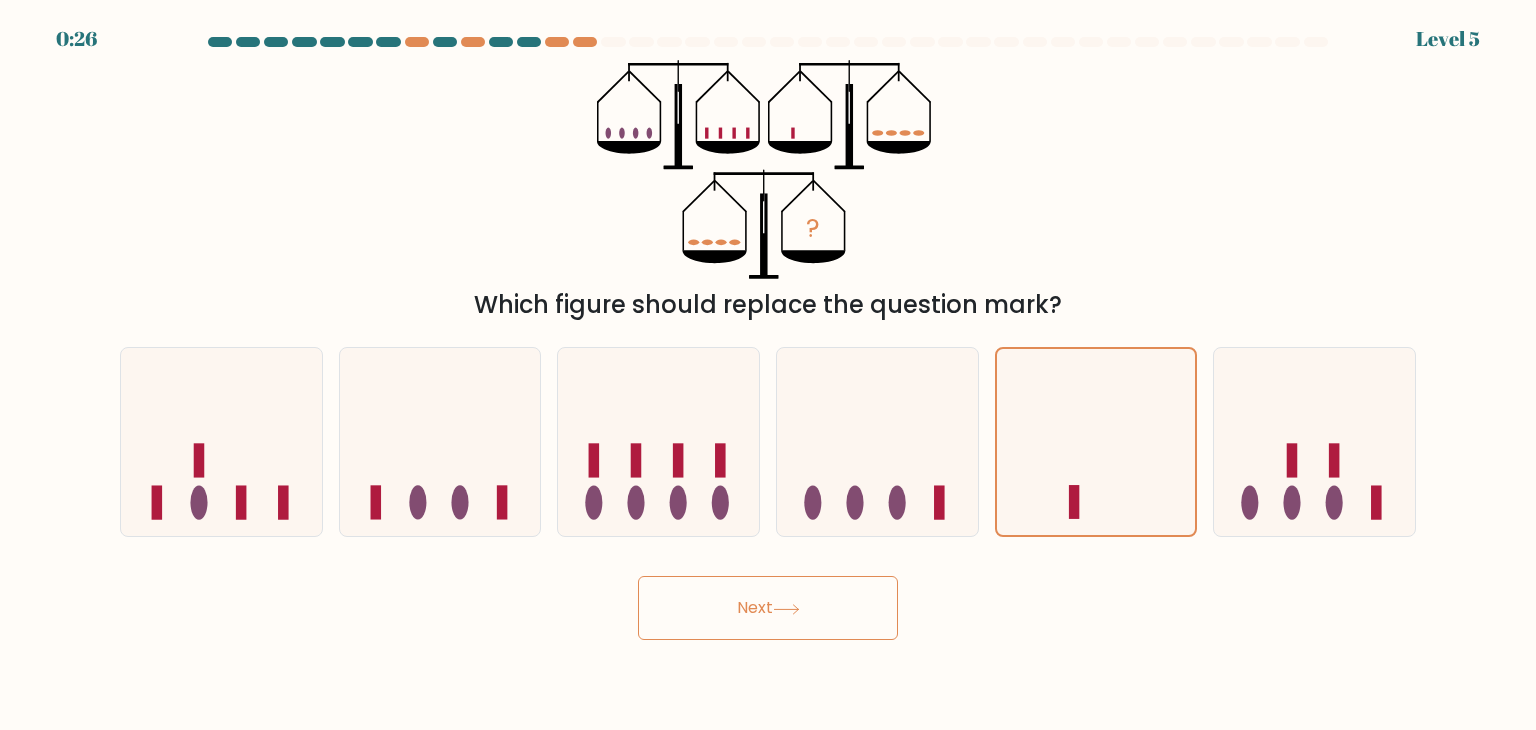 click on "Next" at bounding box center [768, 608] 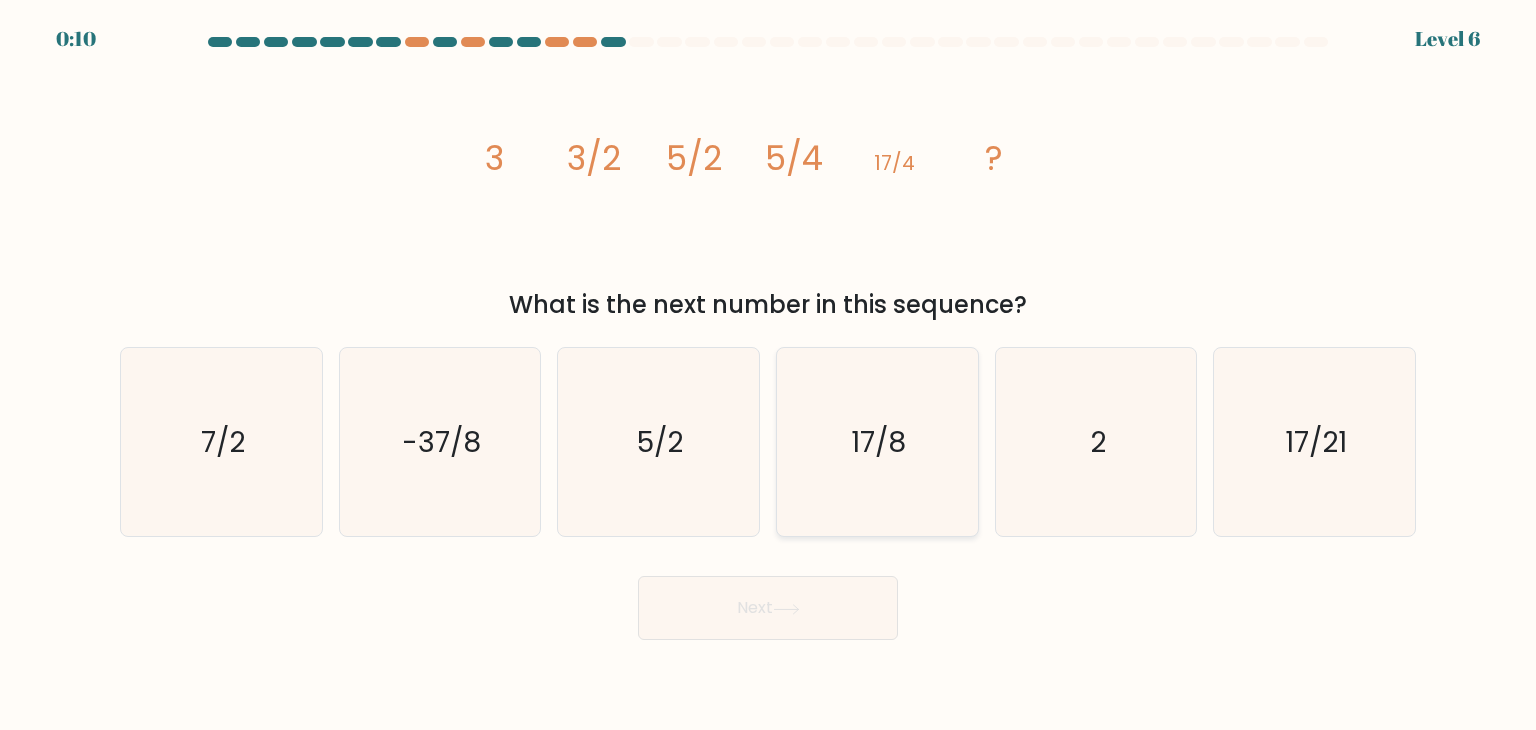 click on "17/8" at bounding box center [879, 442] 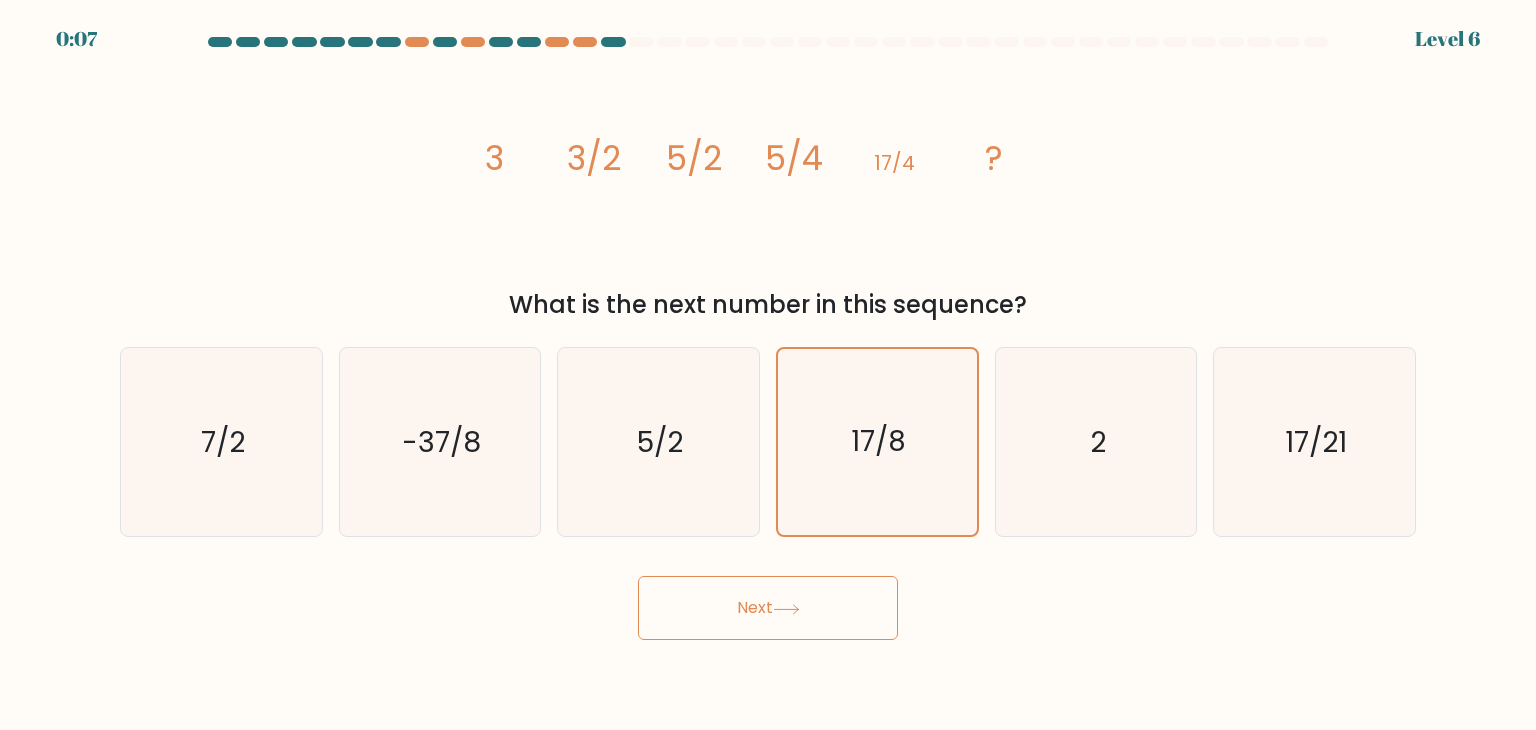 click on "Next" at bounding box center (768, 608) 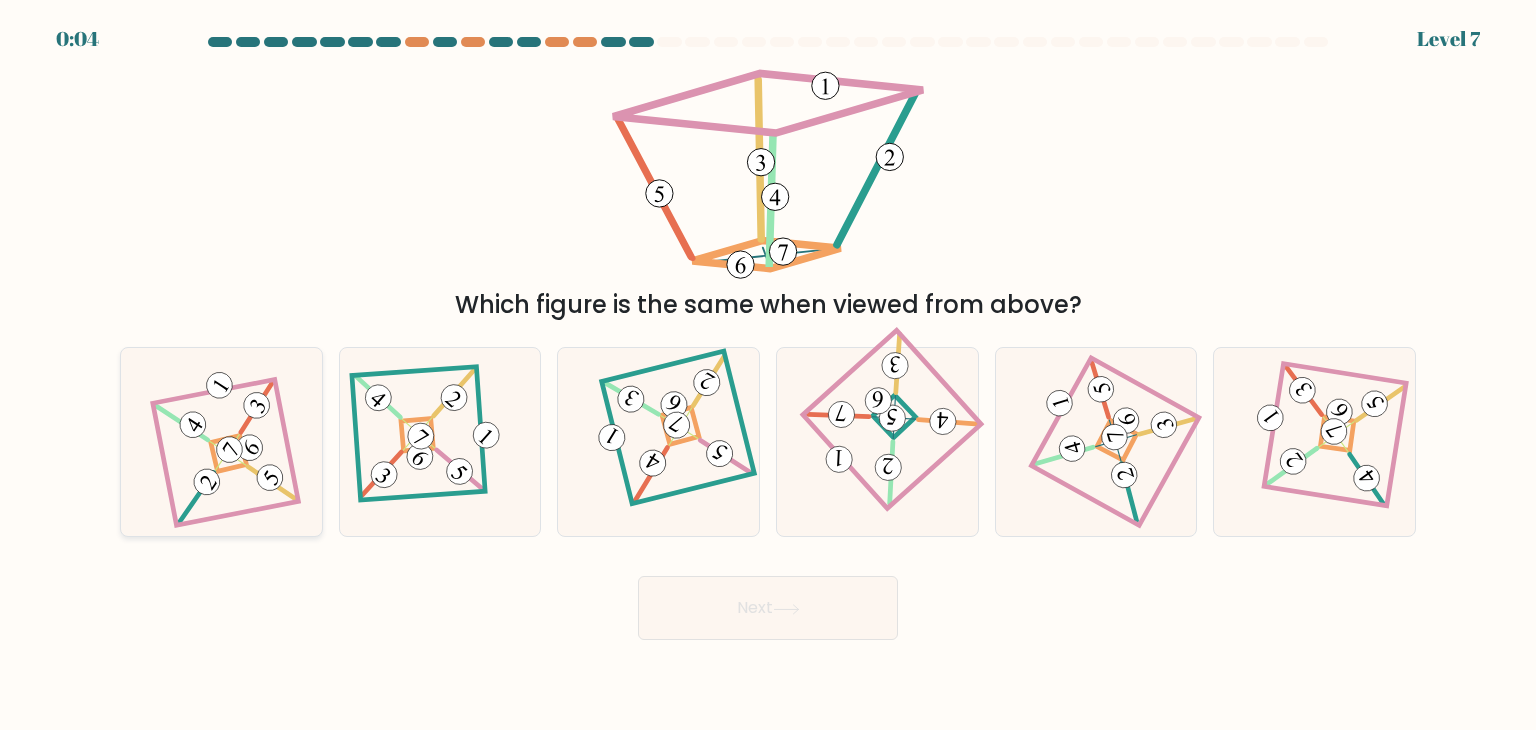 click at bounding box center (221, 442) 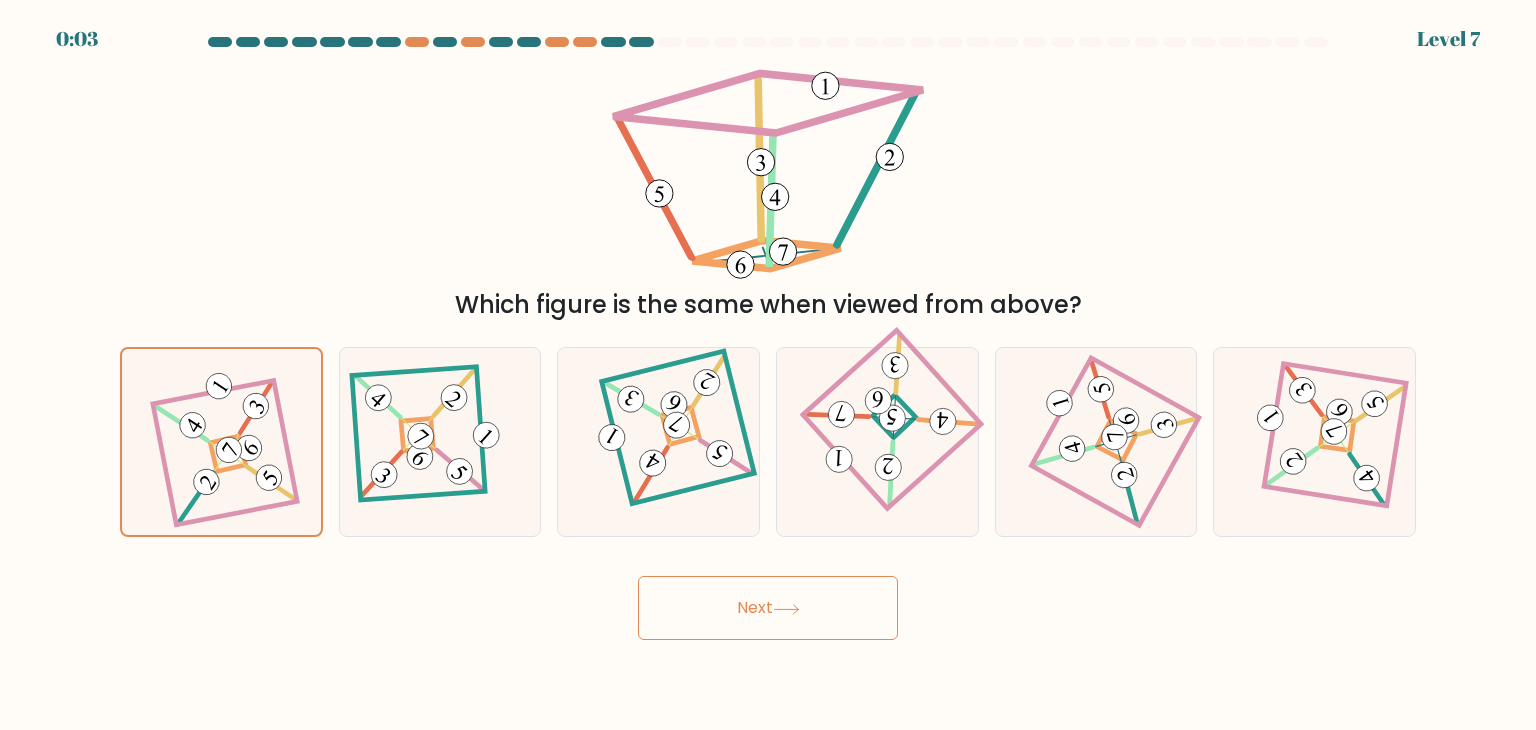 click on "Next" at bounding box center (768, 608) 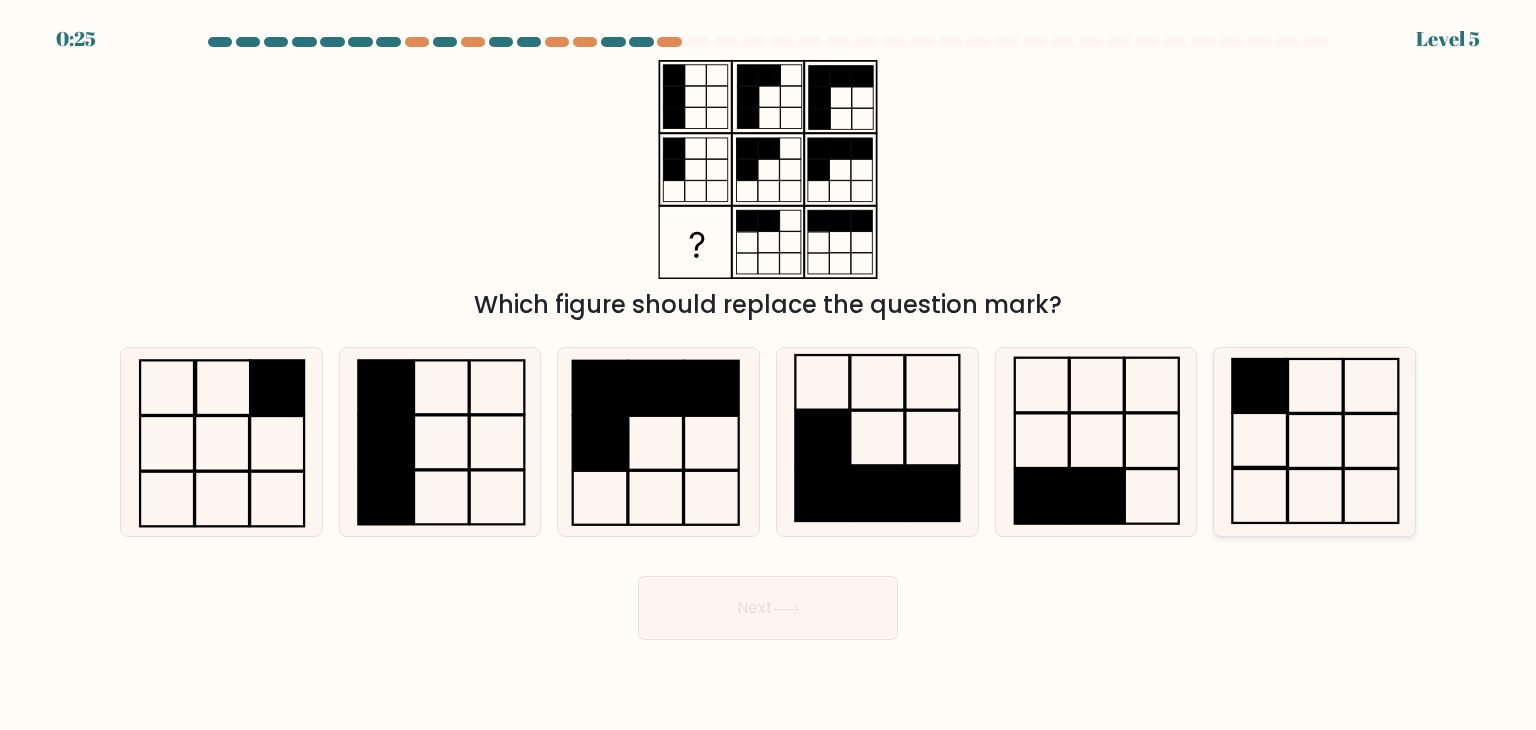 click at bounding box center [1314, 442] 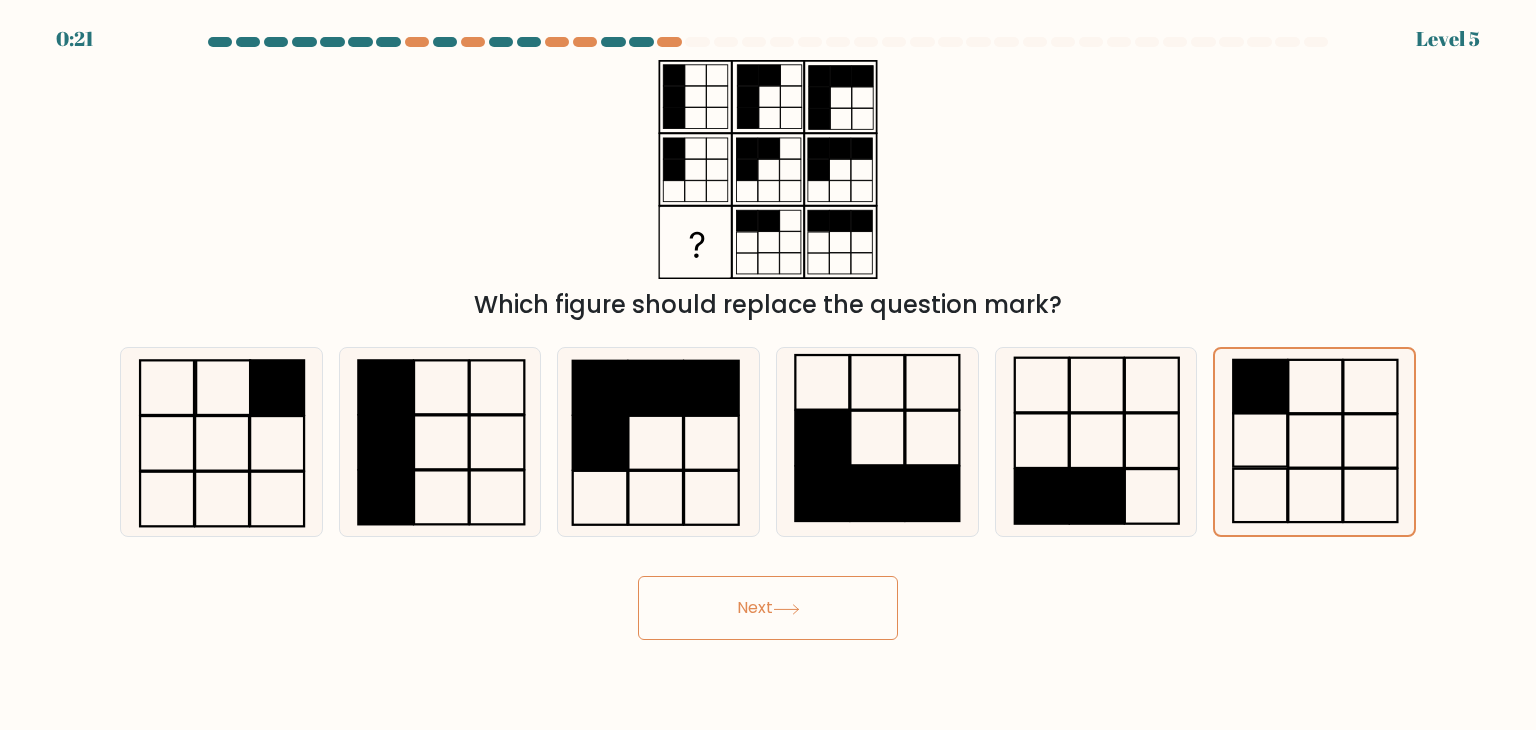 click on "Next" at bounding box center (768, 608) 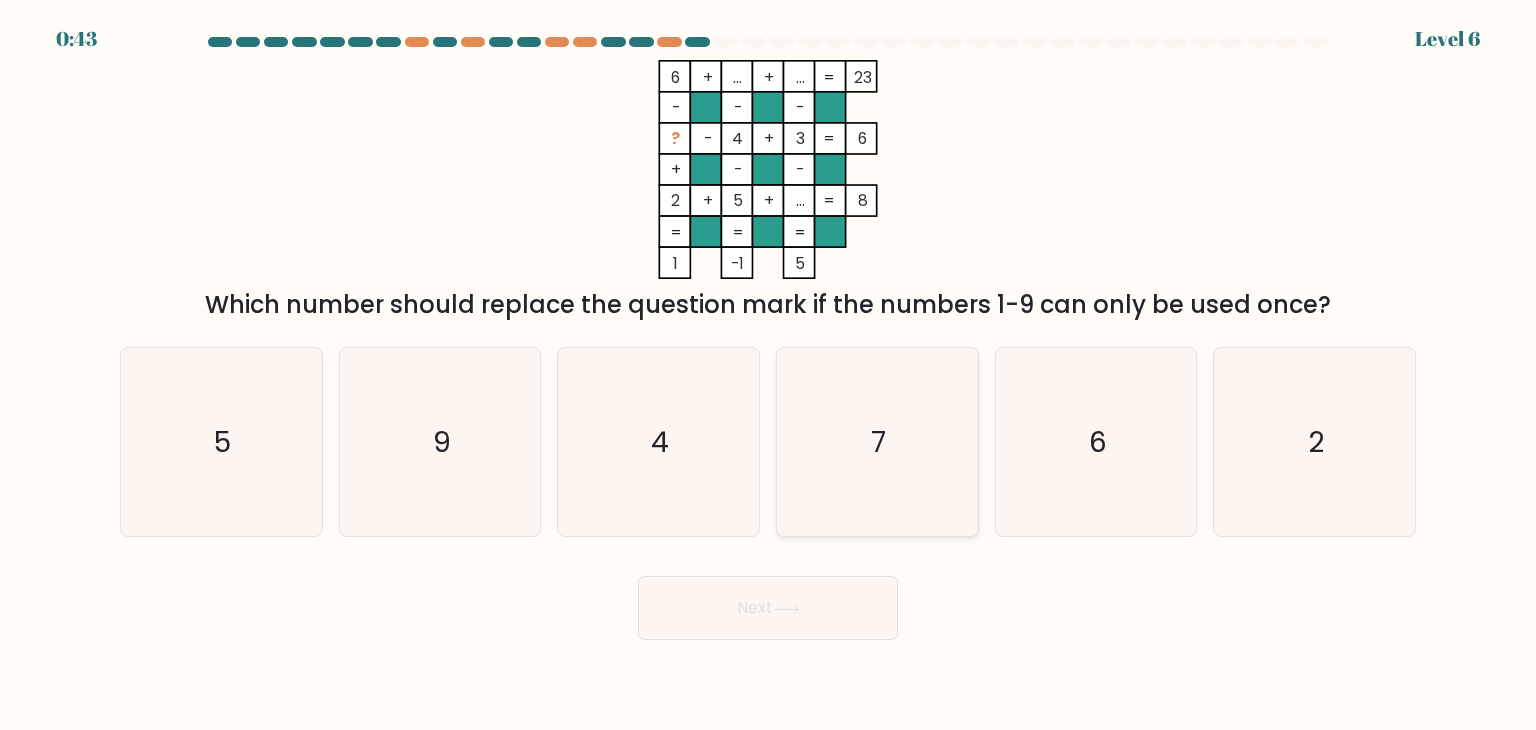click on "7" at bounding box center (879, 442) 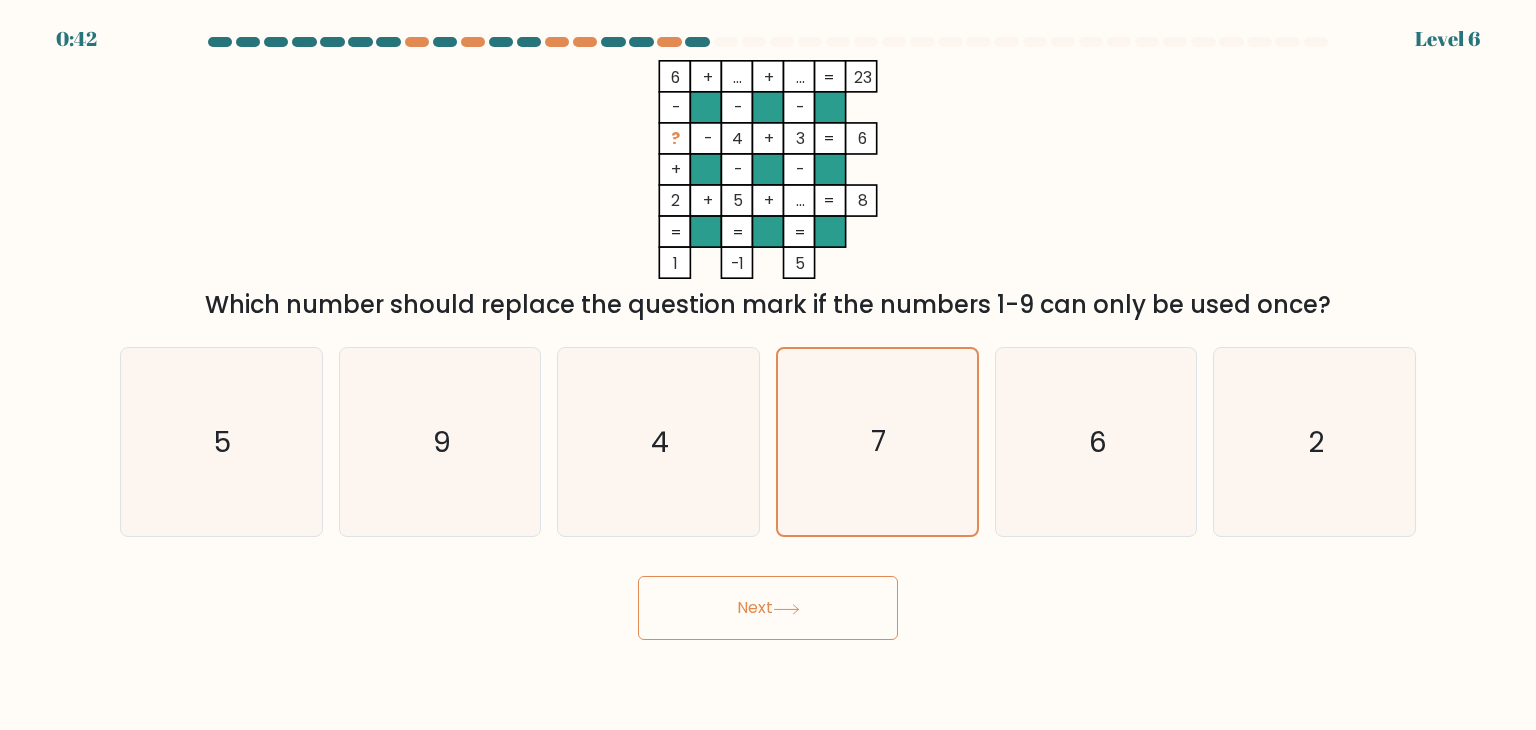 click on "Next" at bounding box center (768, 608) 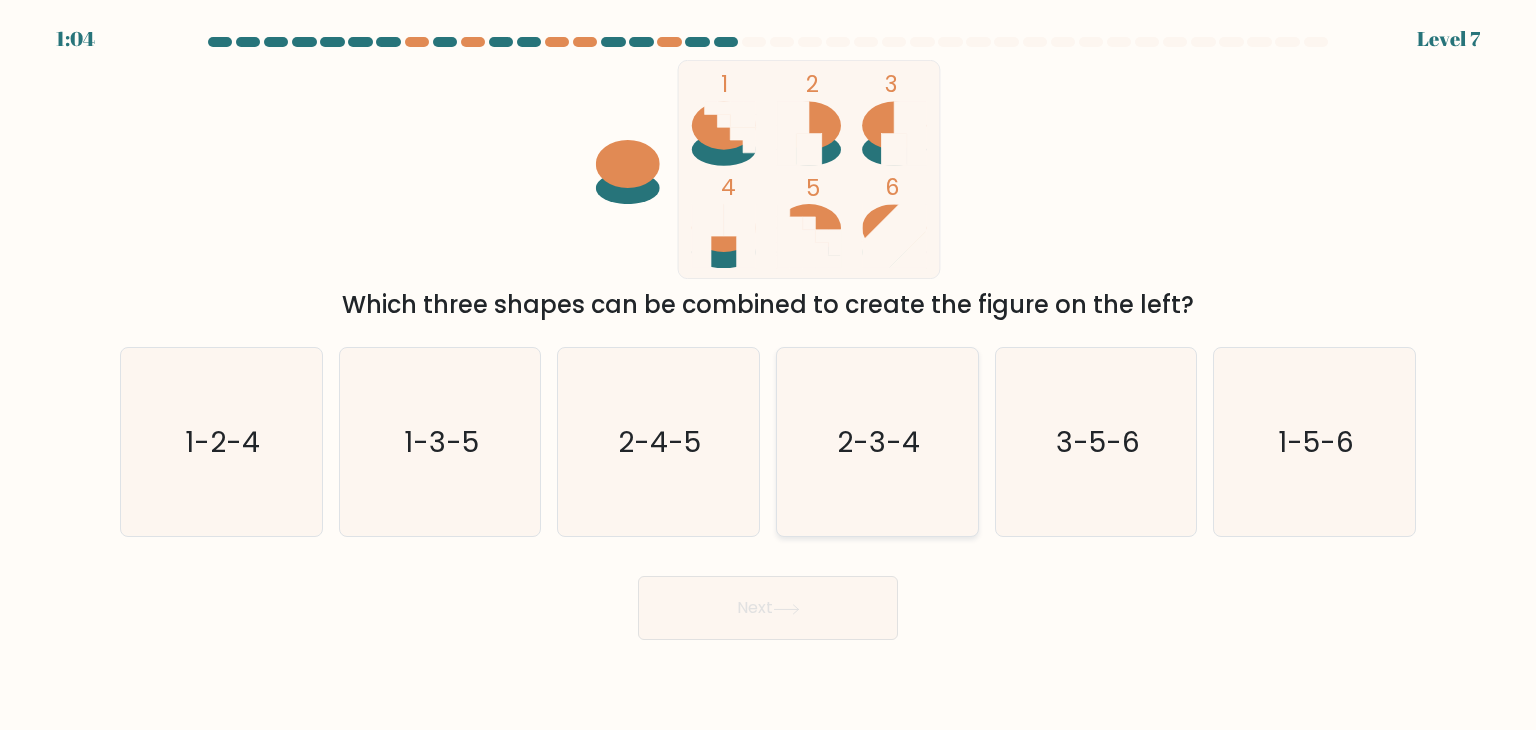 click on "2-3-4" at bounding box center (877, 442) 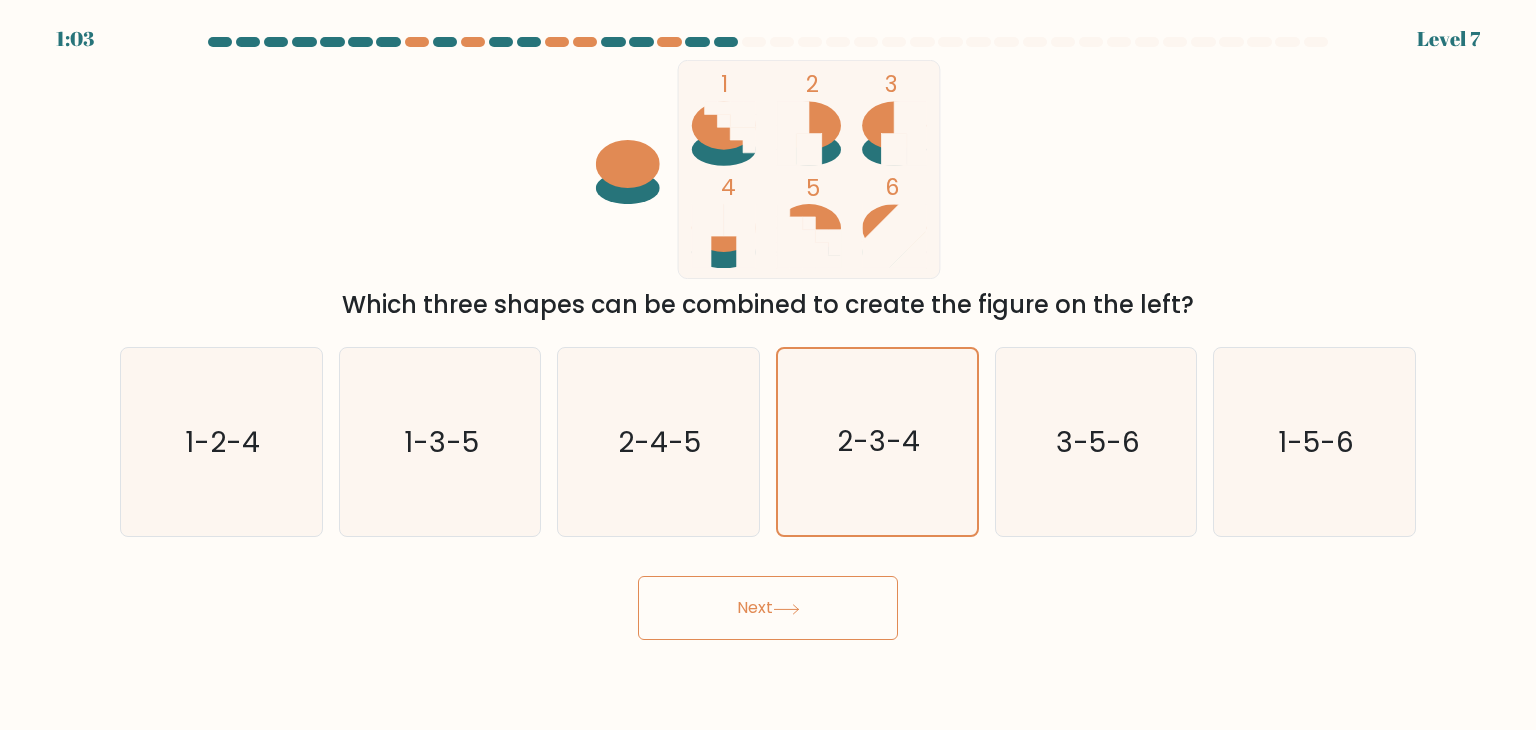 click on "Next" at bounding box center (768, 608) 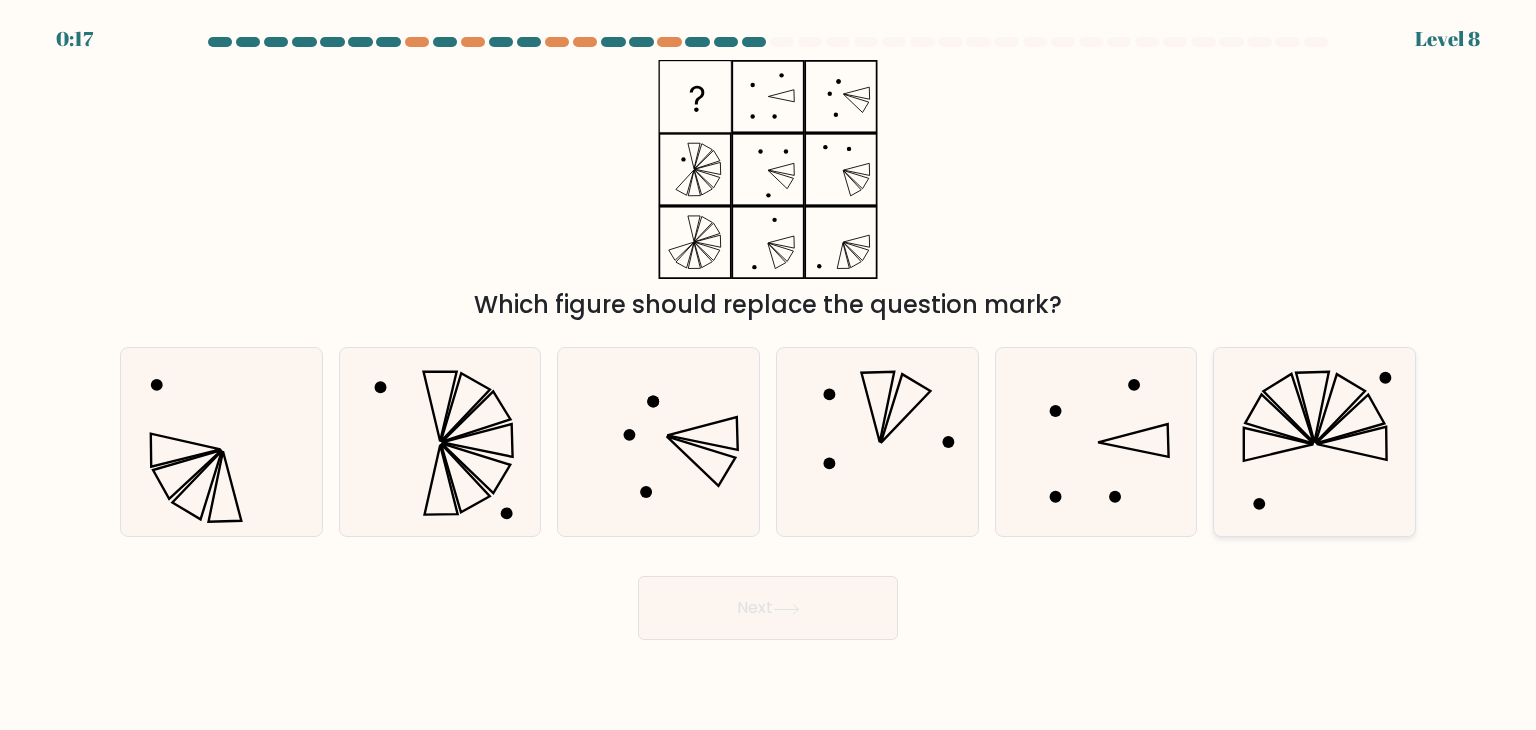 click at bounding box center [1289, 408] 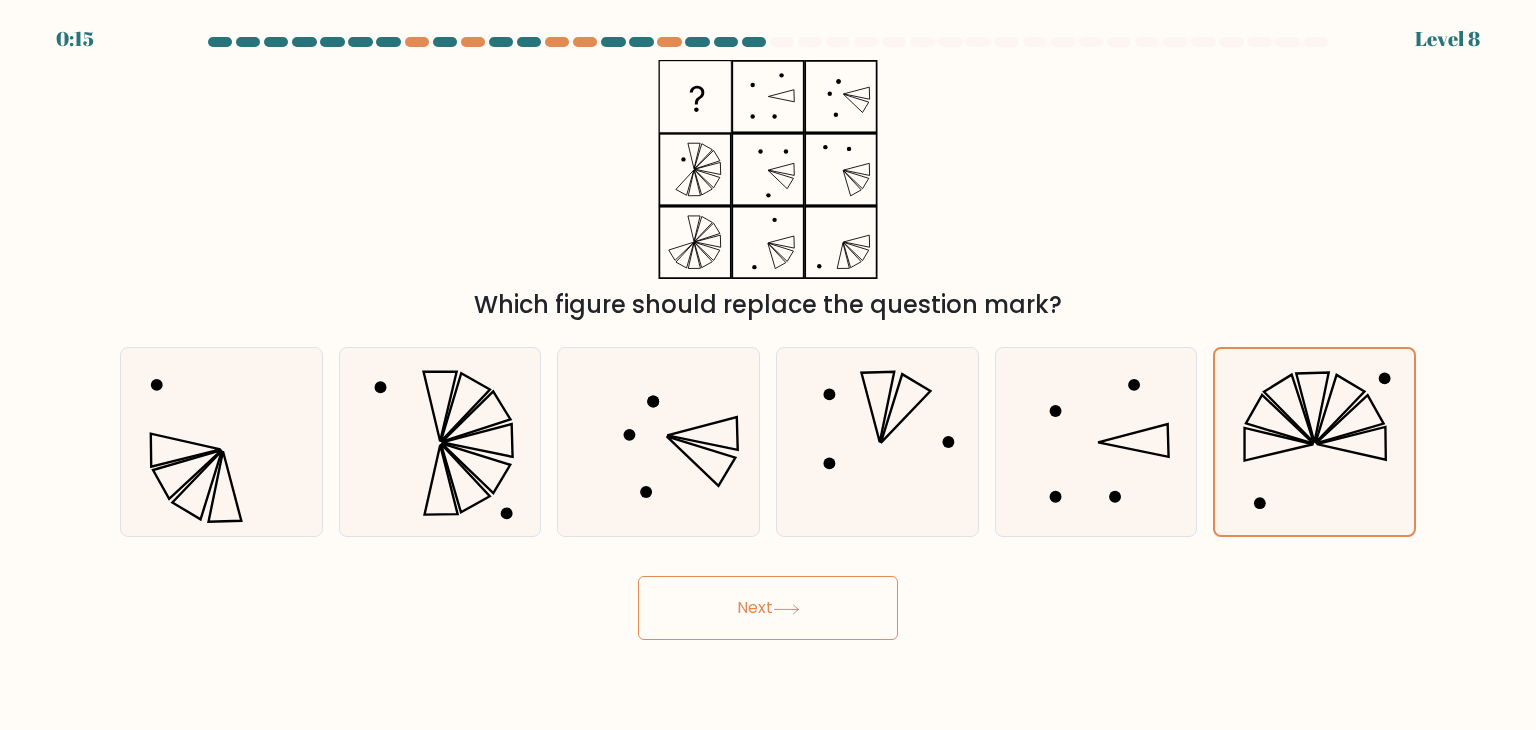 click on "Next" at bounding box center [768, 608] 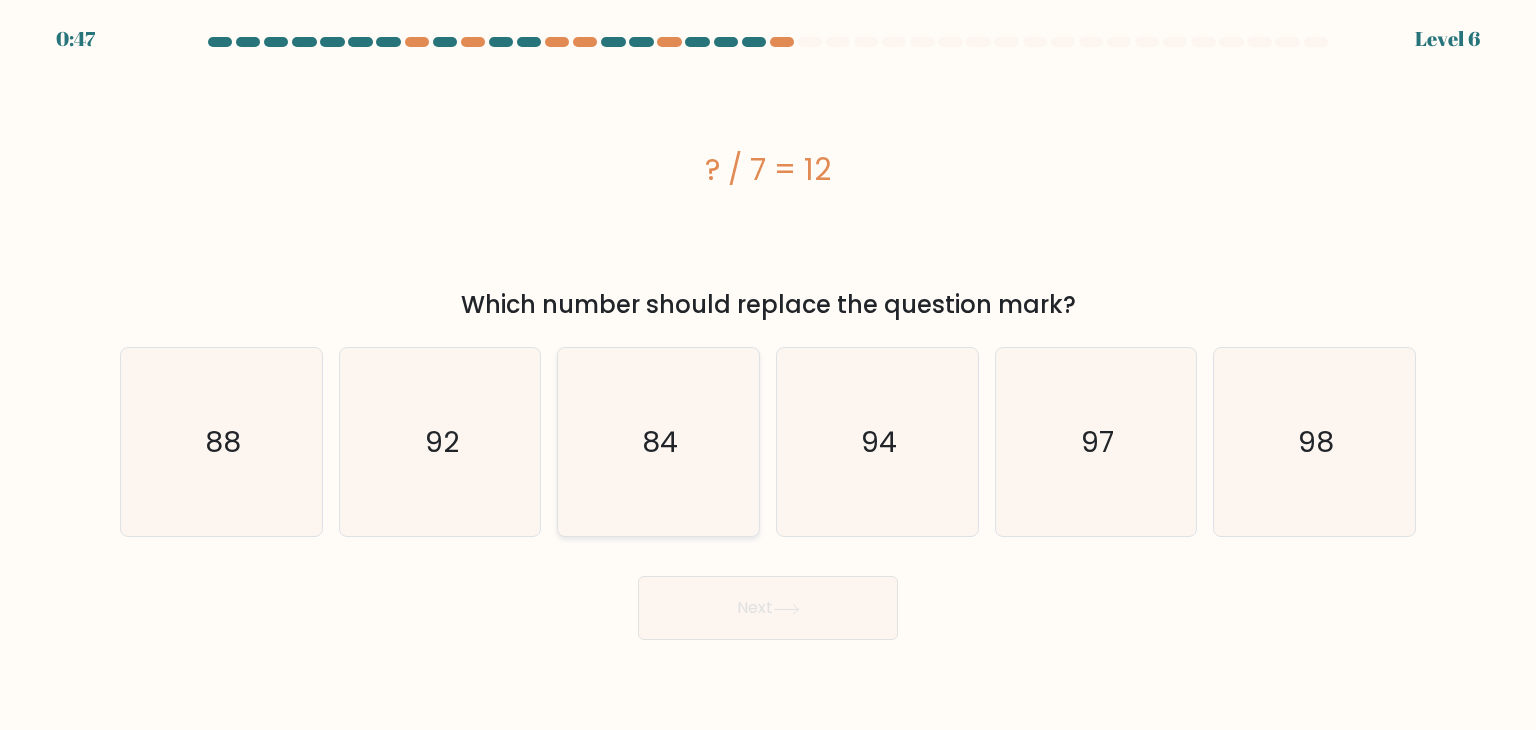 click on "84" at bounding box center [658, 442] 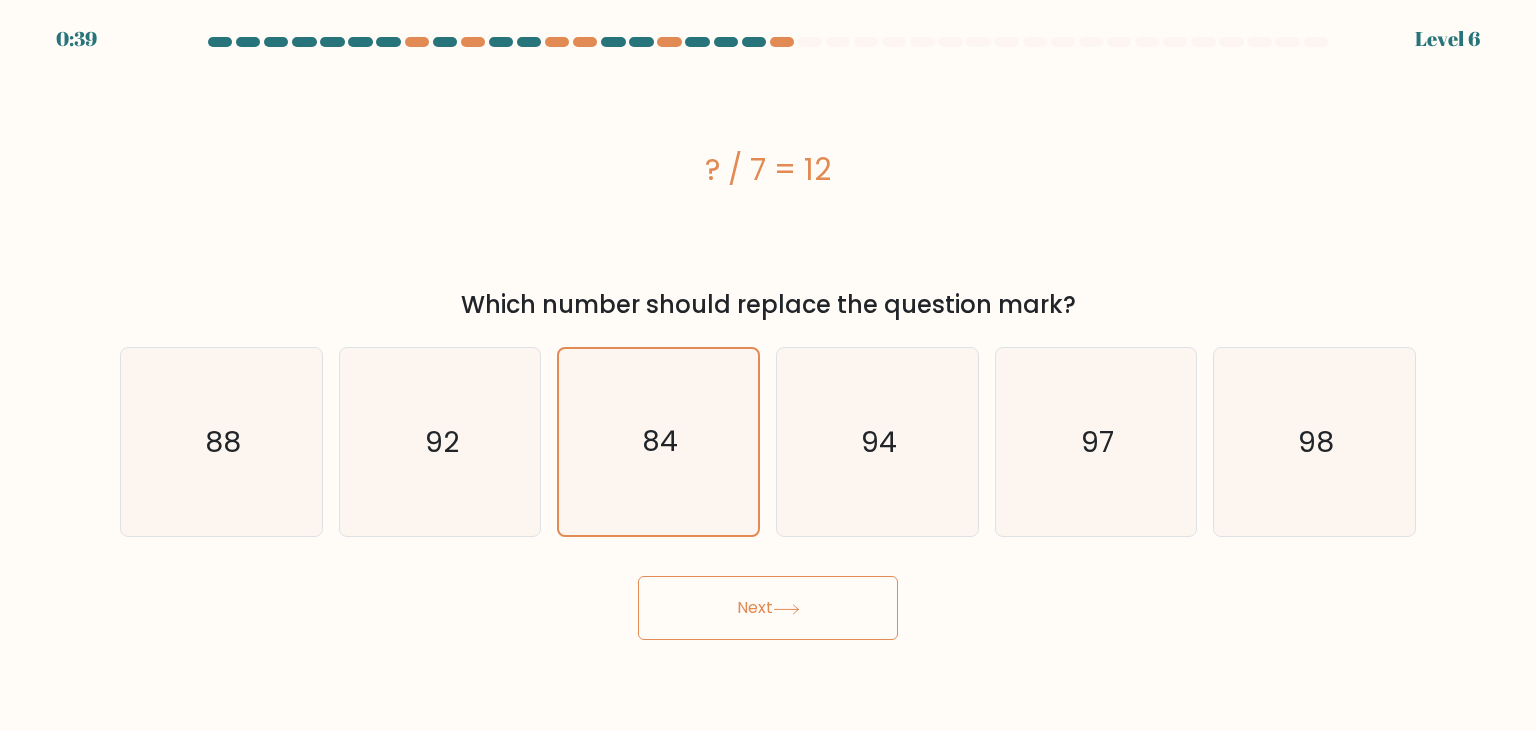 click on "Next" at bounding box center (768, 608) 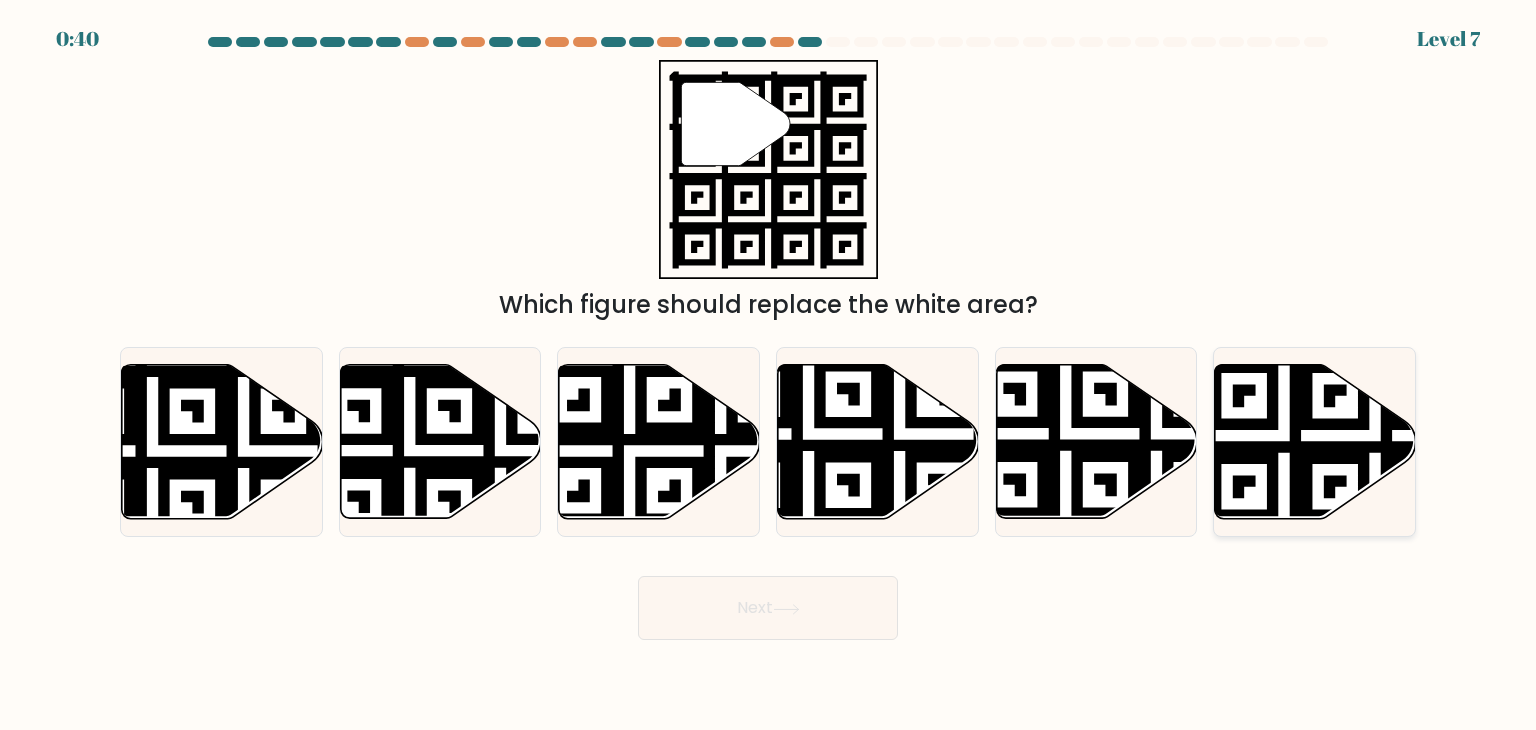 click at bounding box center (1315, 442) 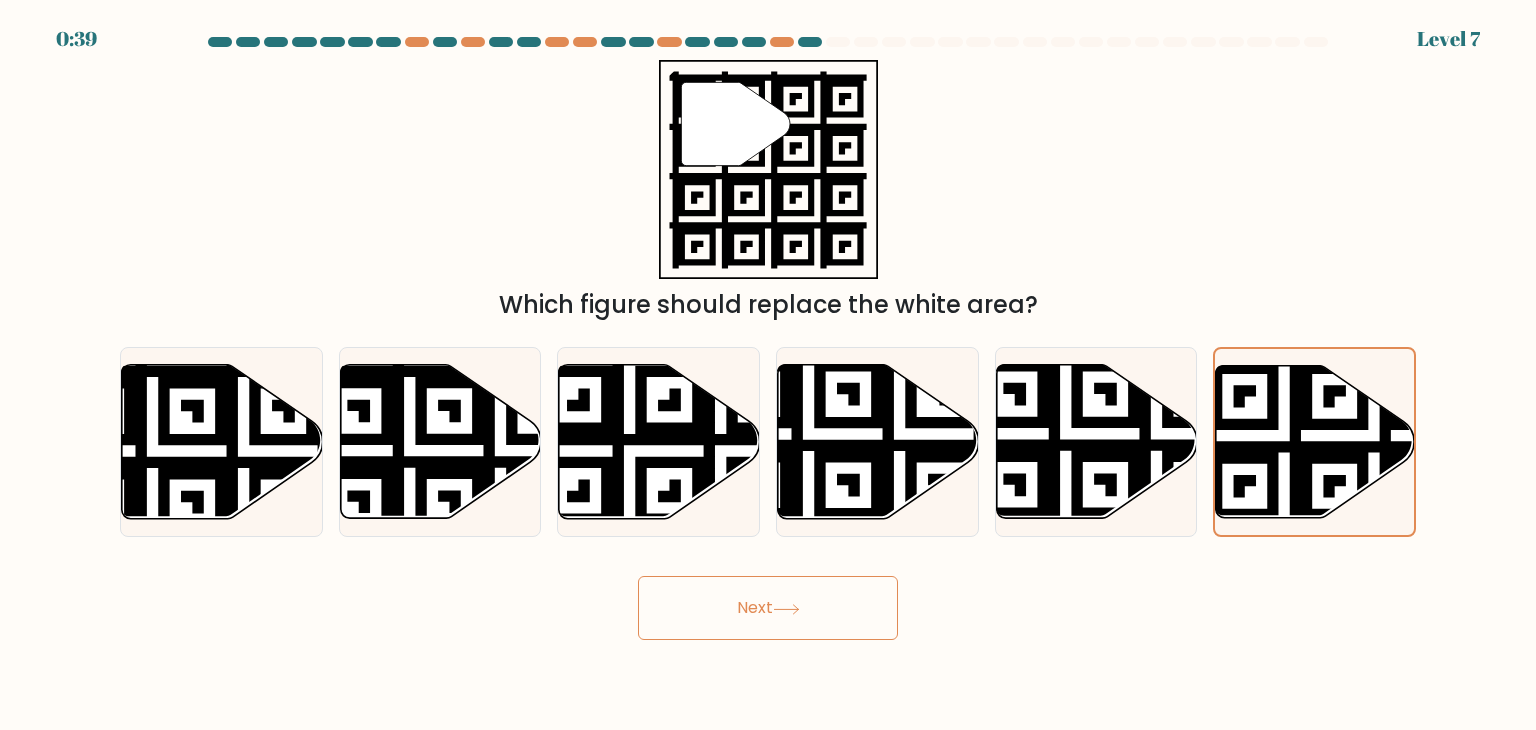 click on "Next" at bounding box center (768, 608) 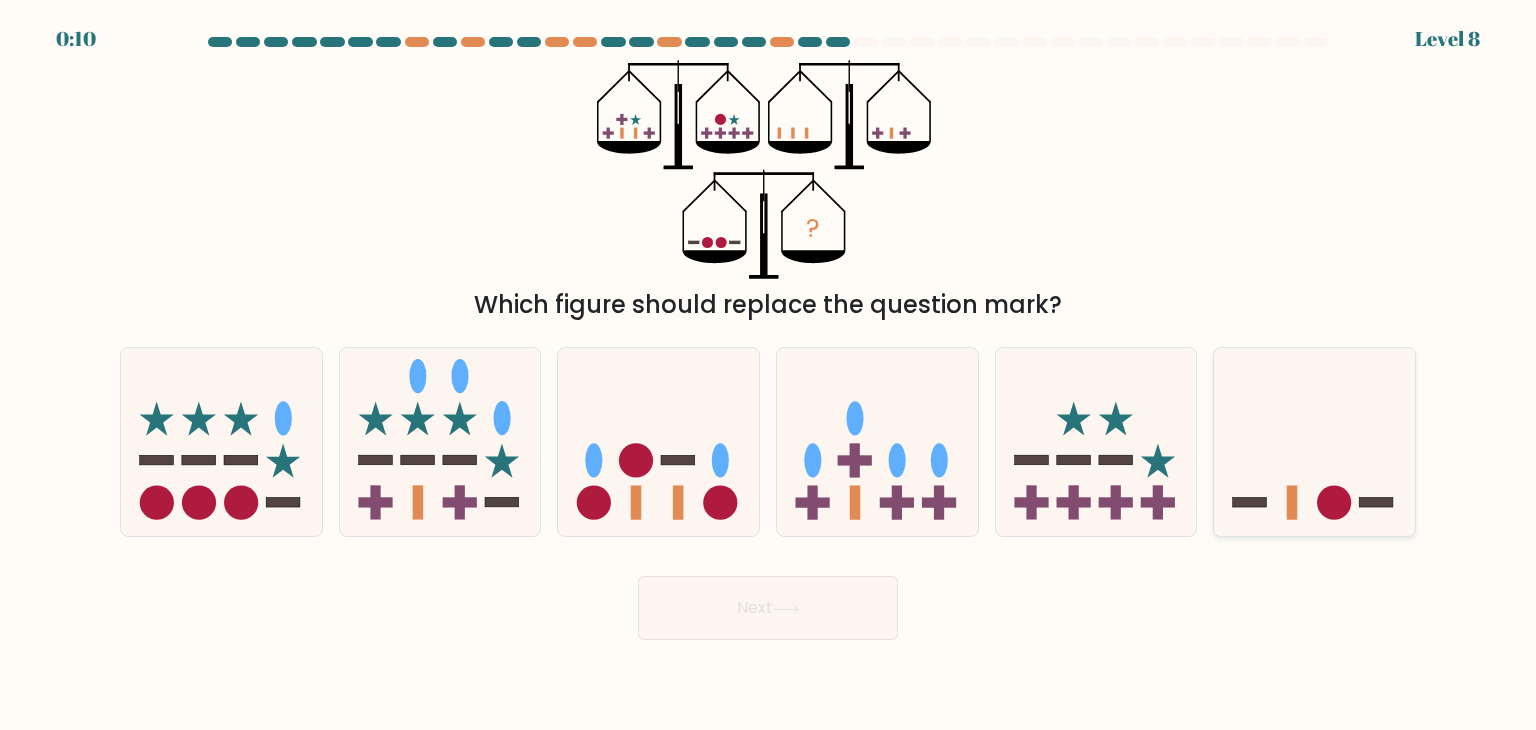 click at bounding box center (1314, 442) 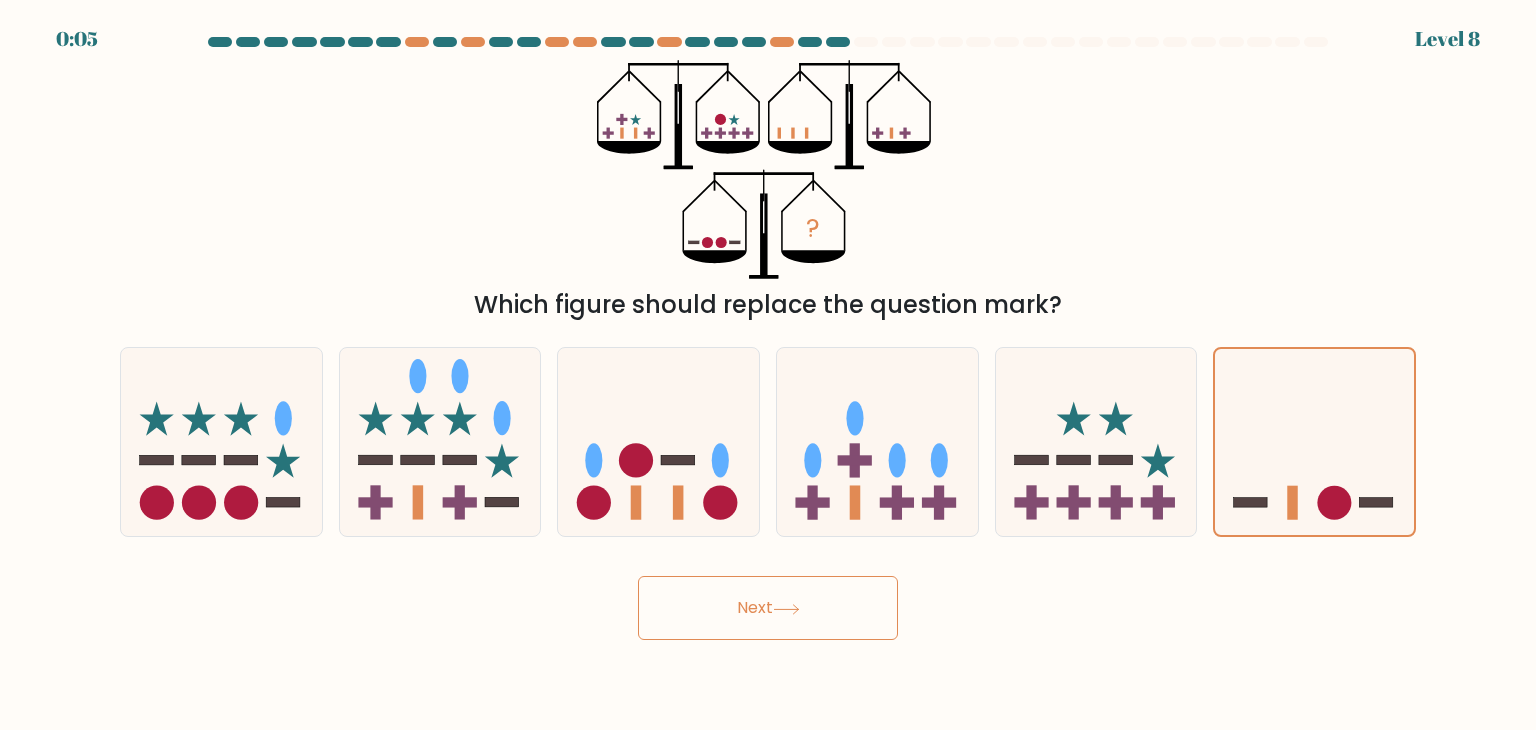 click on "Next" at bounding box center [768, 608] 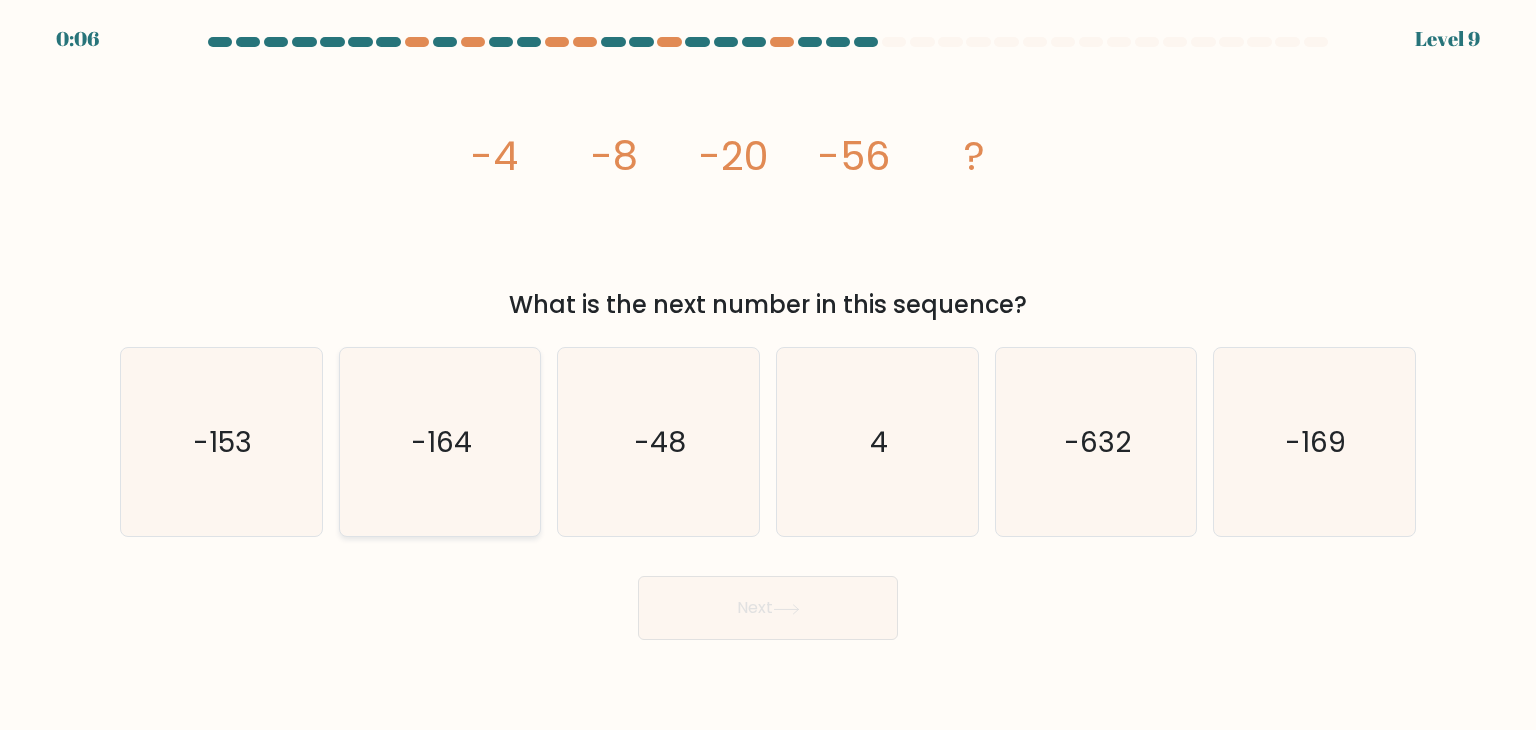 click on "-164" at bounding box center [440, 442] 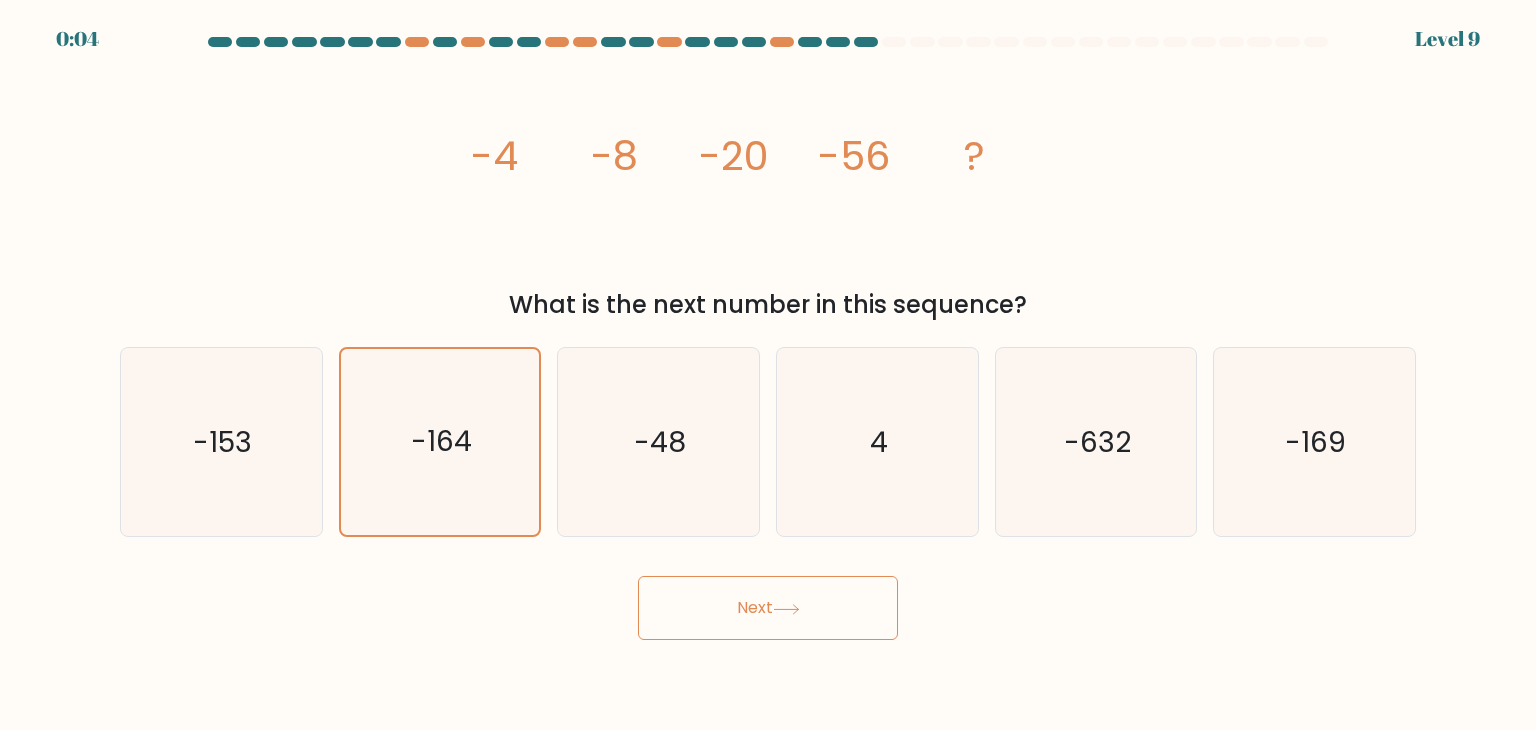 click on "Next" at bounding box center [768, 608] 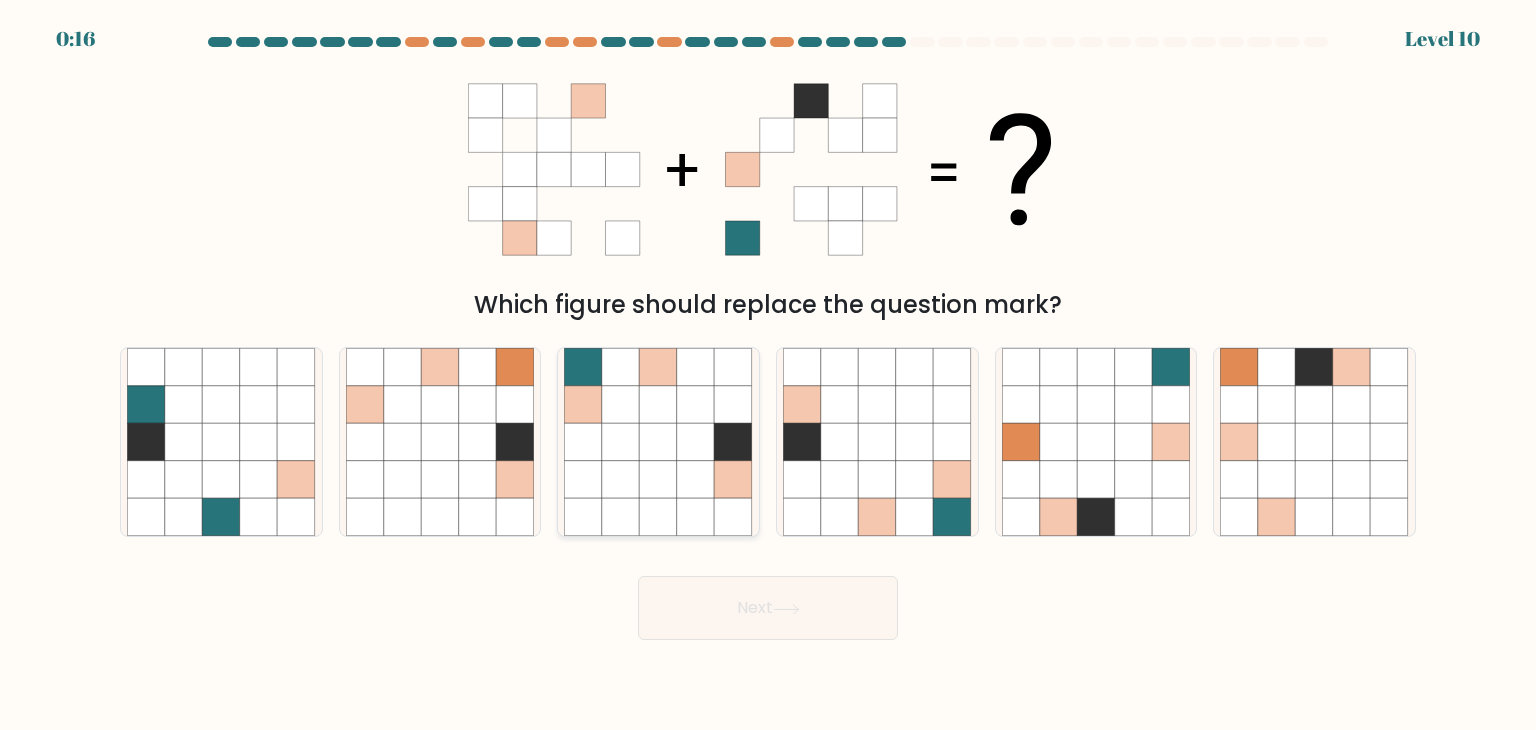 click at bounding box center [696, 442] 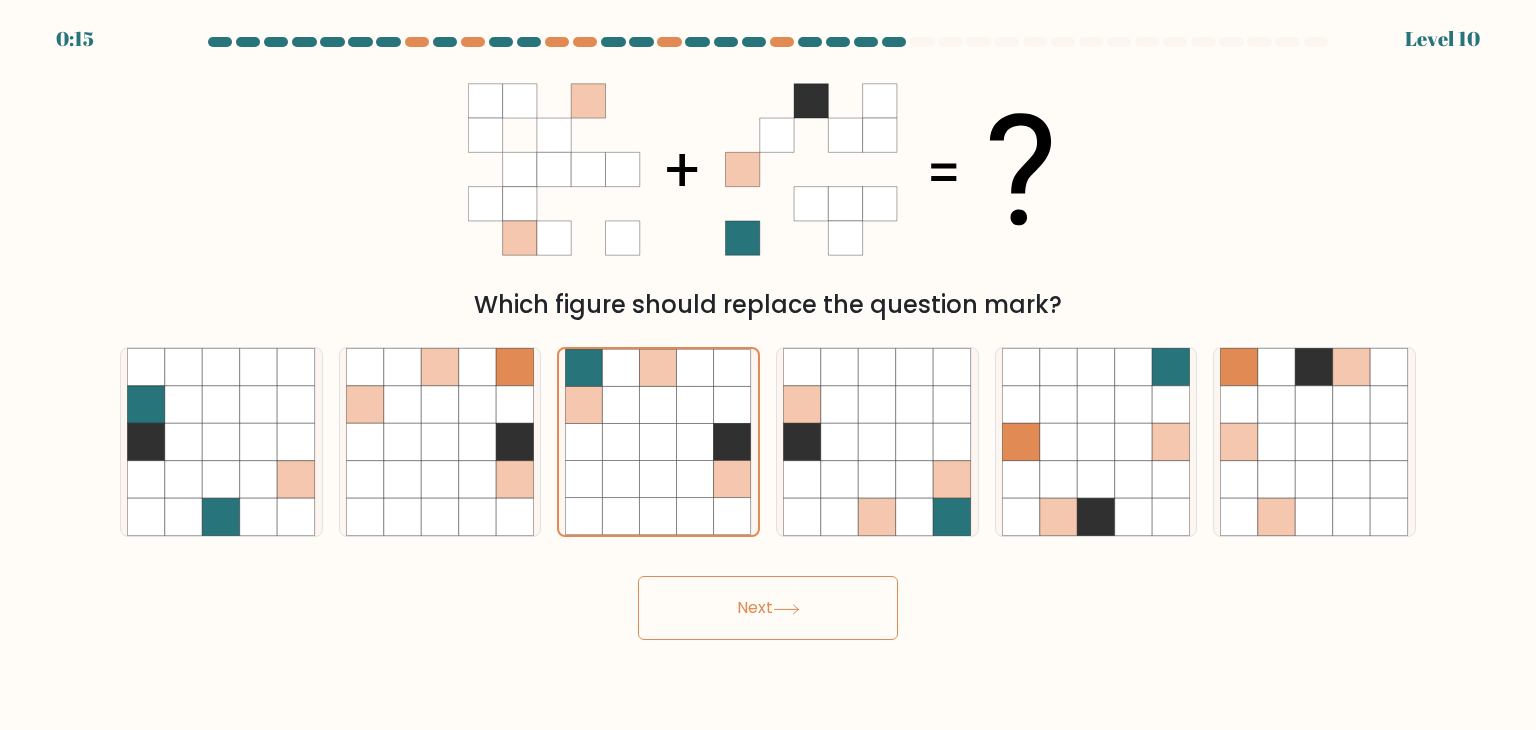 click on "Next" at bounding box center (768, 608) 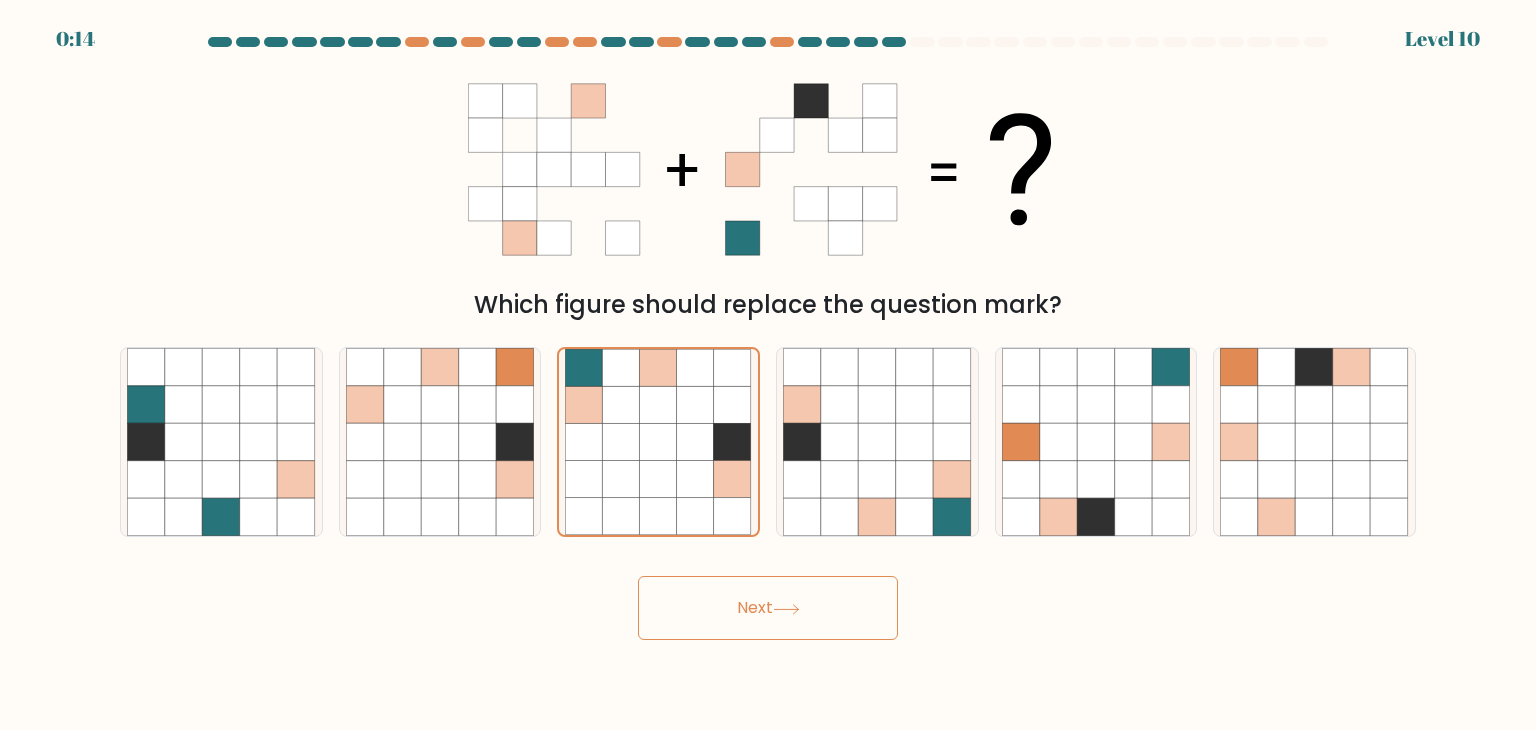click at bounding box center [786, 609] 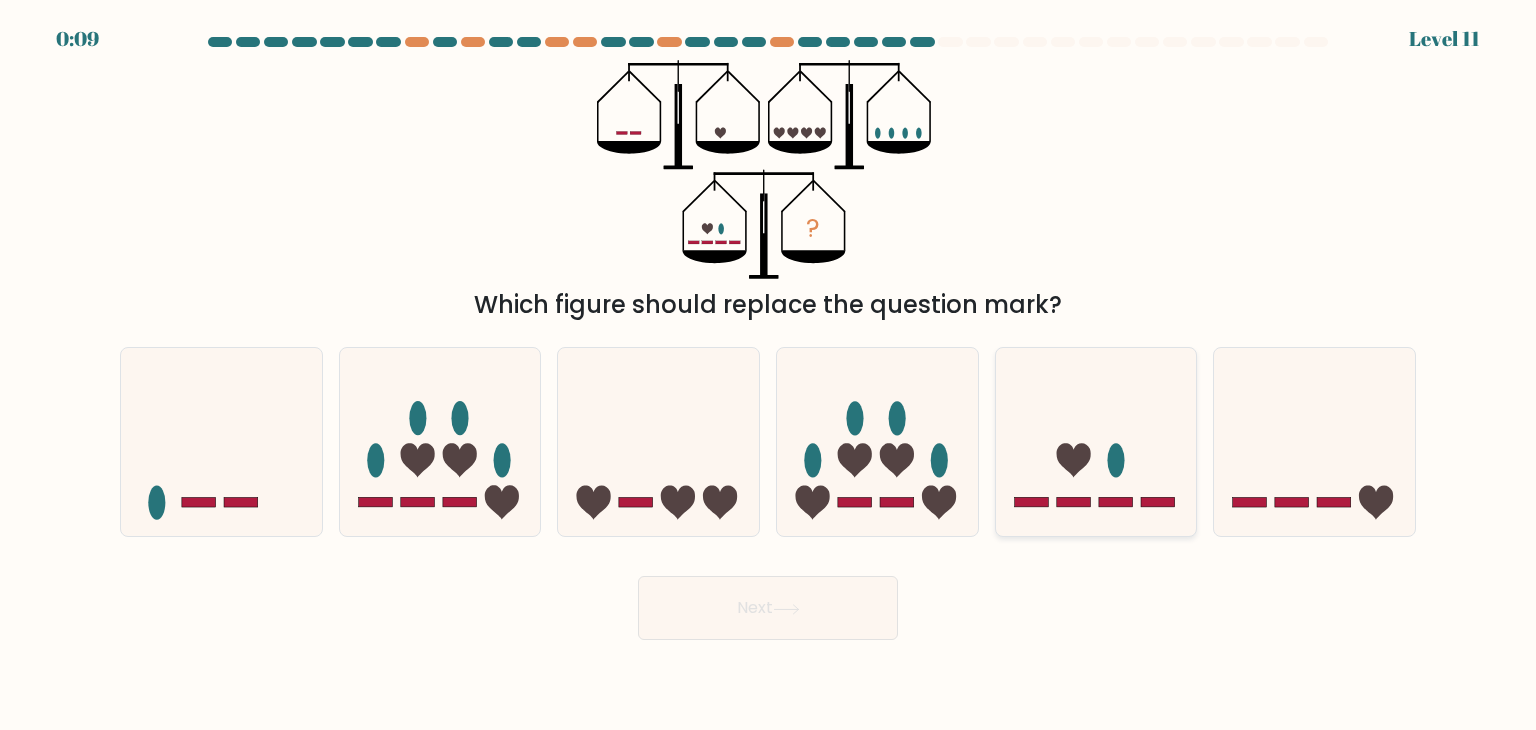 click at bounding box center (1096, 442) 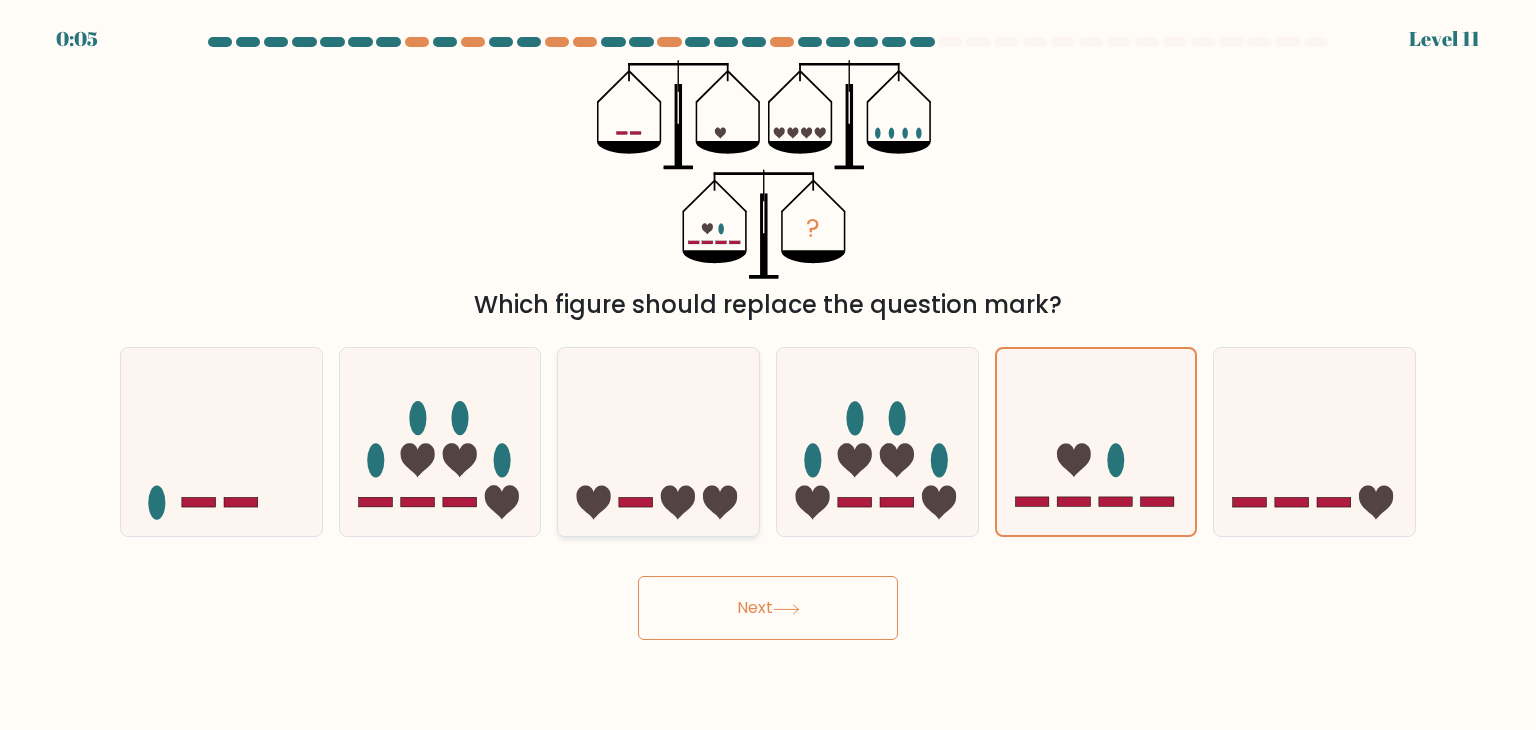 click at bounding box center (658, 442) 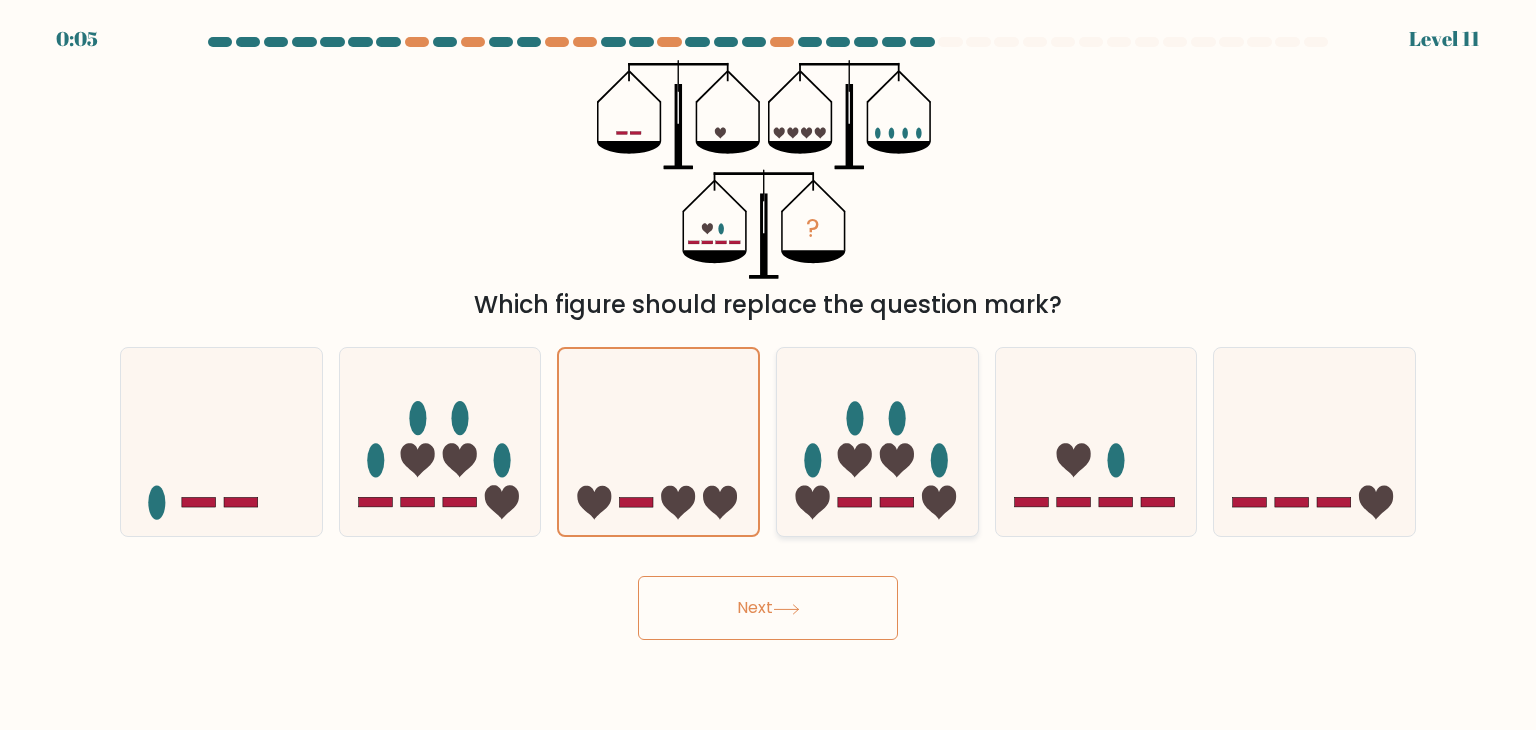 click at bounding box center (877, 442) 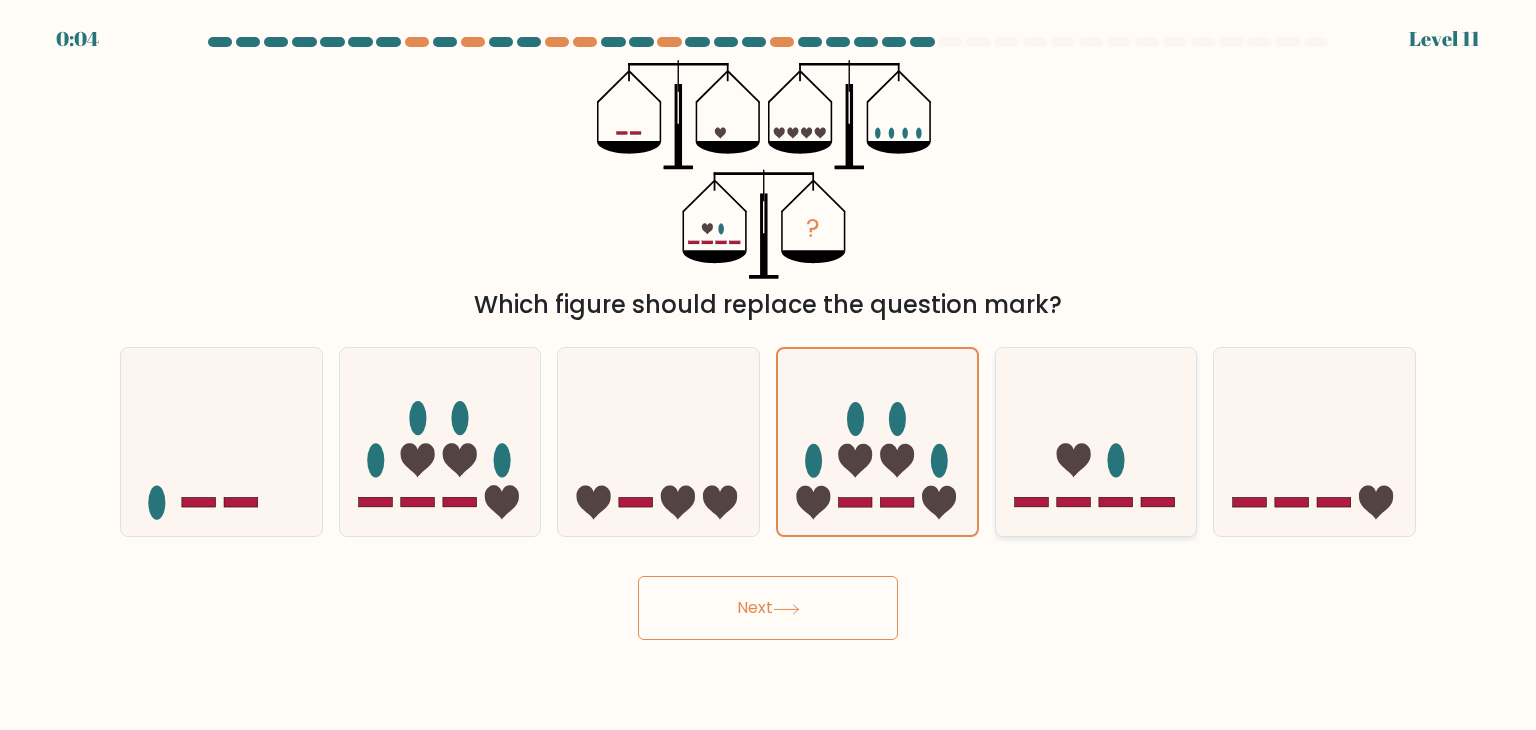 click at bounding box center [1096, 442] 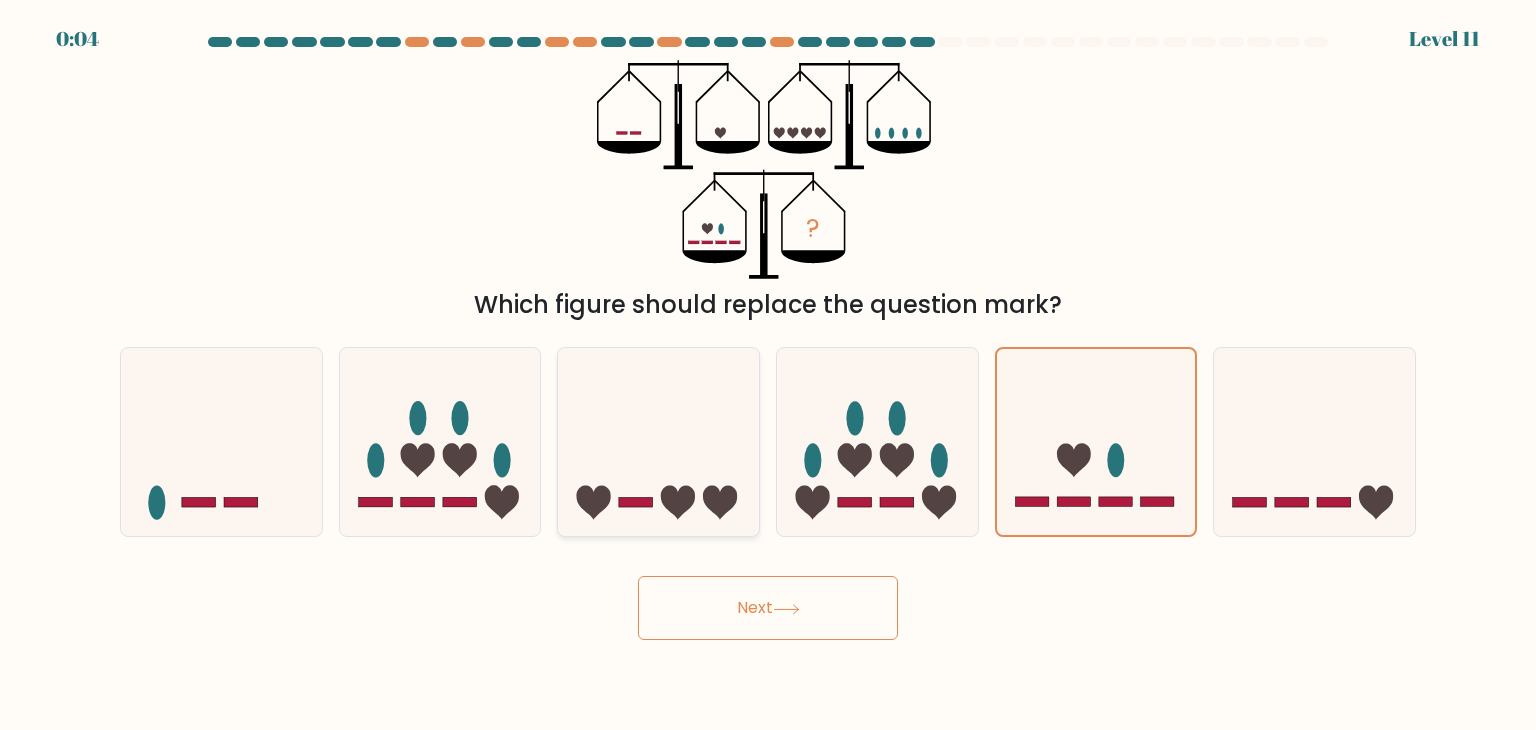 click at bounding box center (658, 442) 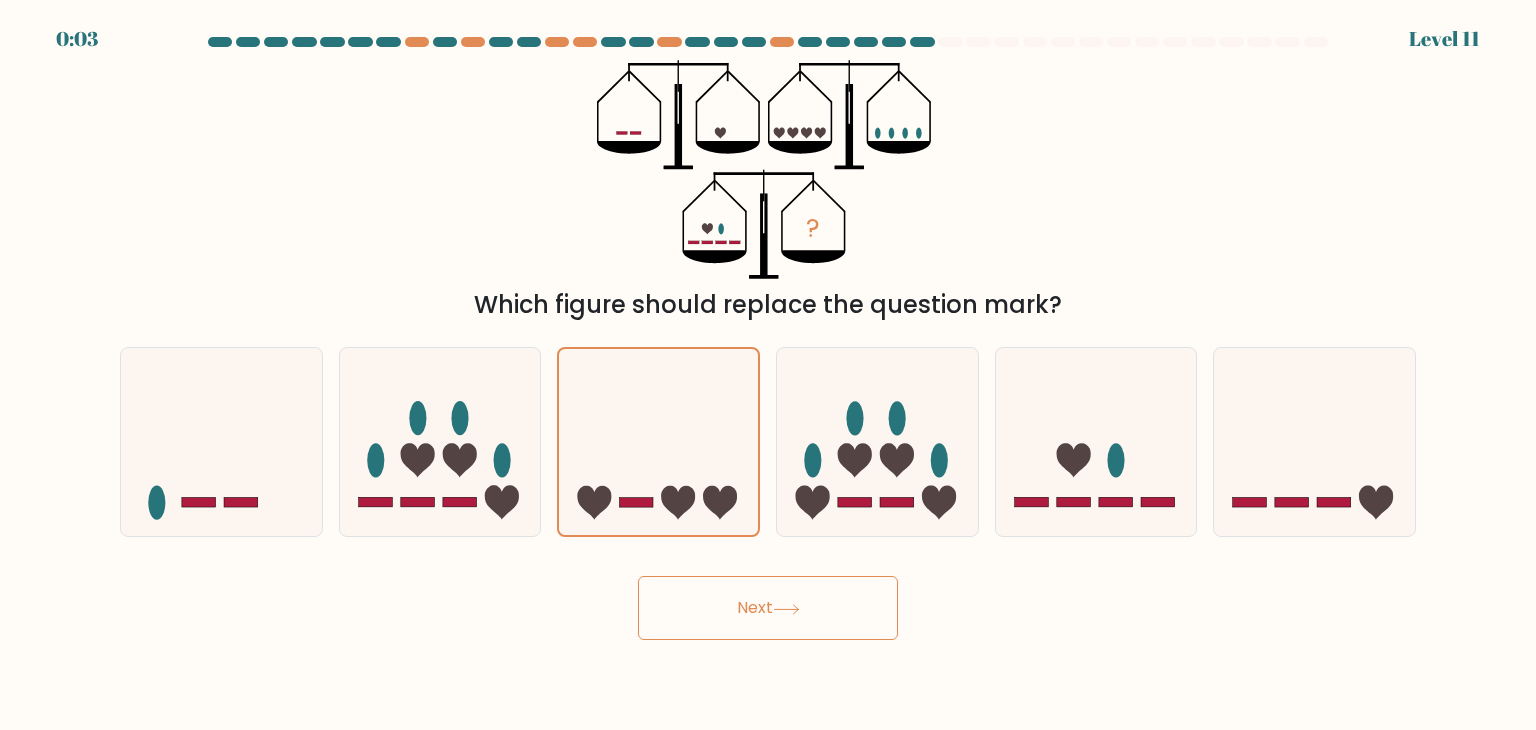 click on "Next" at bounding box center (768, 608) 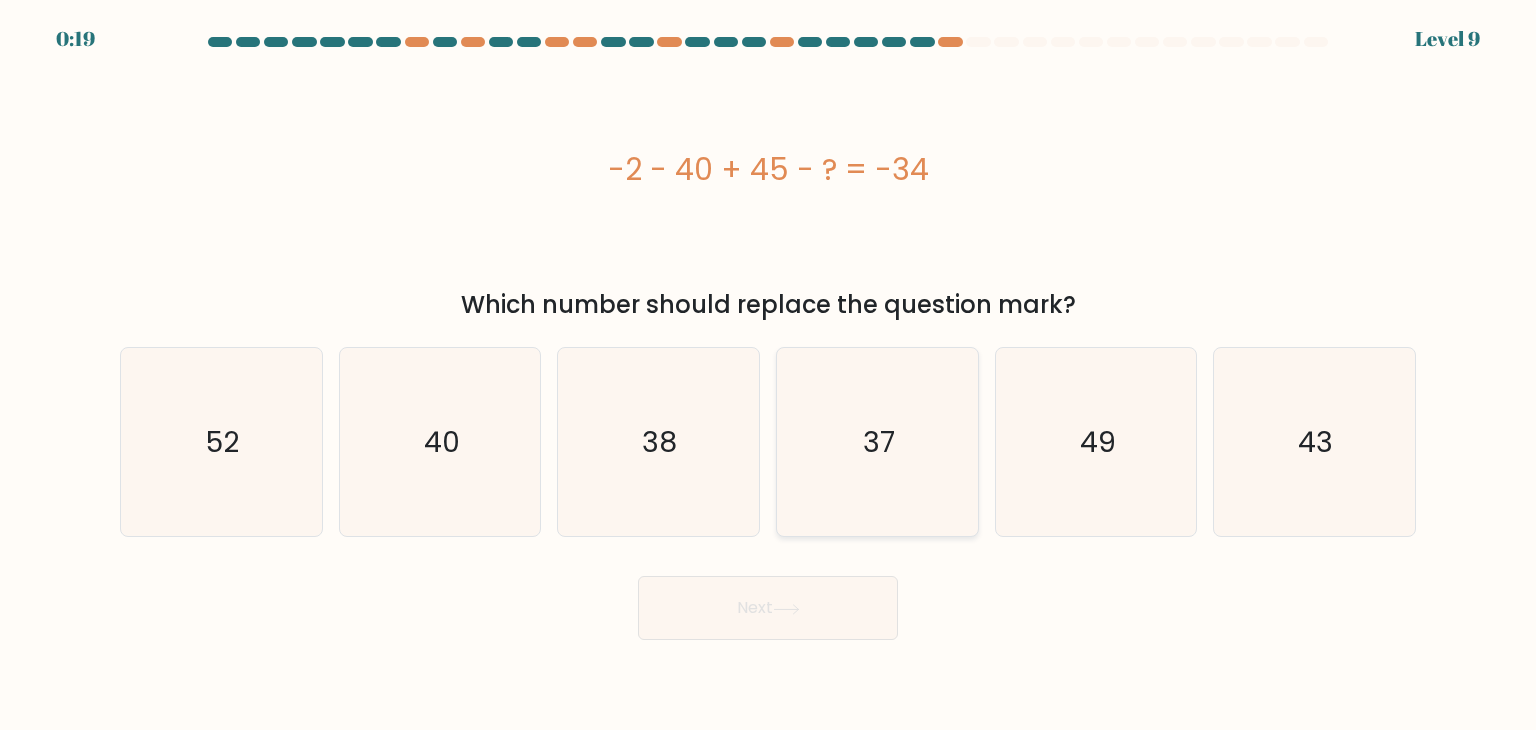 click on "37" at bounding box center [879, 442] 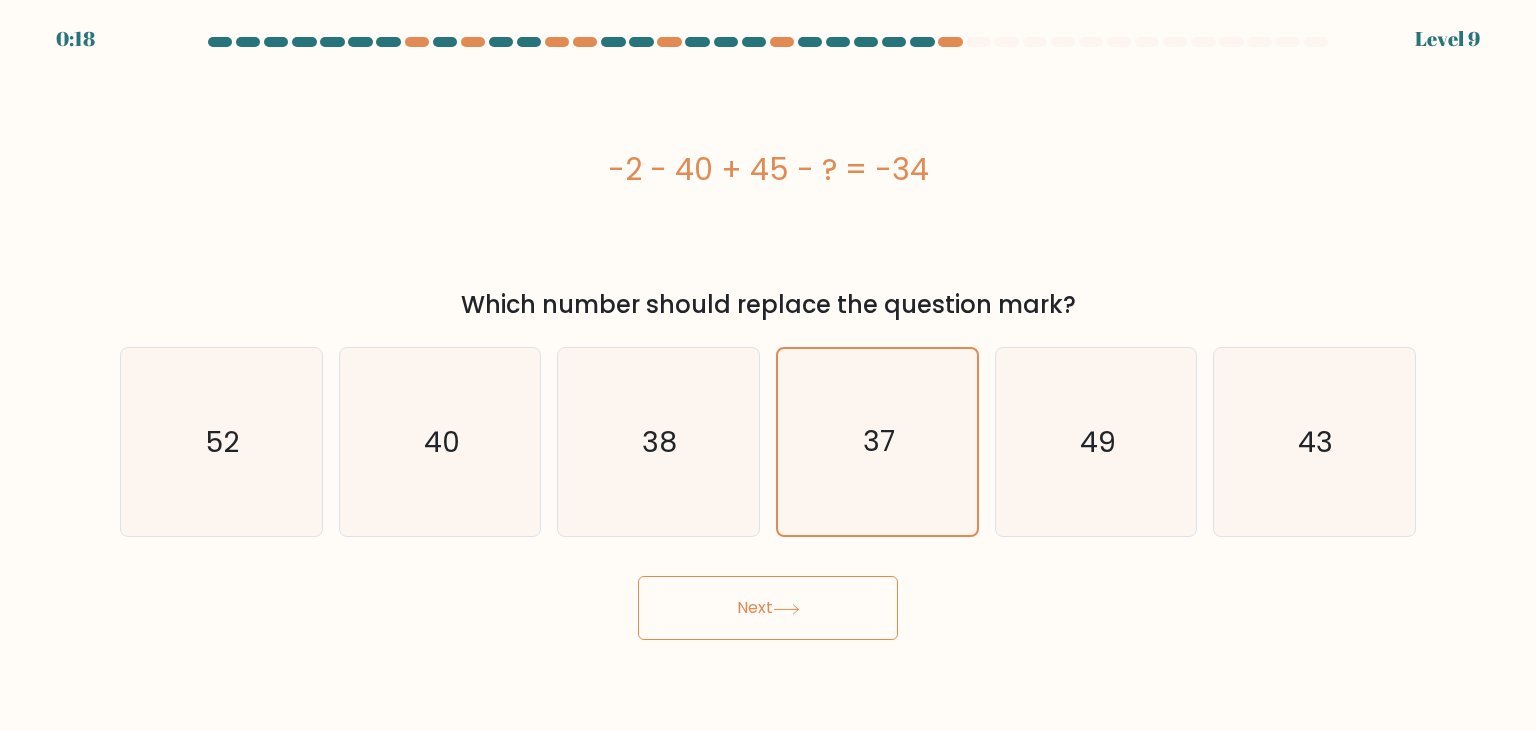 click on "Next" at bounding box center (768, 608) 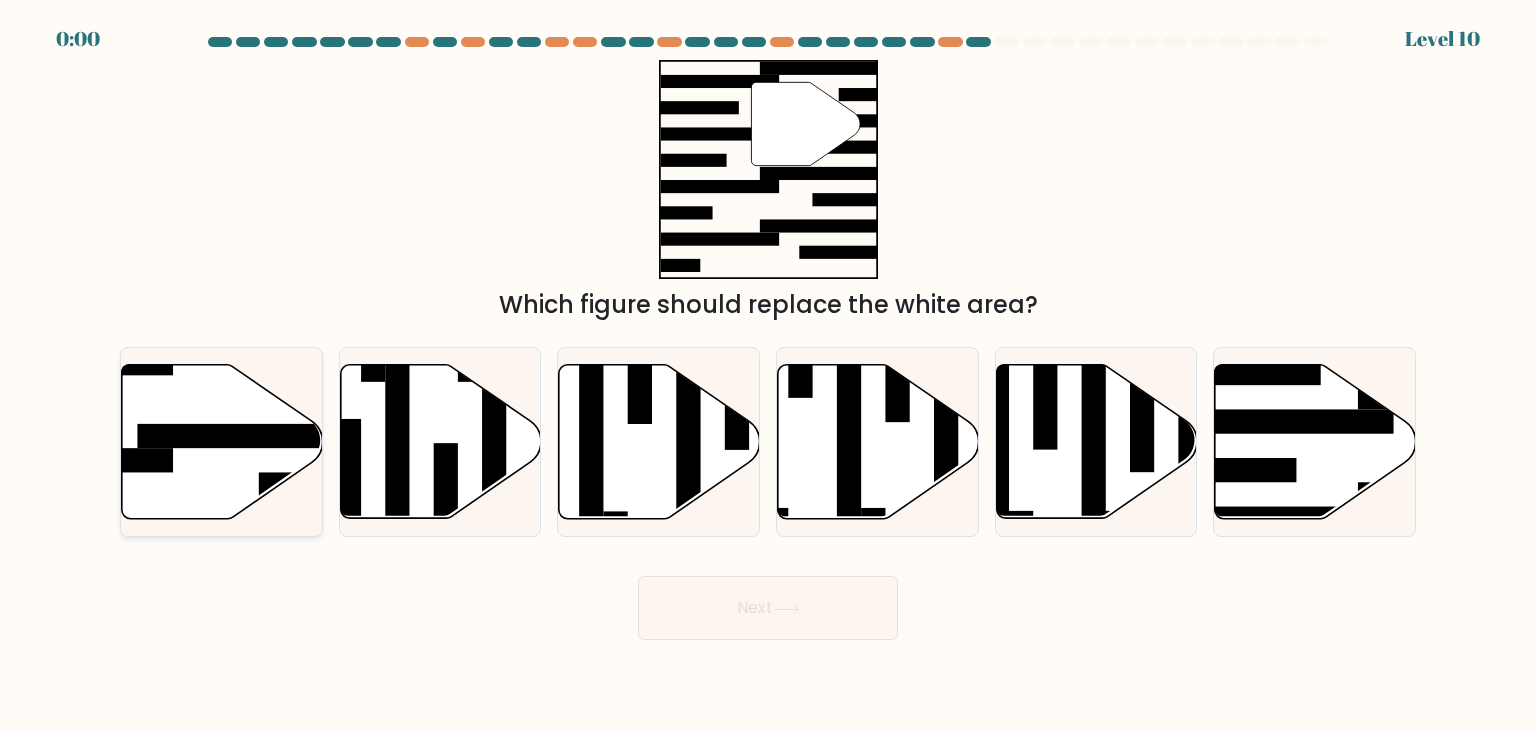 click at bounding box center (246, 436) 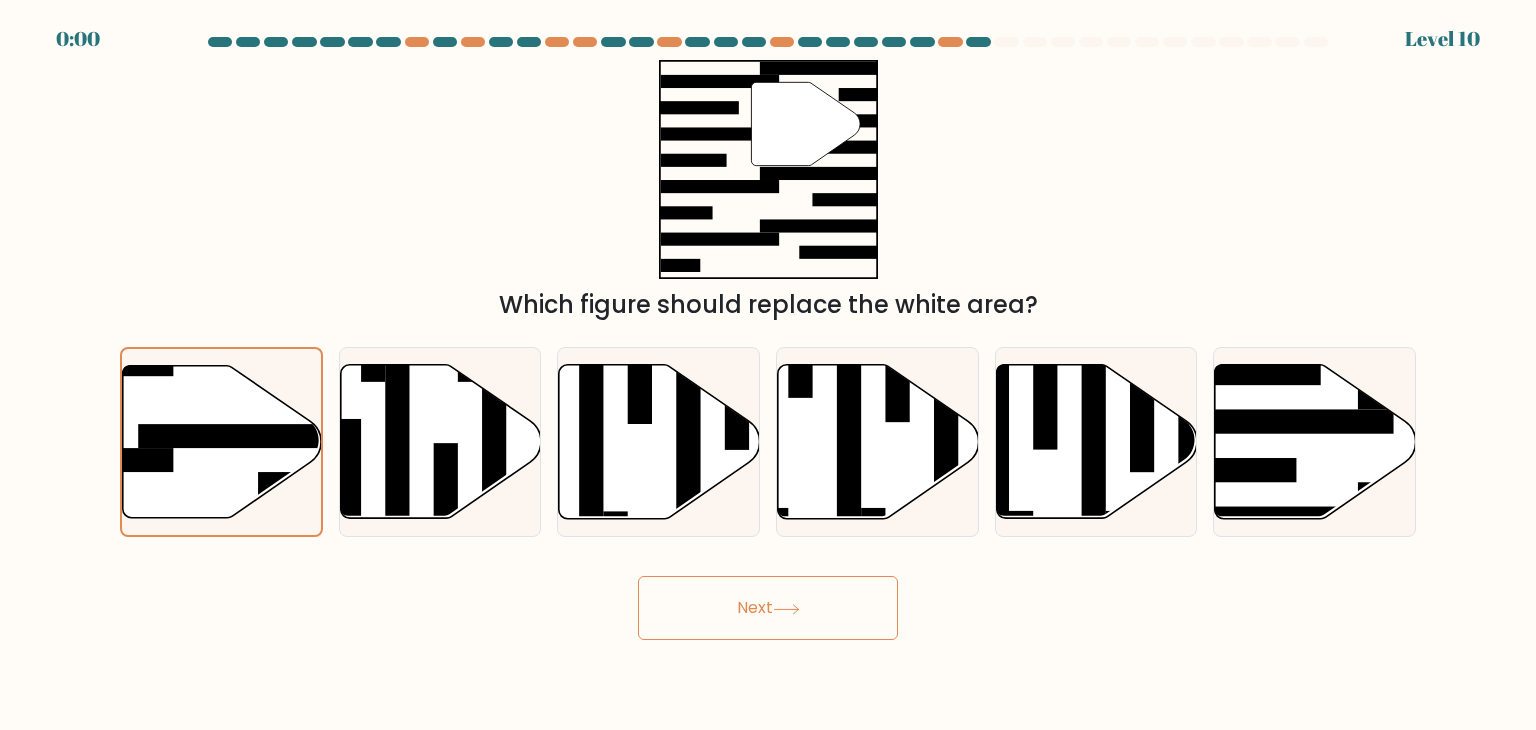 click on "Next" at bounding box center (768, 608) 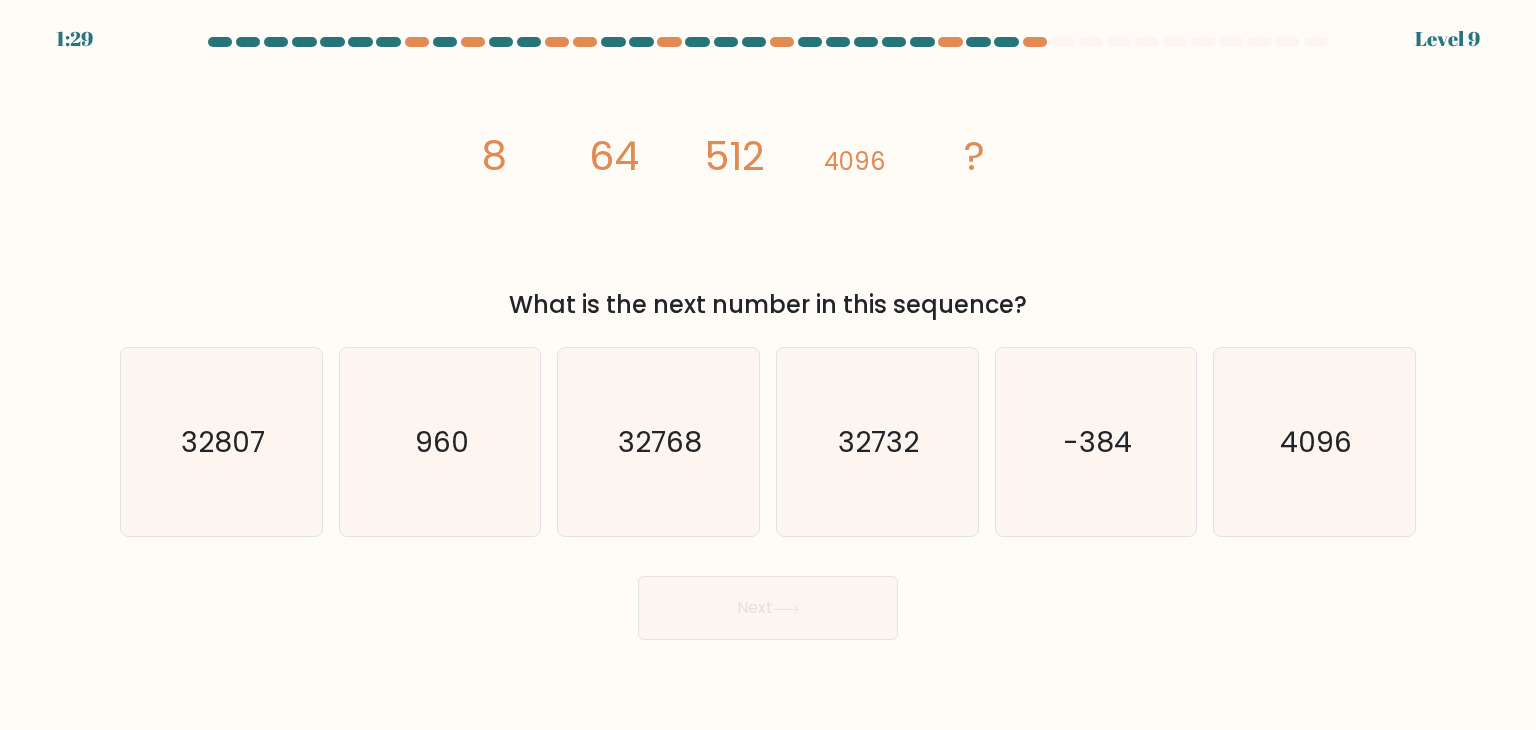 scroll, scrollTop: 0, scrollLeft: 0, axis: both 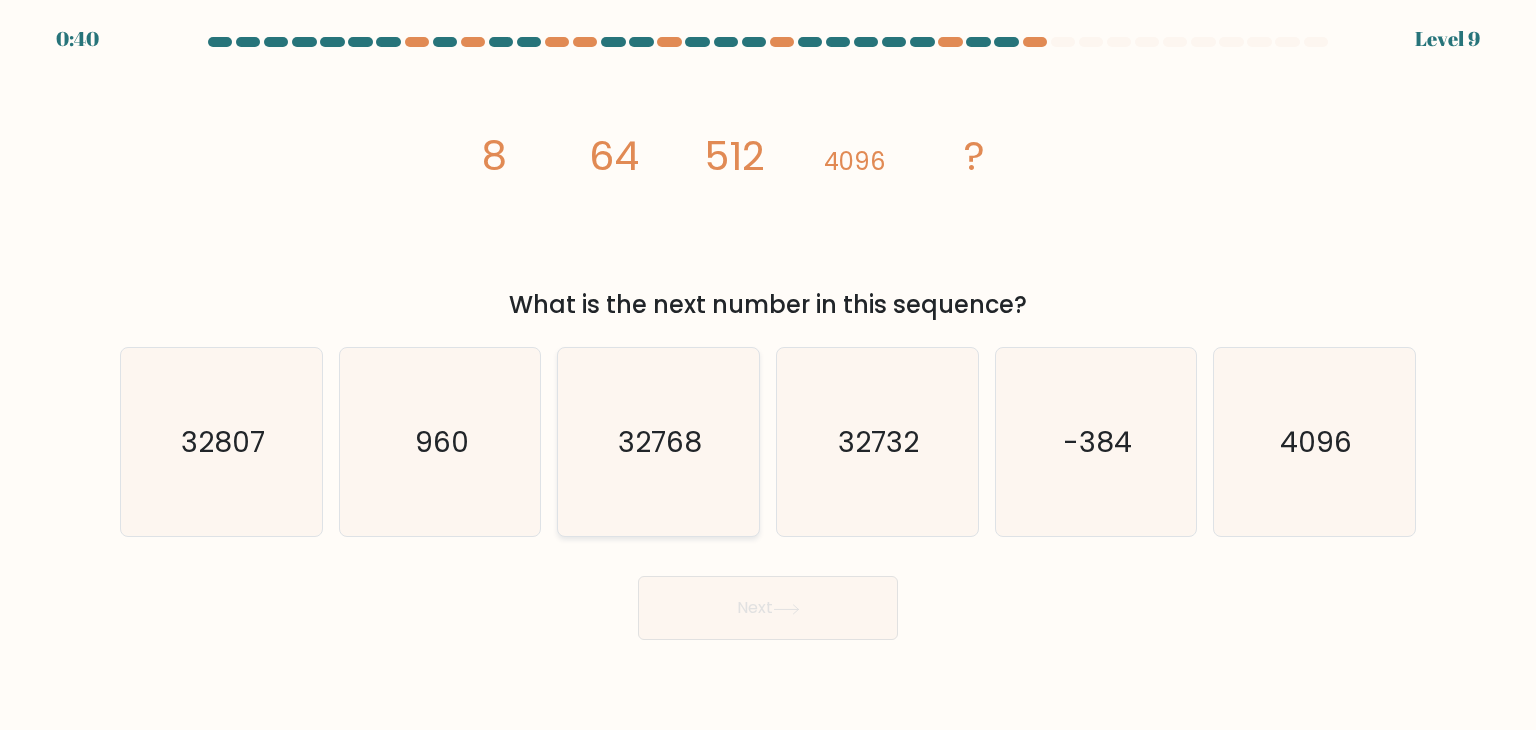 click on "32768" at bounding box center (658, 442) 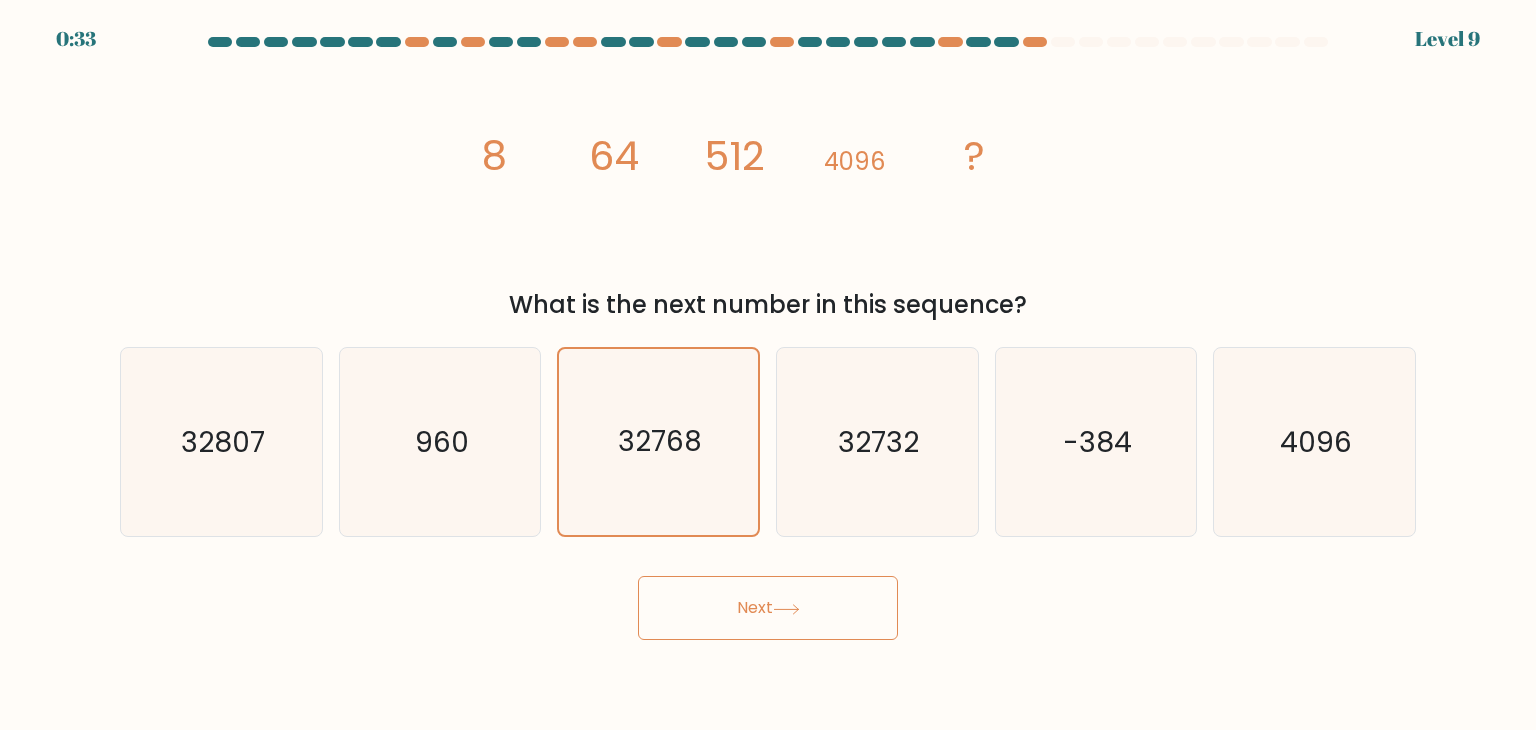 click on "Next" at bounding box center [768, 608] 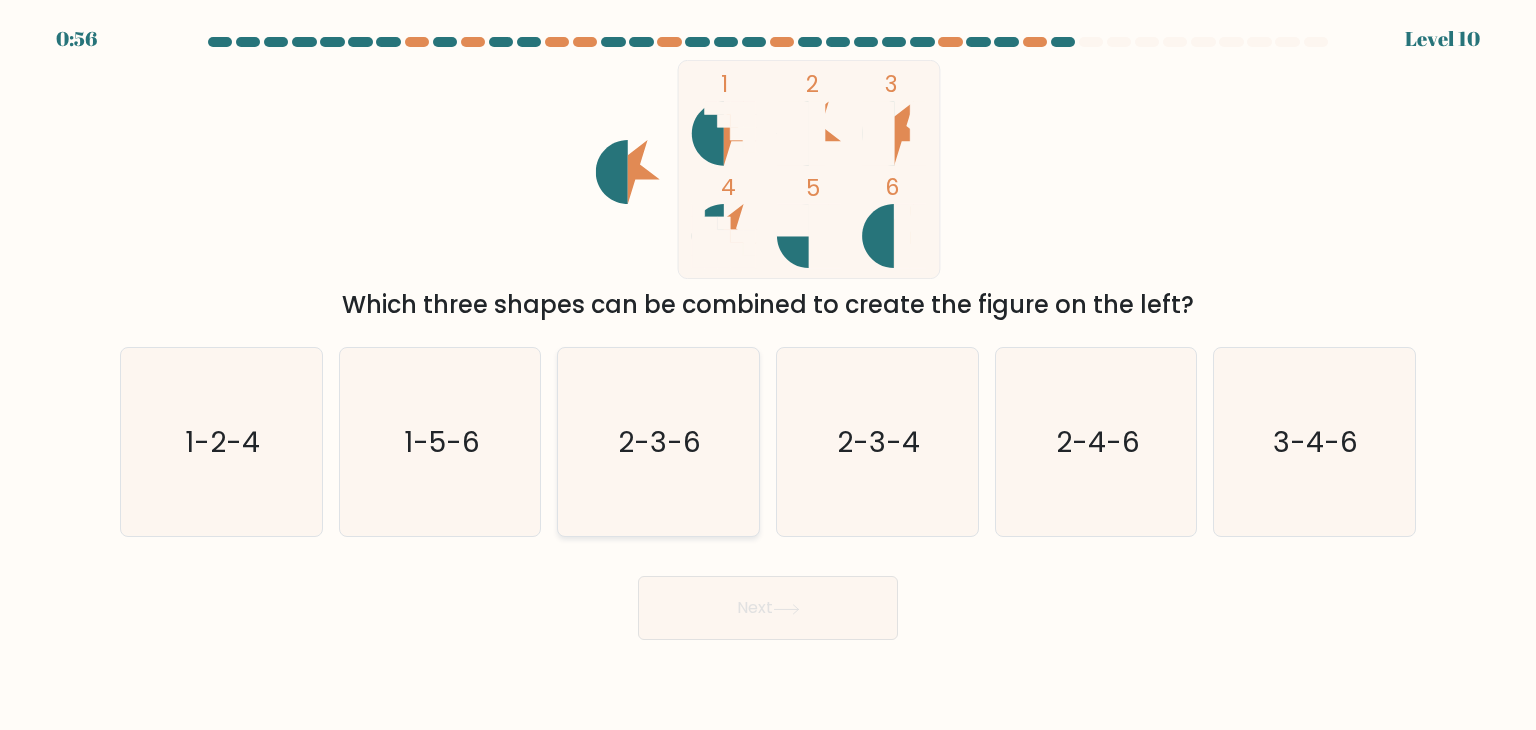 click on "2-3-6" at bounding box center (660, 442) 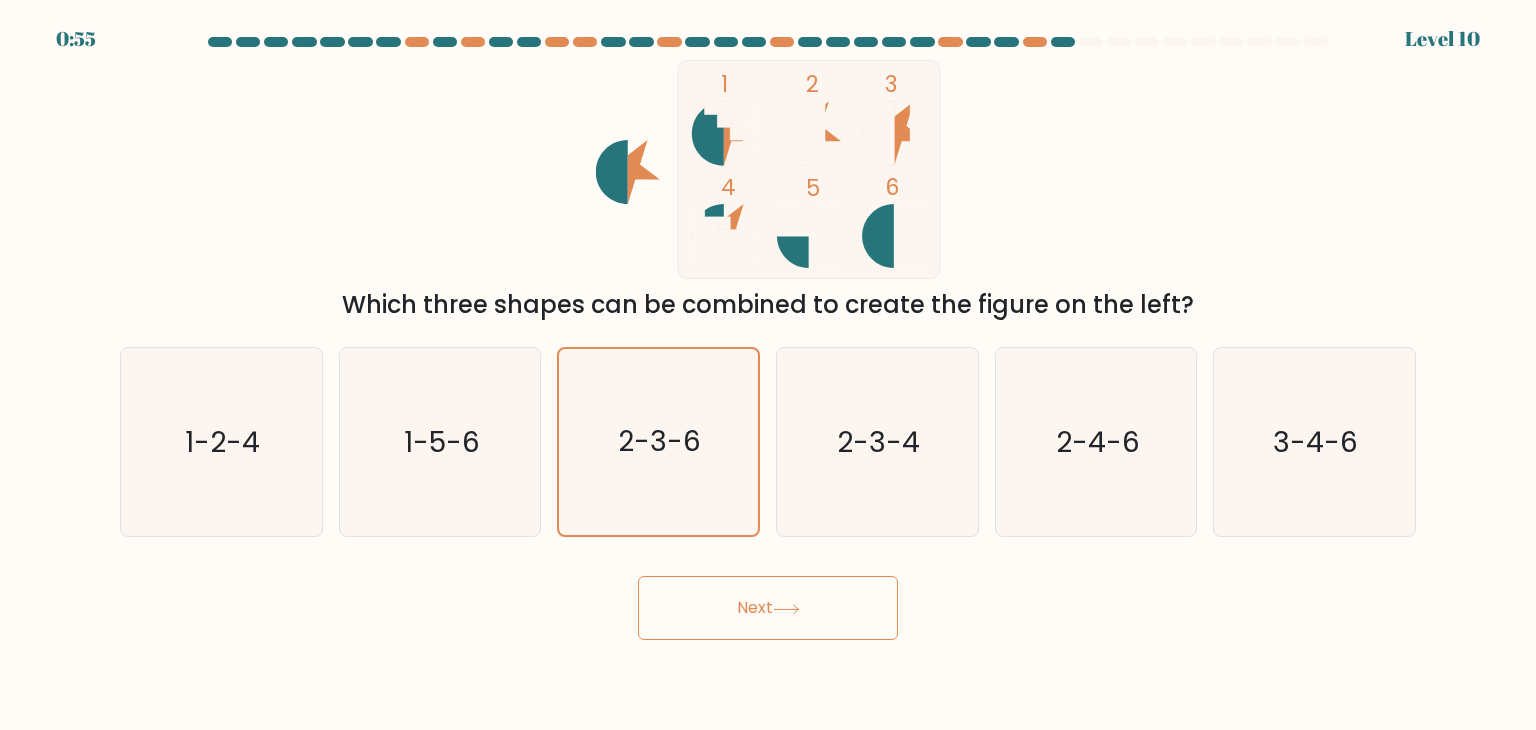 click on "Next" at bounding box center (768, 608) 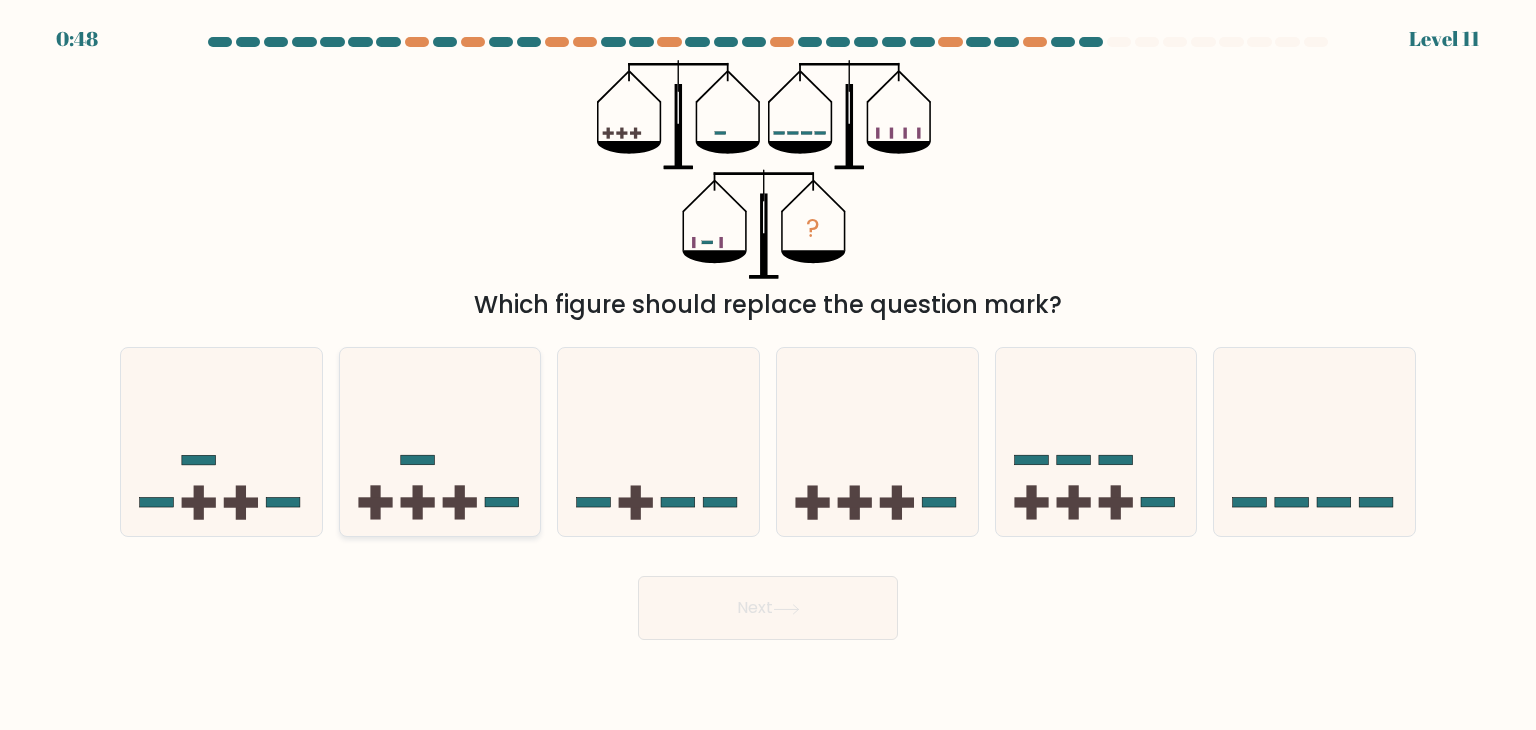 click at bounding box center [440, 442] 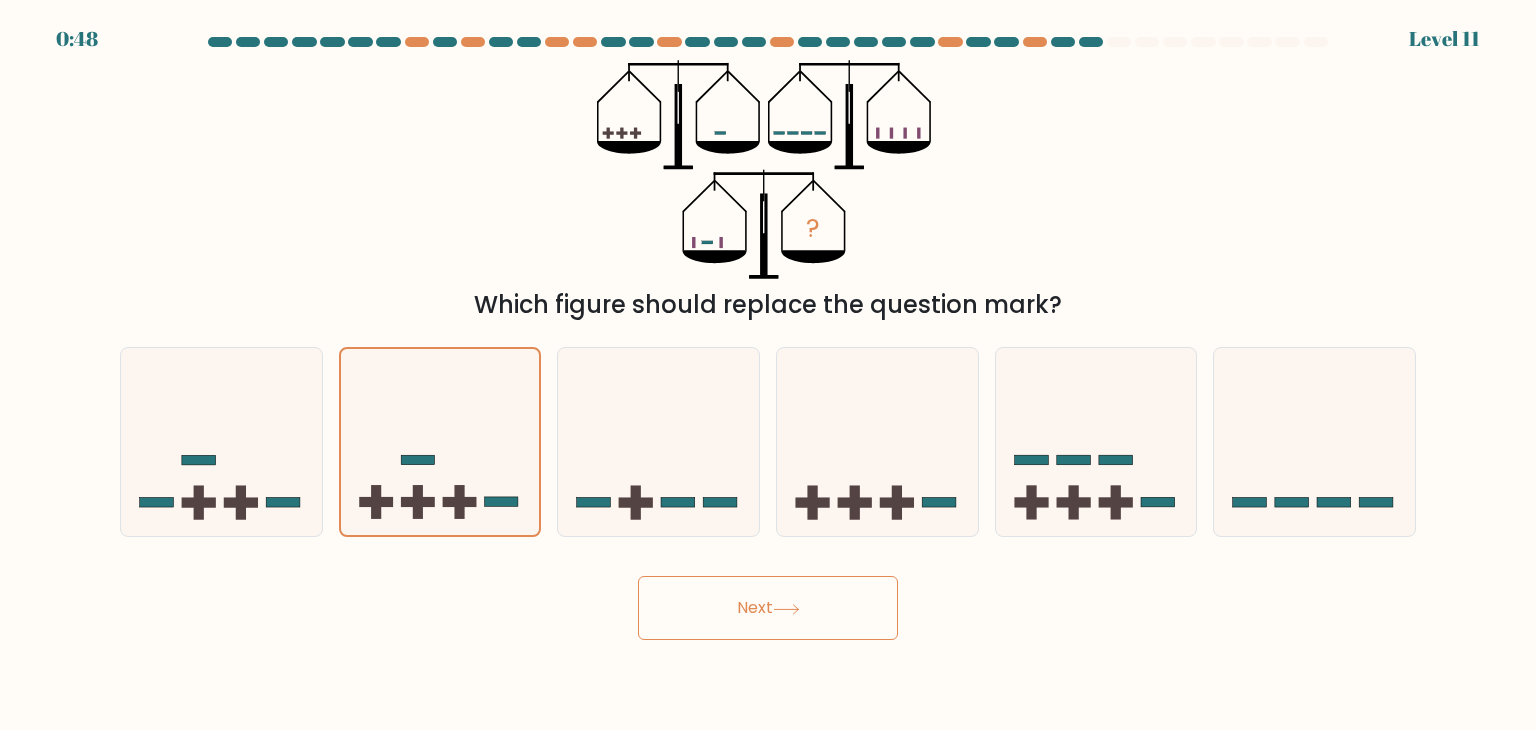 click on "Next" at bounding box center [768, 608] 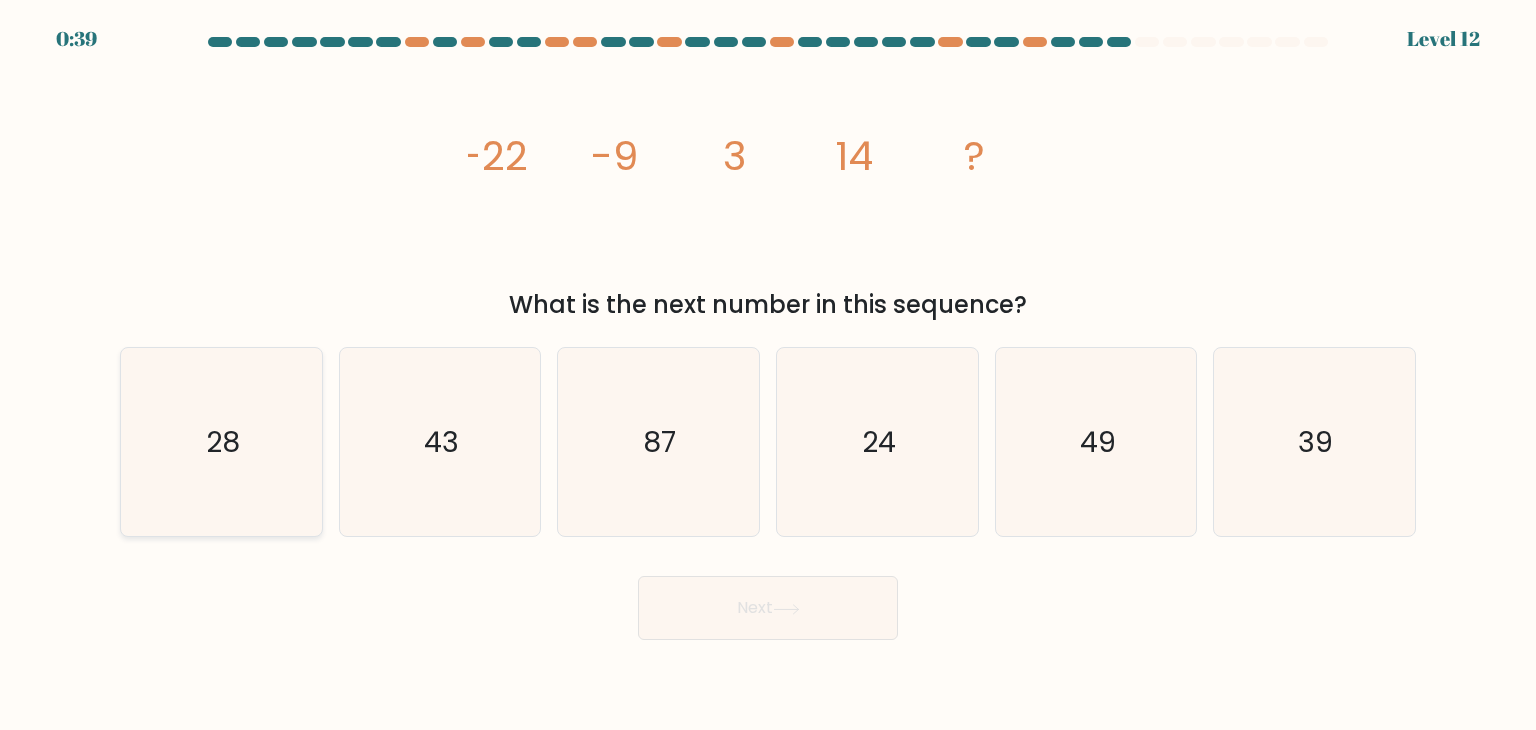 click on "28" at bounding box center (221, 442) 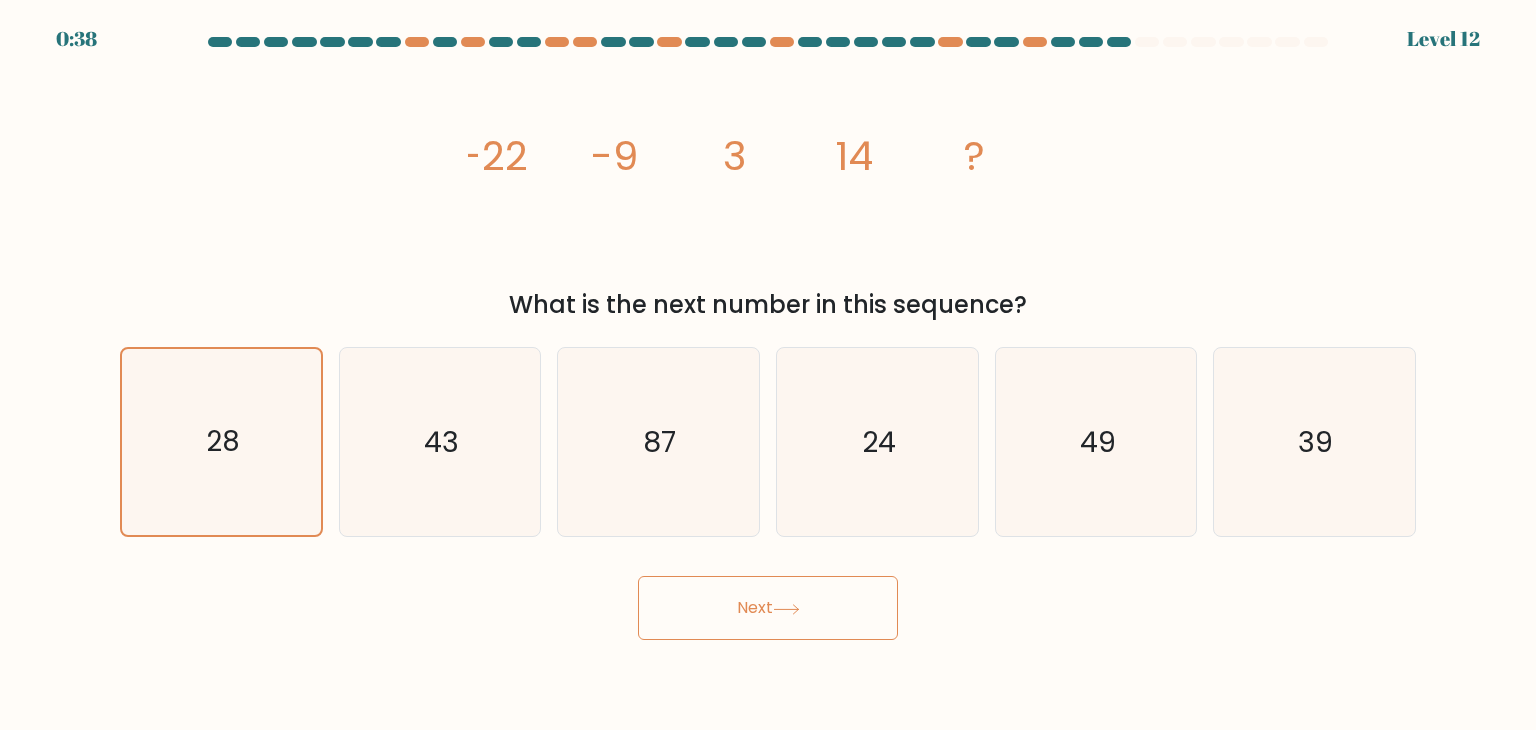 click on "Next" at bounding box center (768, 608) 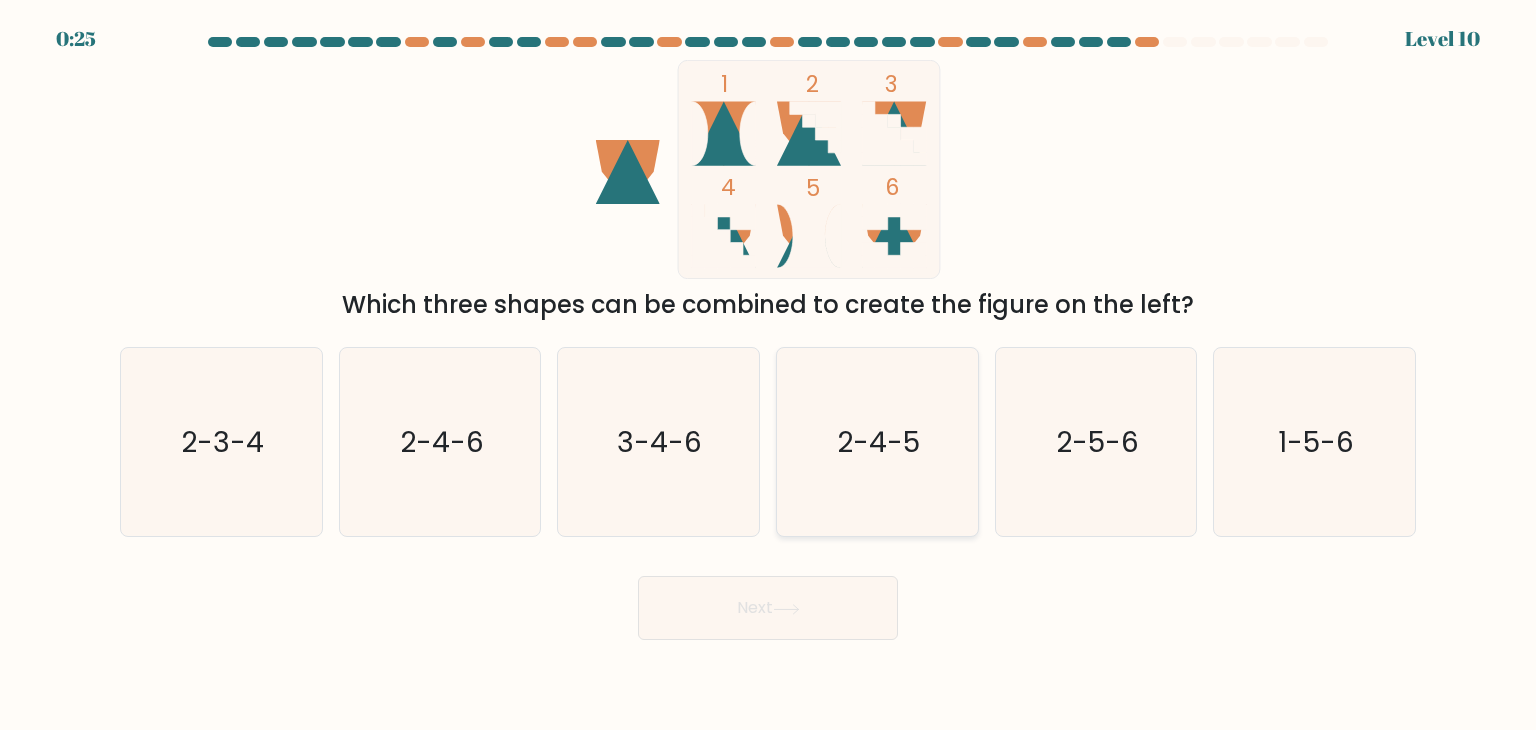 click on "2-4-5" at bounding box center (877, 442) 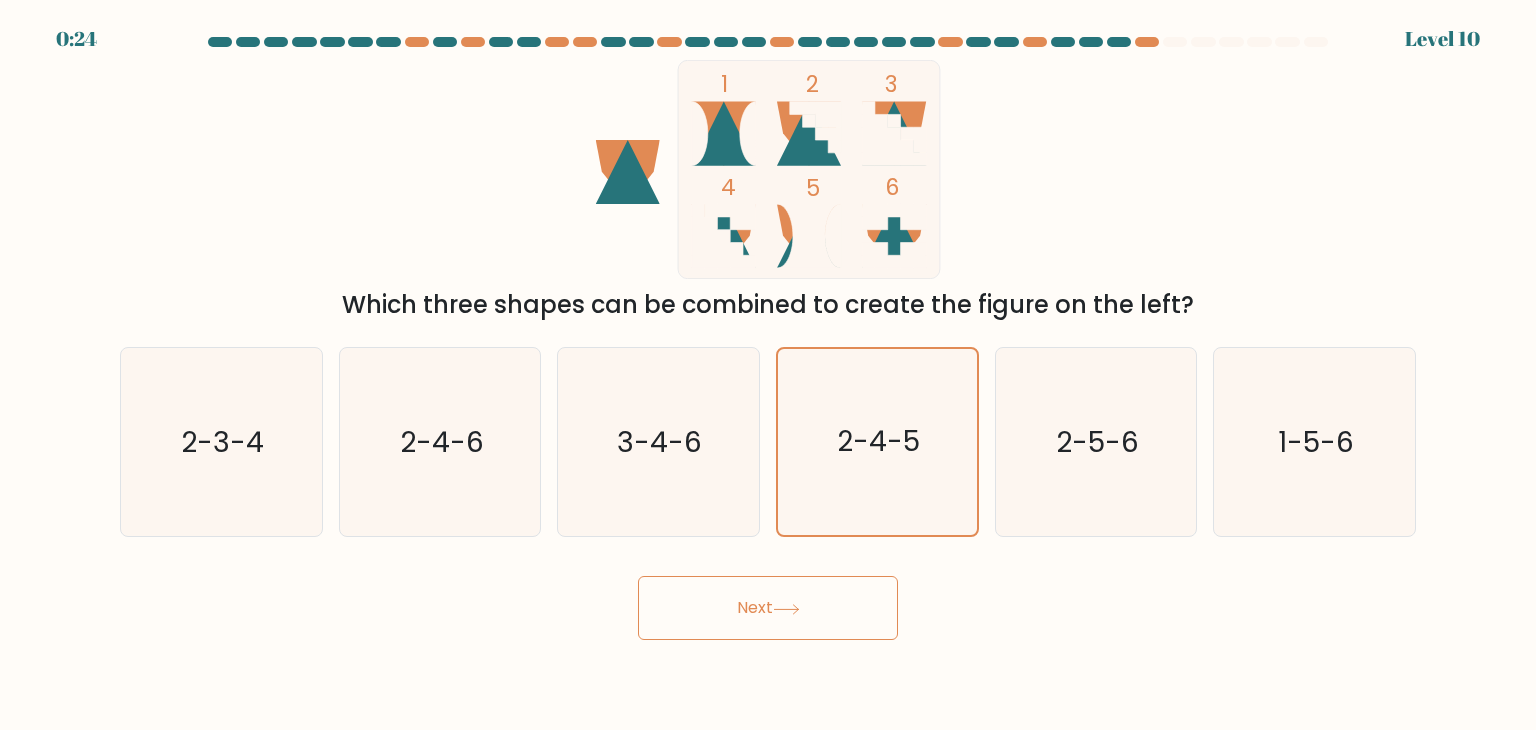 click on "0:24
Level 10" at bounding box center [768, 365] 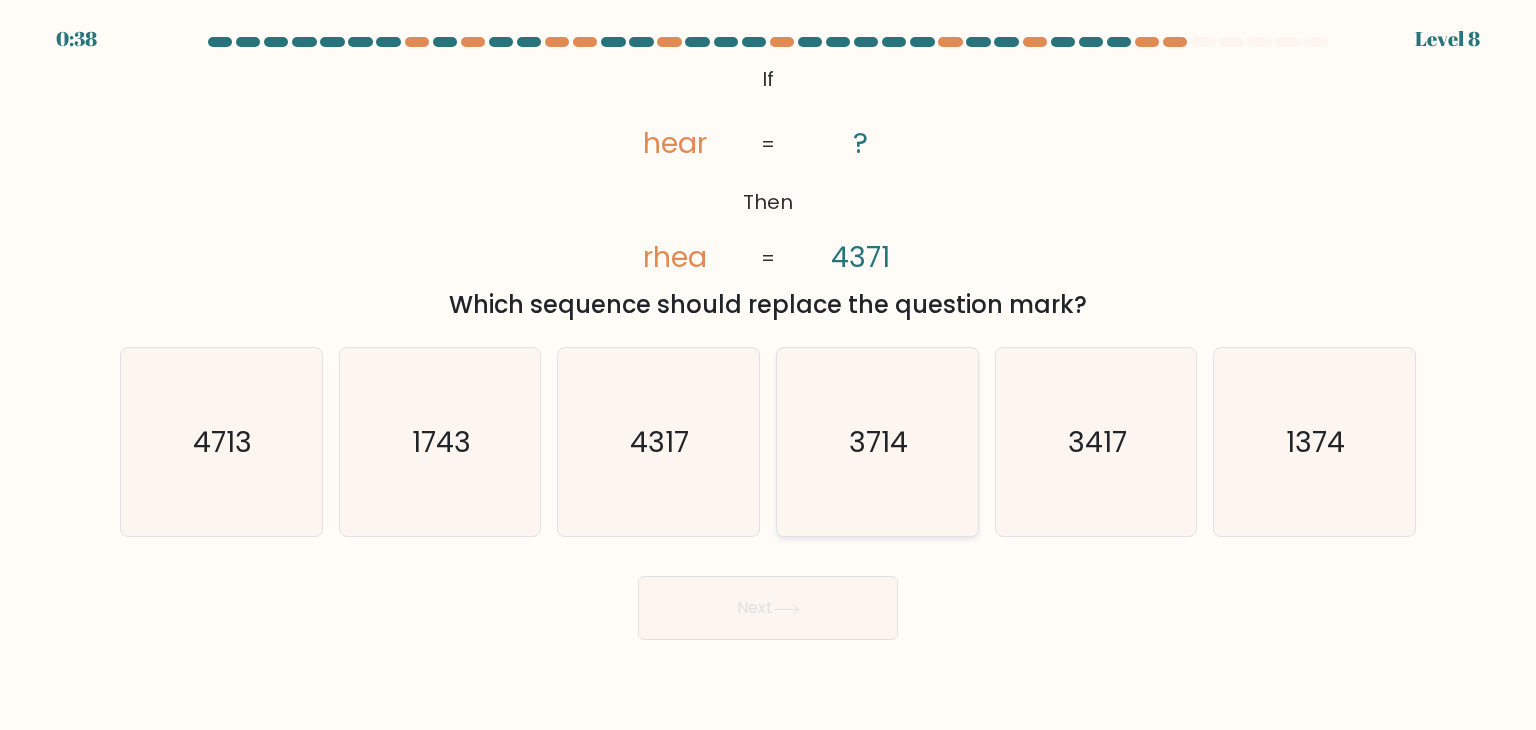 click on "3714" at bounding box center (877, 442) 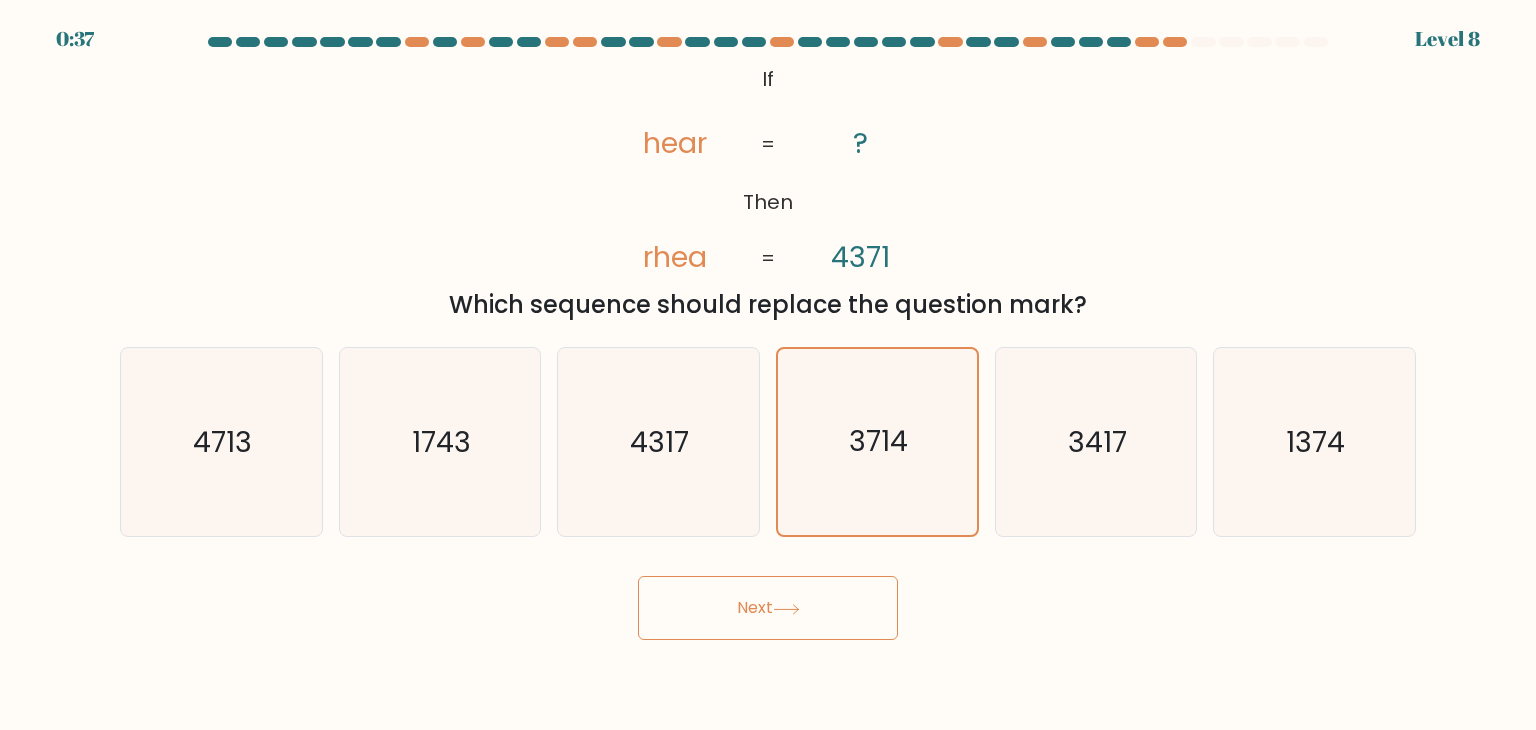 click on "Next" at bounding box center [768, 608] 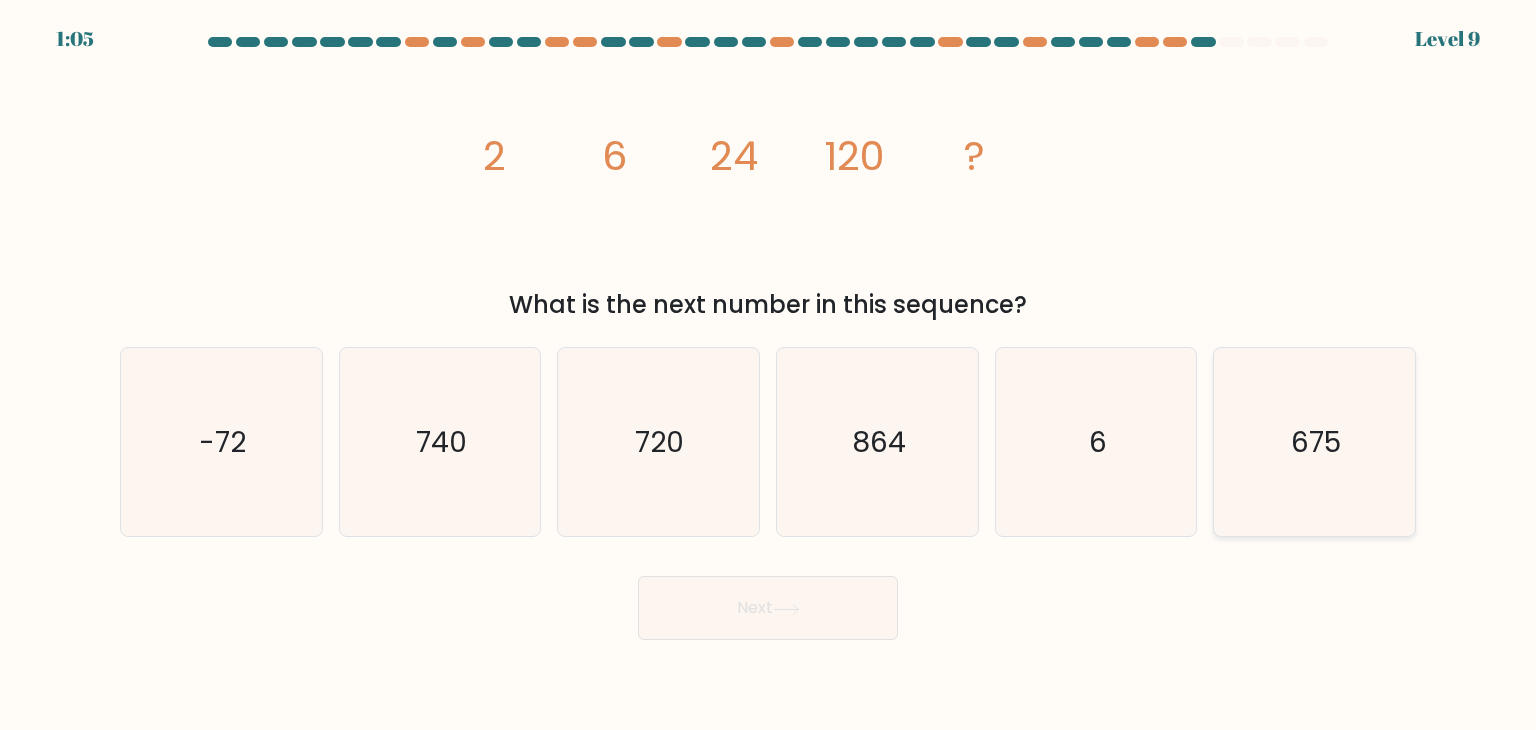 click on "675" at bounding box center [1314, 442] 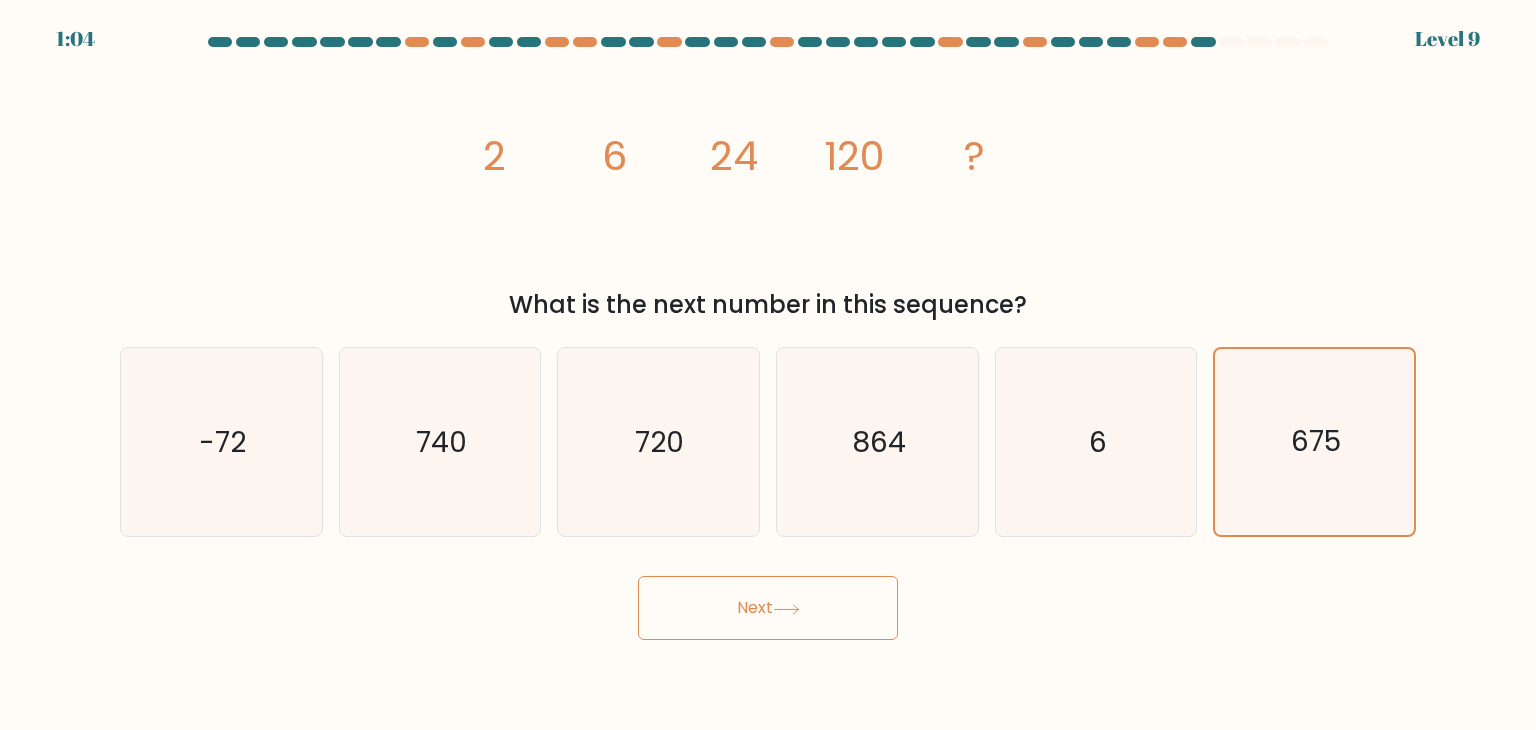 click on "Next" at bounding box center (768, 608) 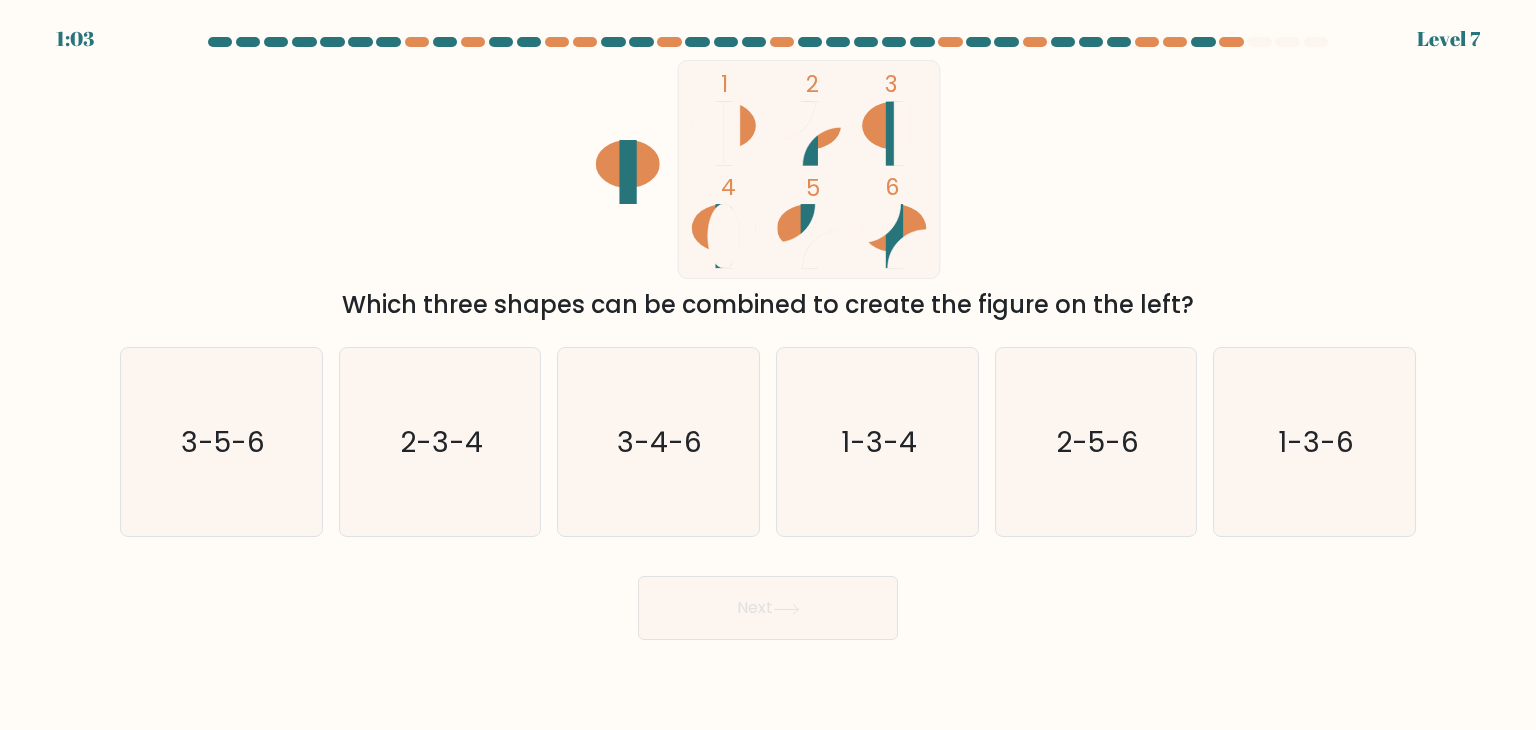 click on "Next" at bounding box center [768, 608] 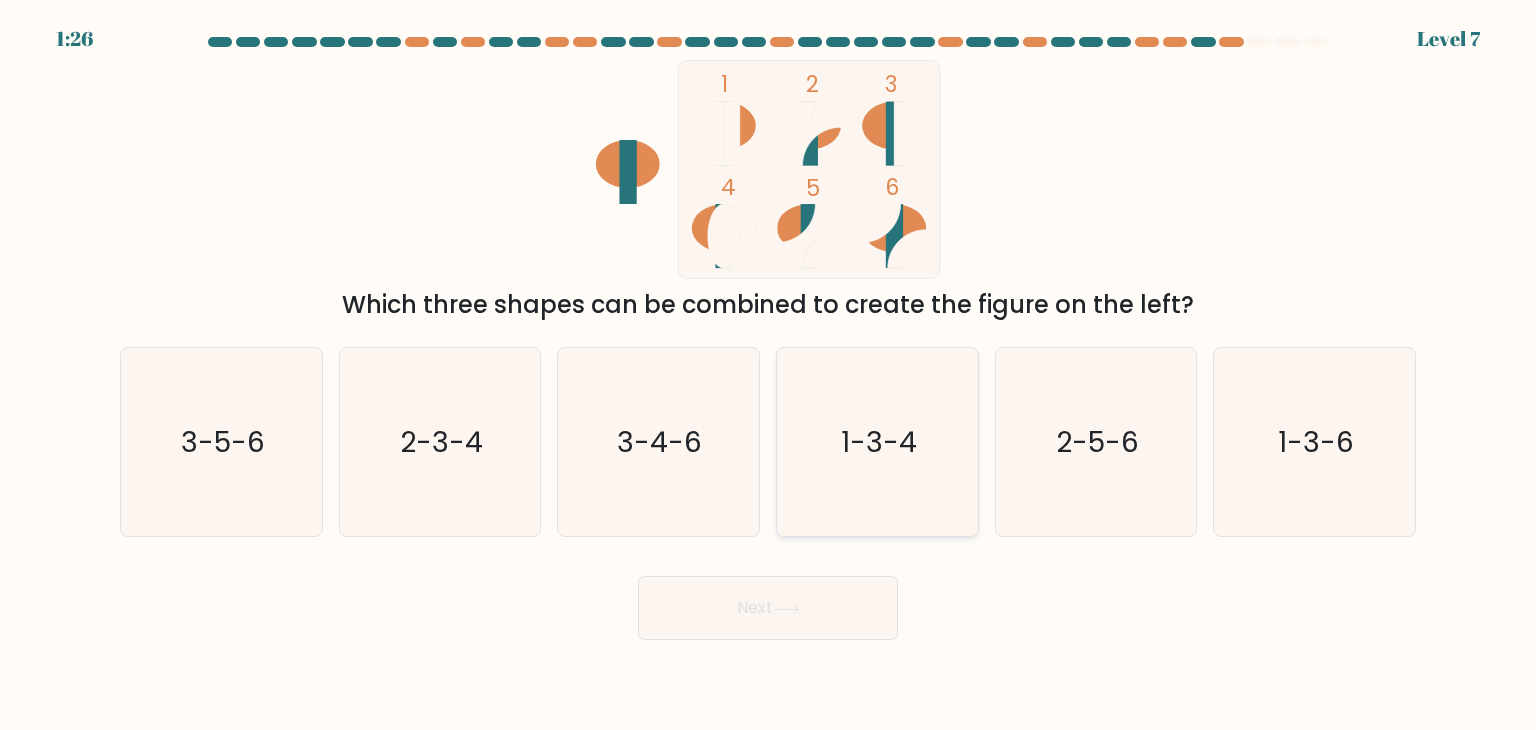 click on "1-3-4" at bounding box center (877, 442) 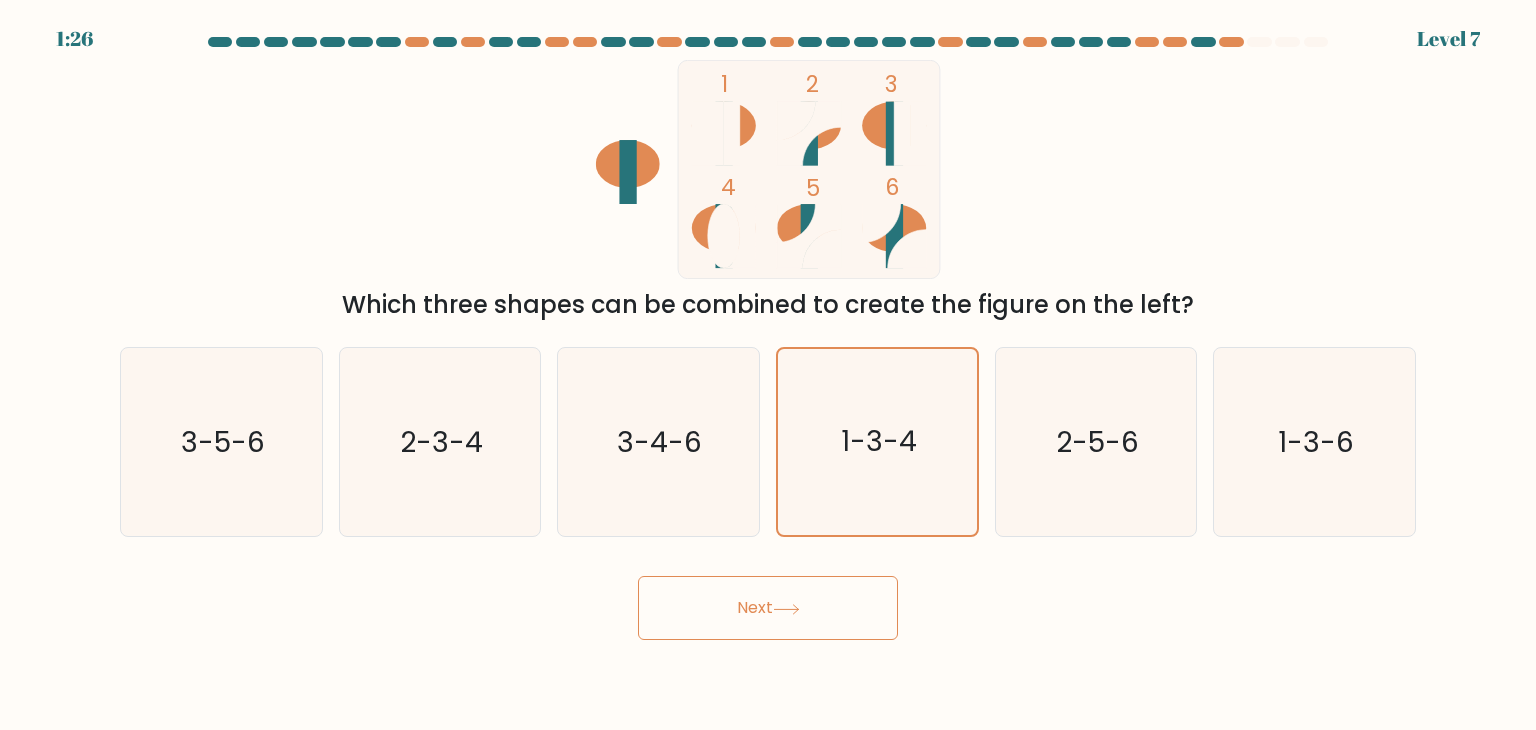 click on "Next" at bounding box center (768, 608) 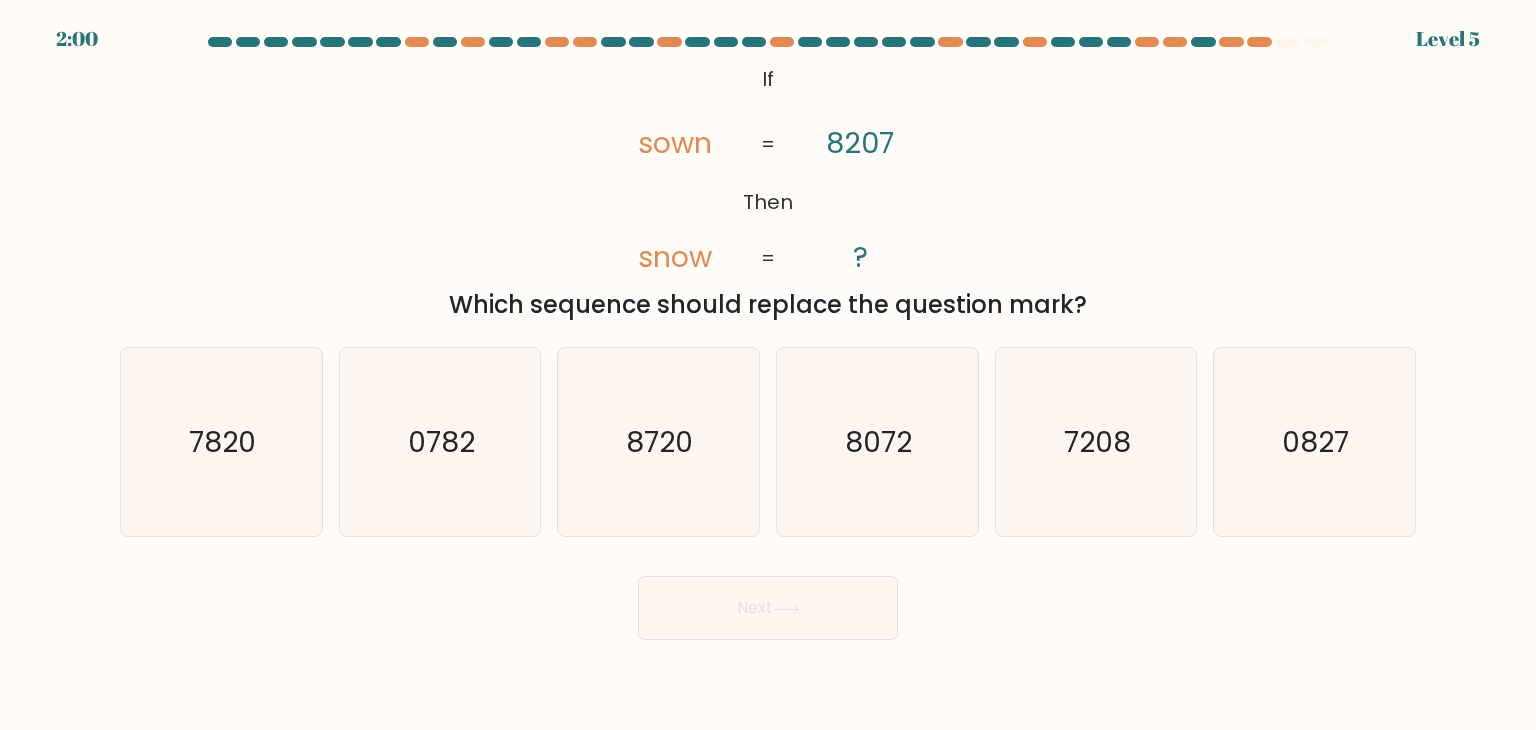 drag, startPoint x: 649, startPoint y: 480, endPoint x: 683, endPoint y: 538, distance: 67.23094 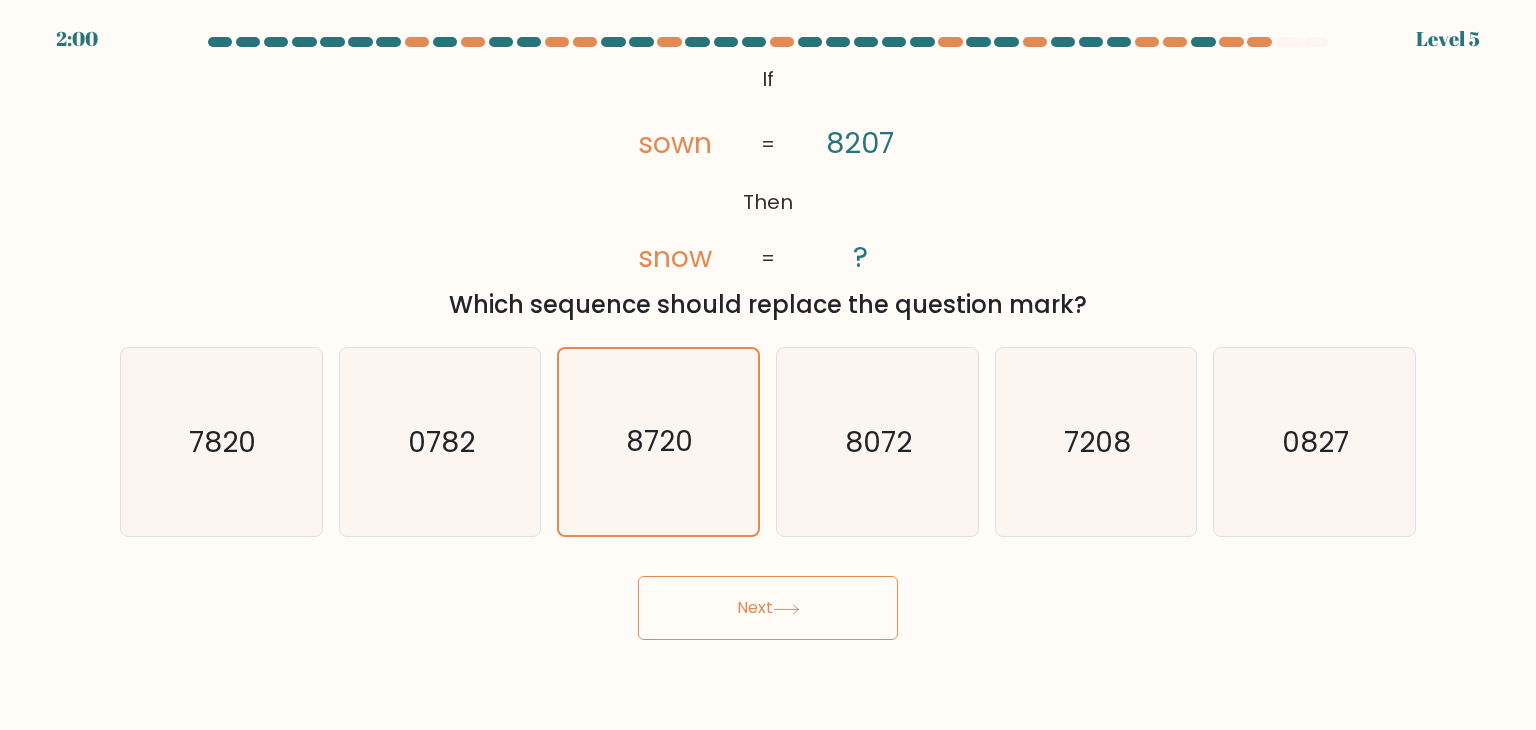 click on "Next" at bounding box center (768, 608) 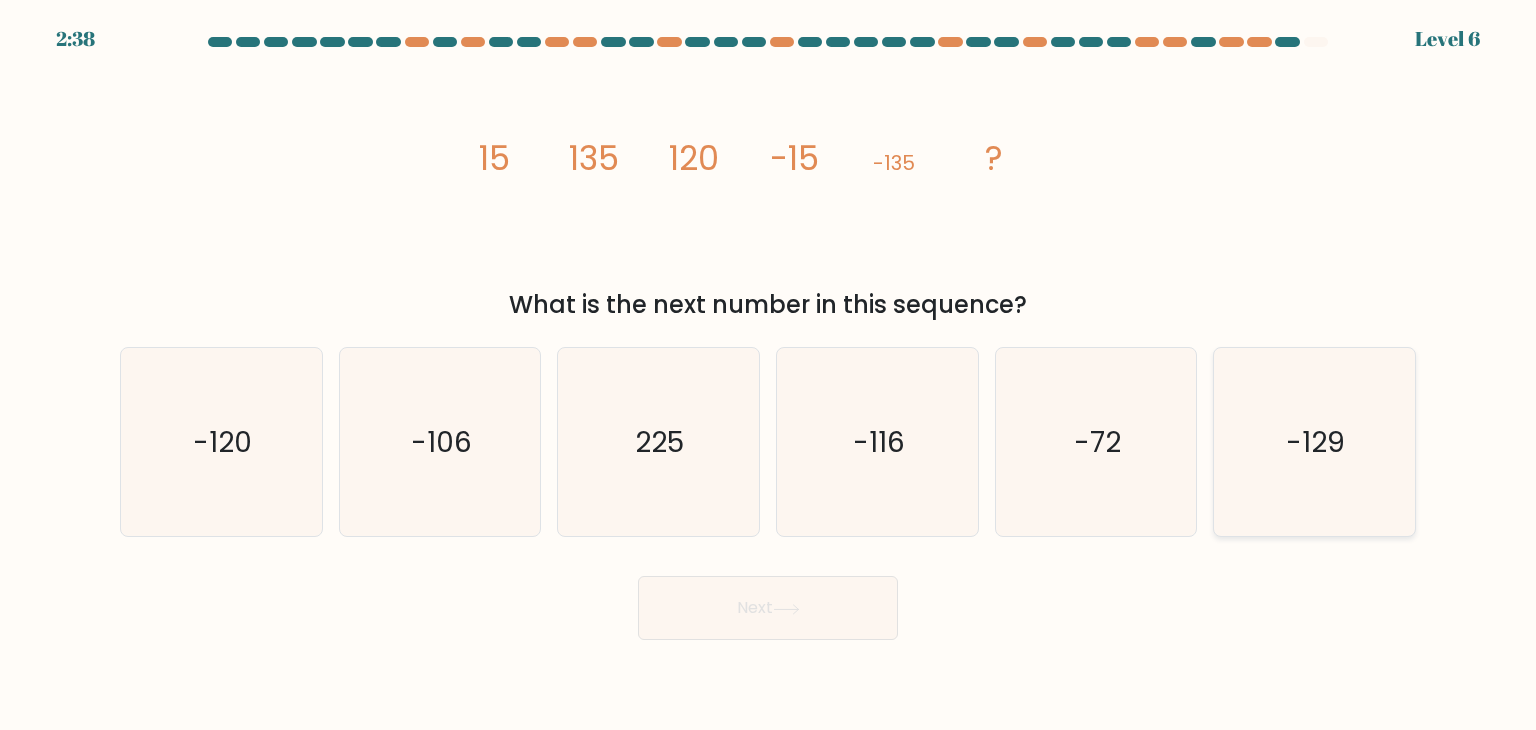 click on "-129" at bounding box center (1314, 442) 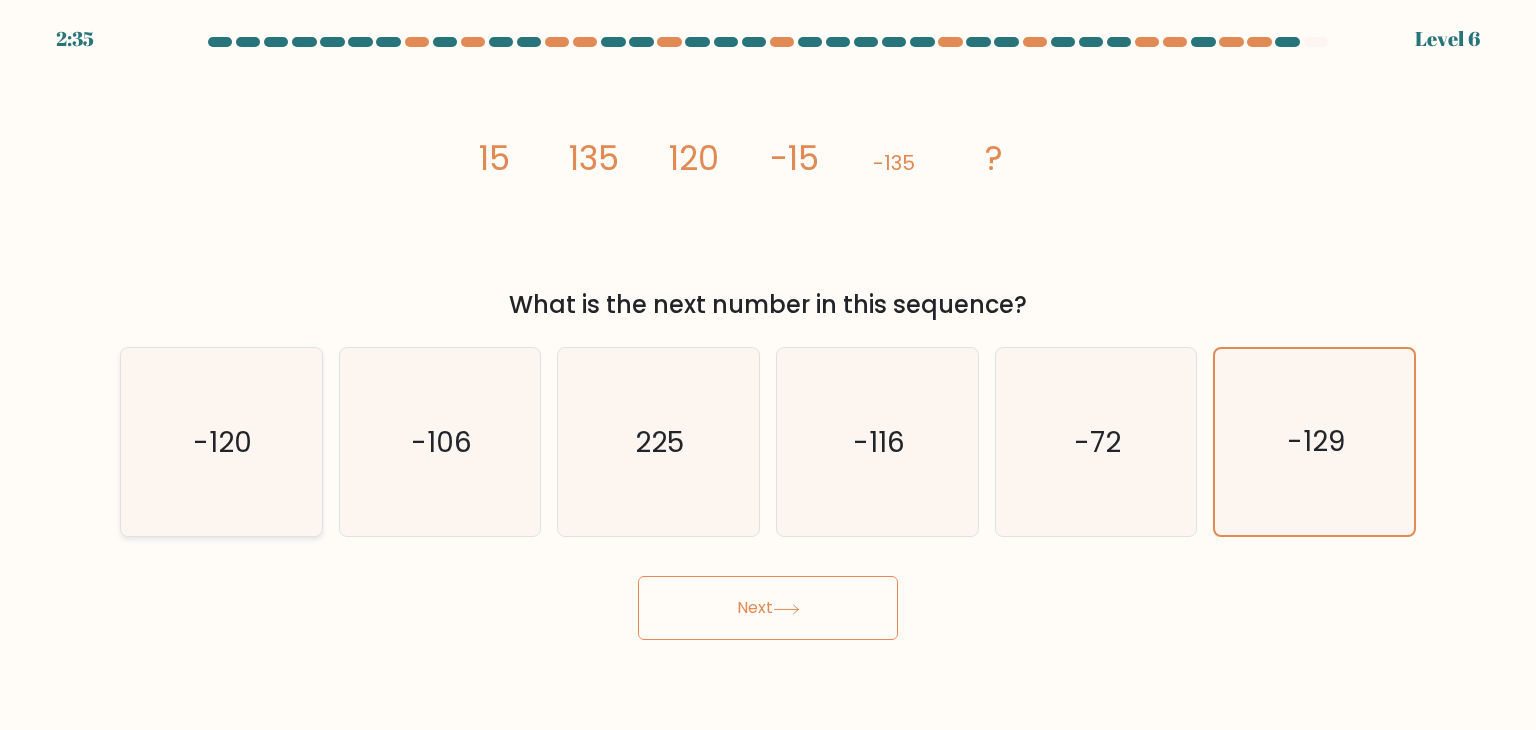 click on "-120" at bounding box center [221, 442] 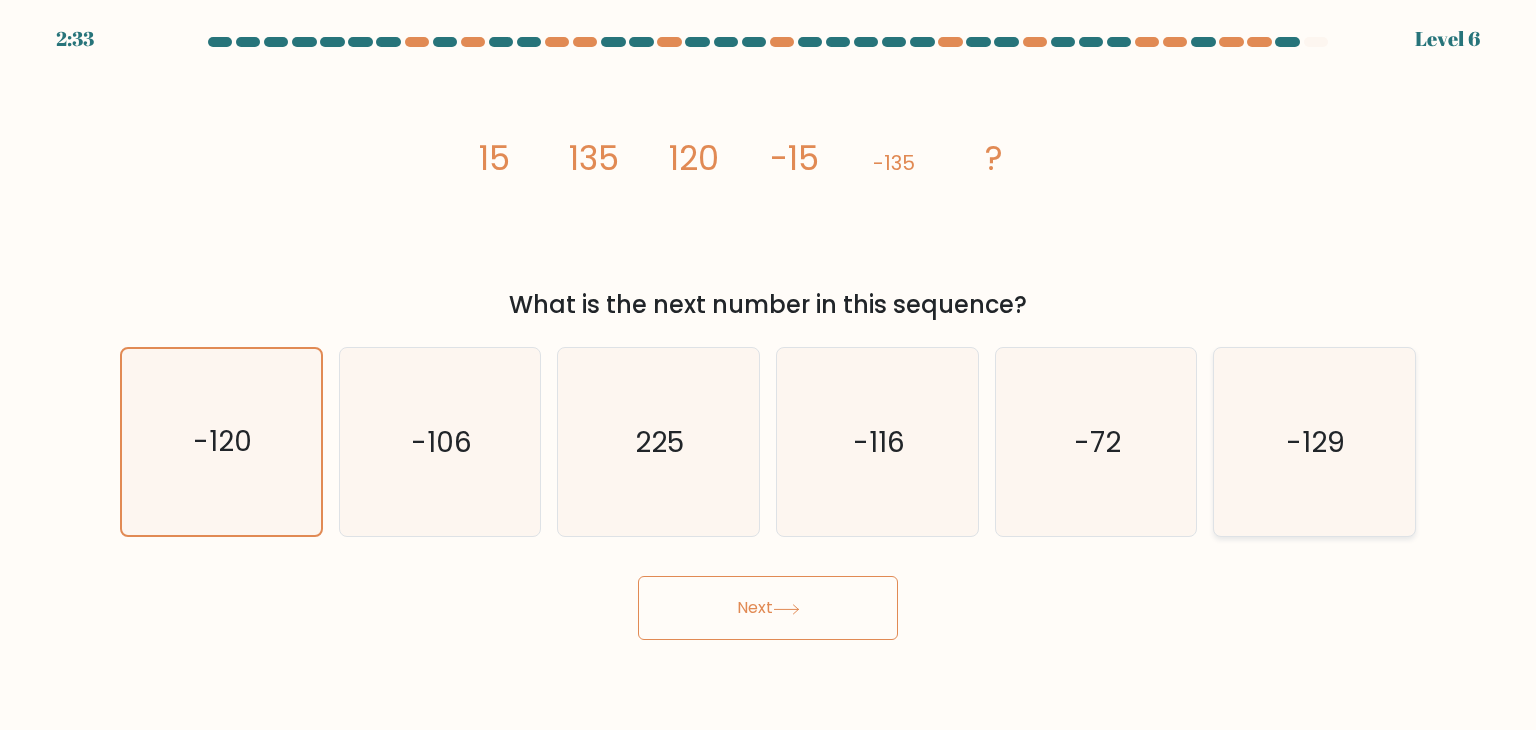 click on "-129" at bounding box center [1316, 442] 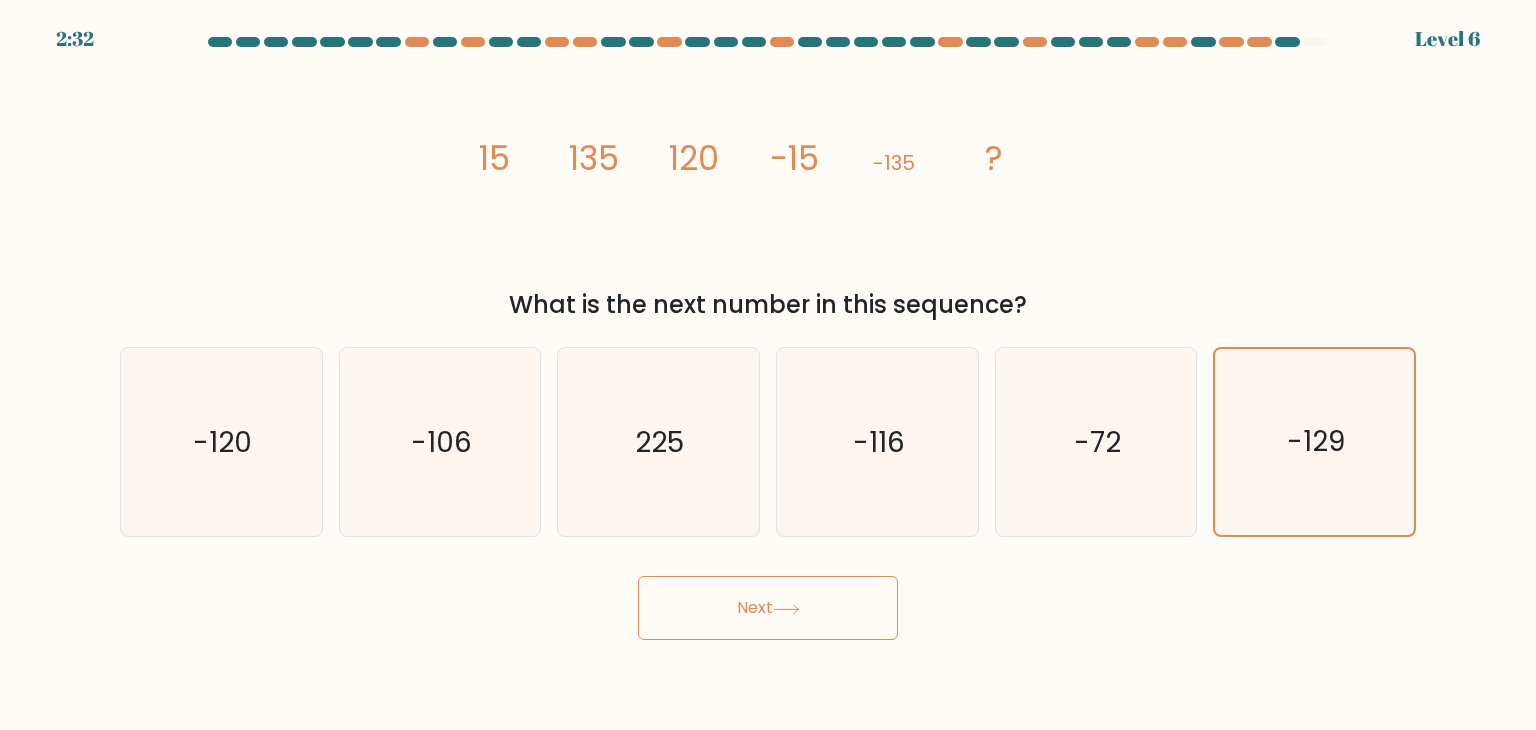 click on "Next" at bounding box center [768, 608] 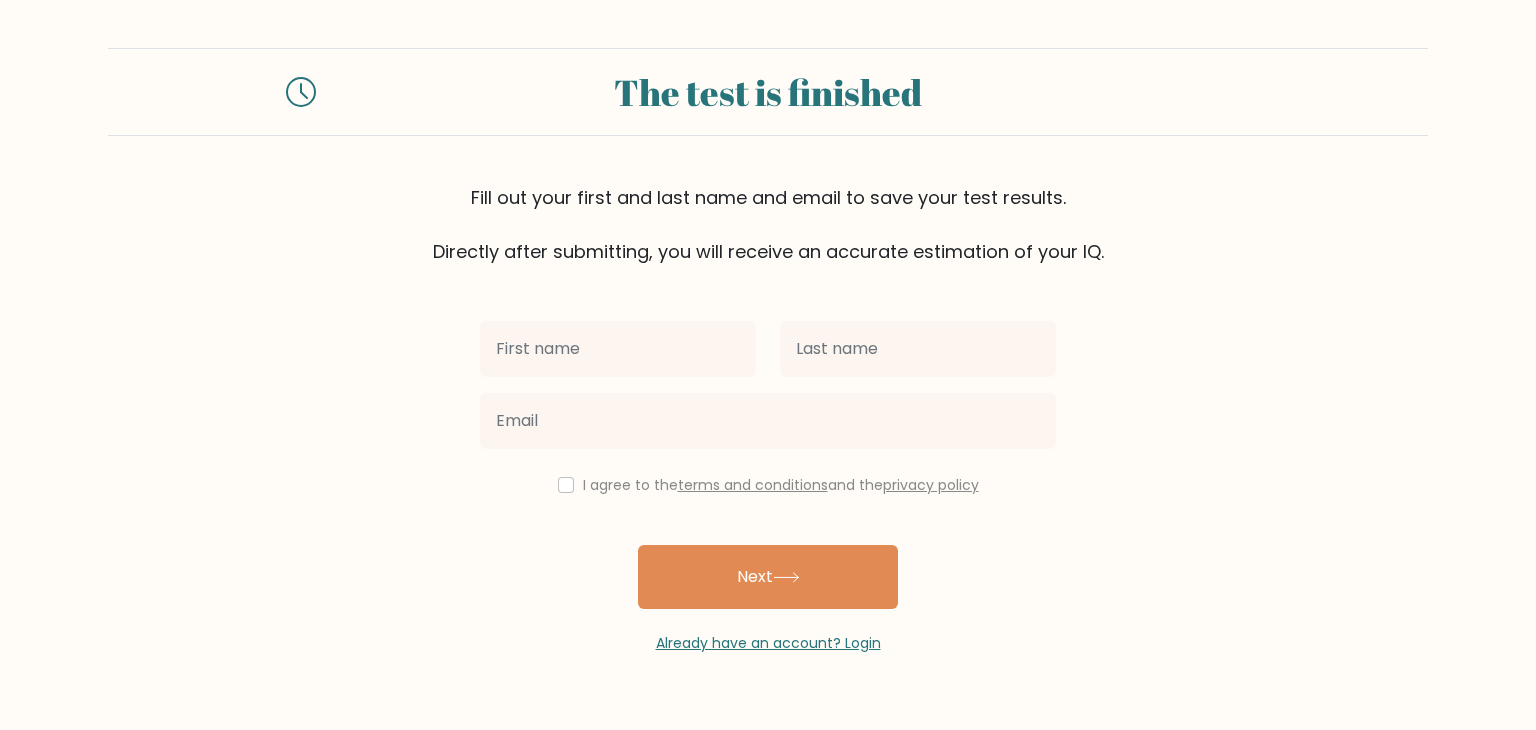 scroll, scrollTop: 0, scrollLeft: 0, axis: both 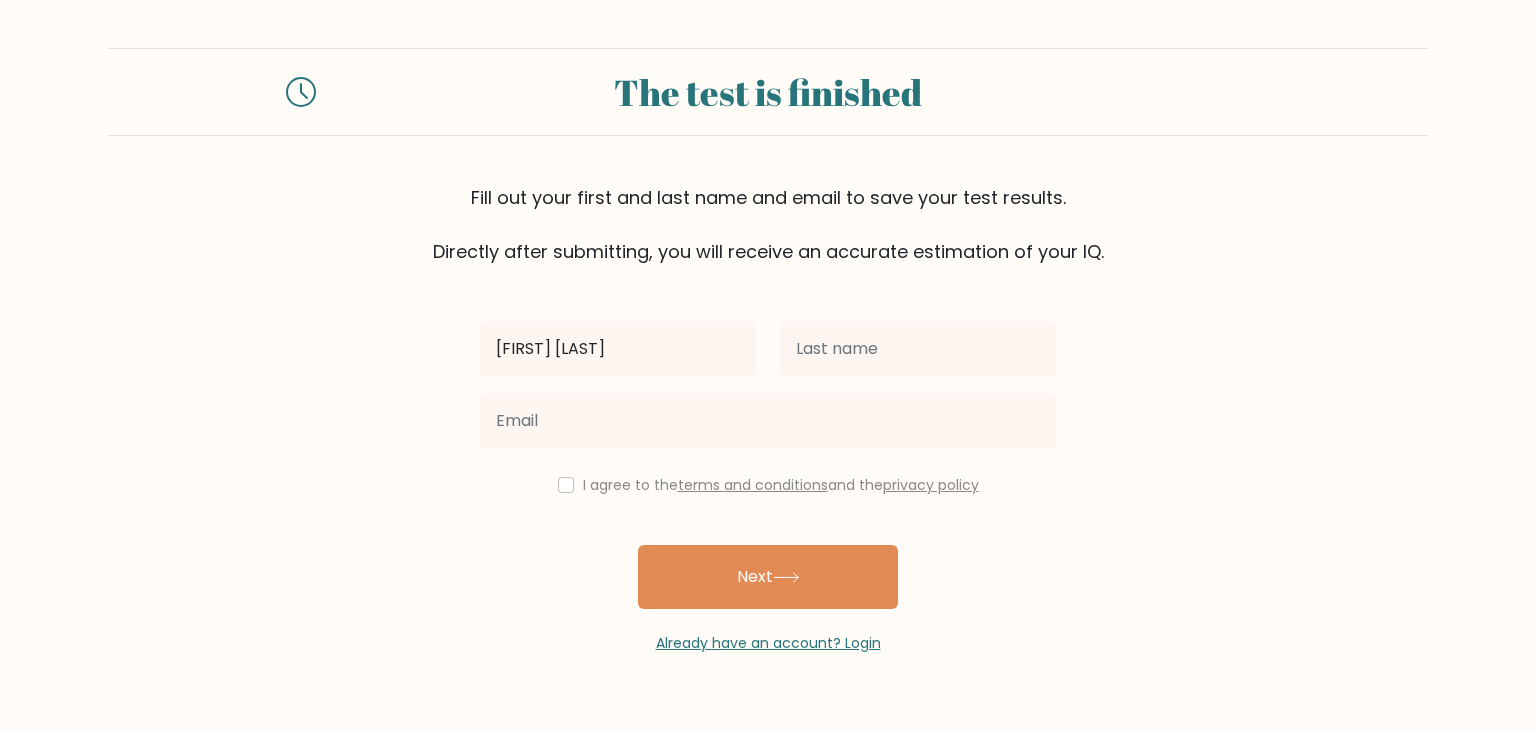 type on "[FIRST] [LAST]" 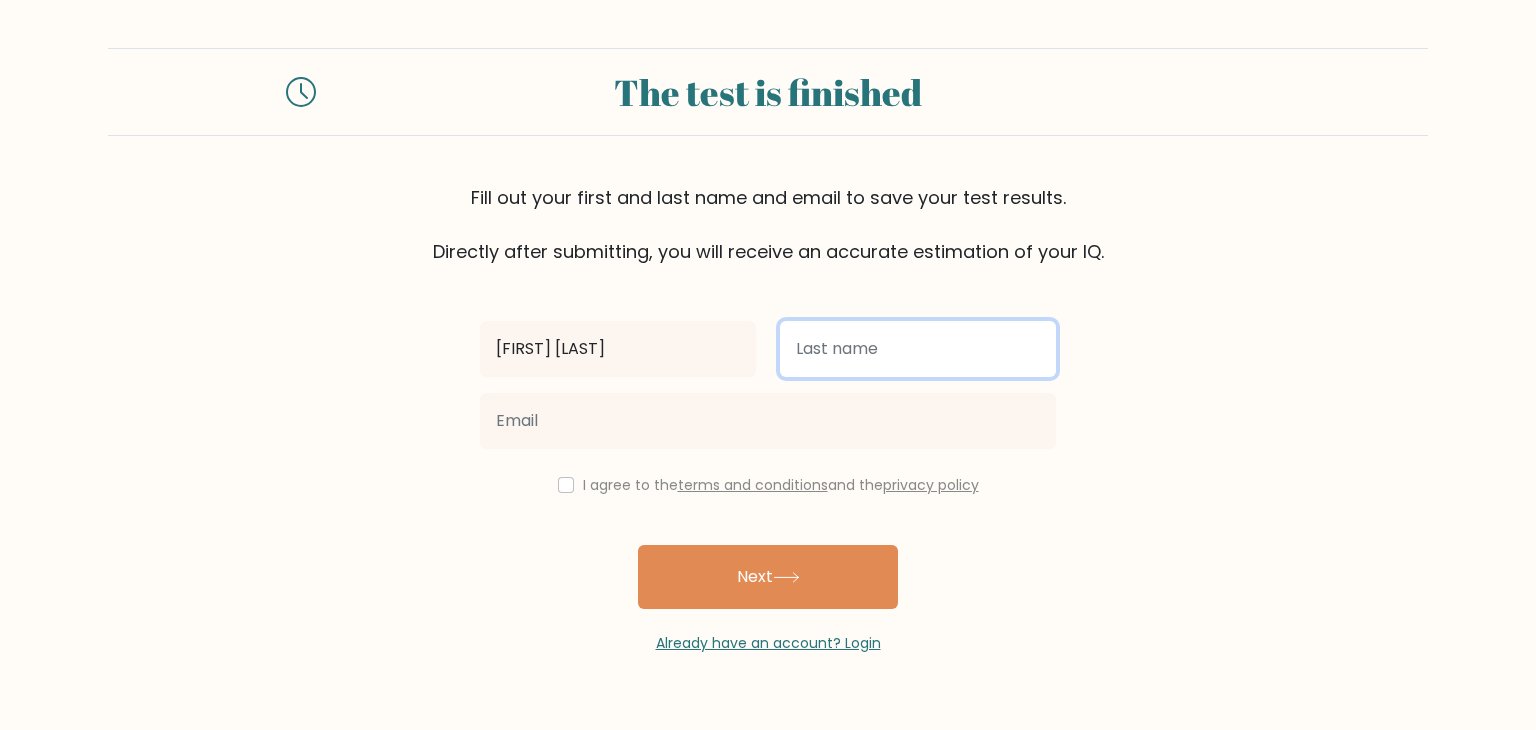 click at bounding box center (918, 349) 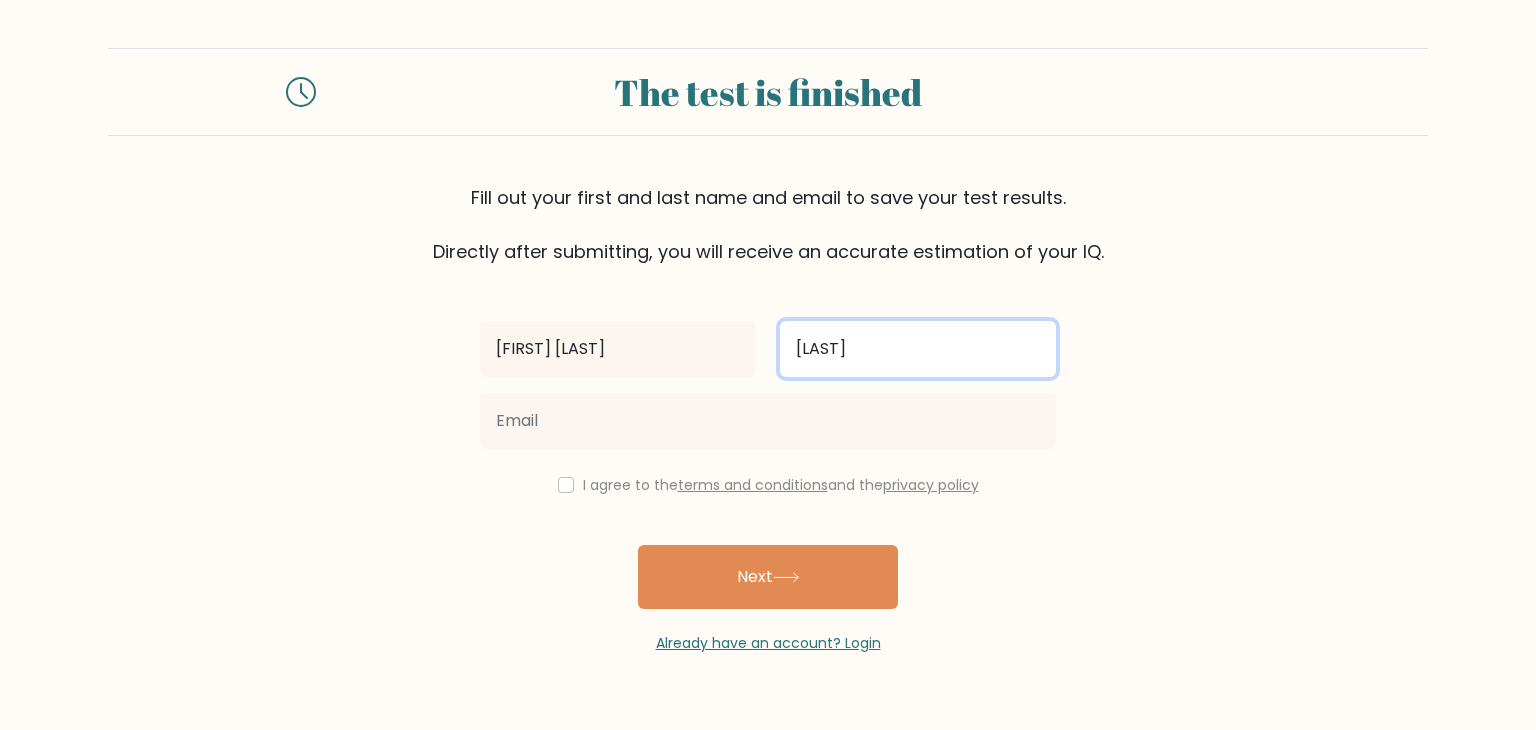 type on "[LAST]" 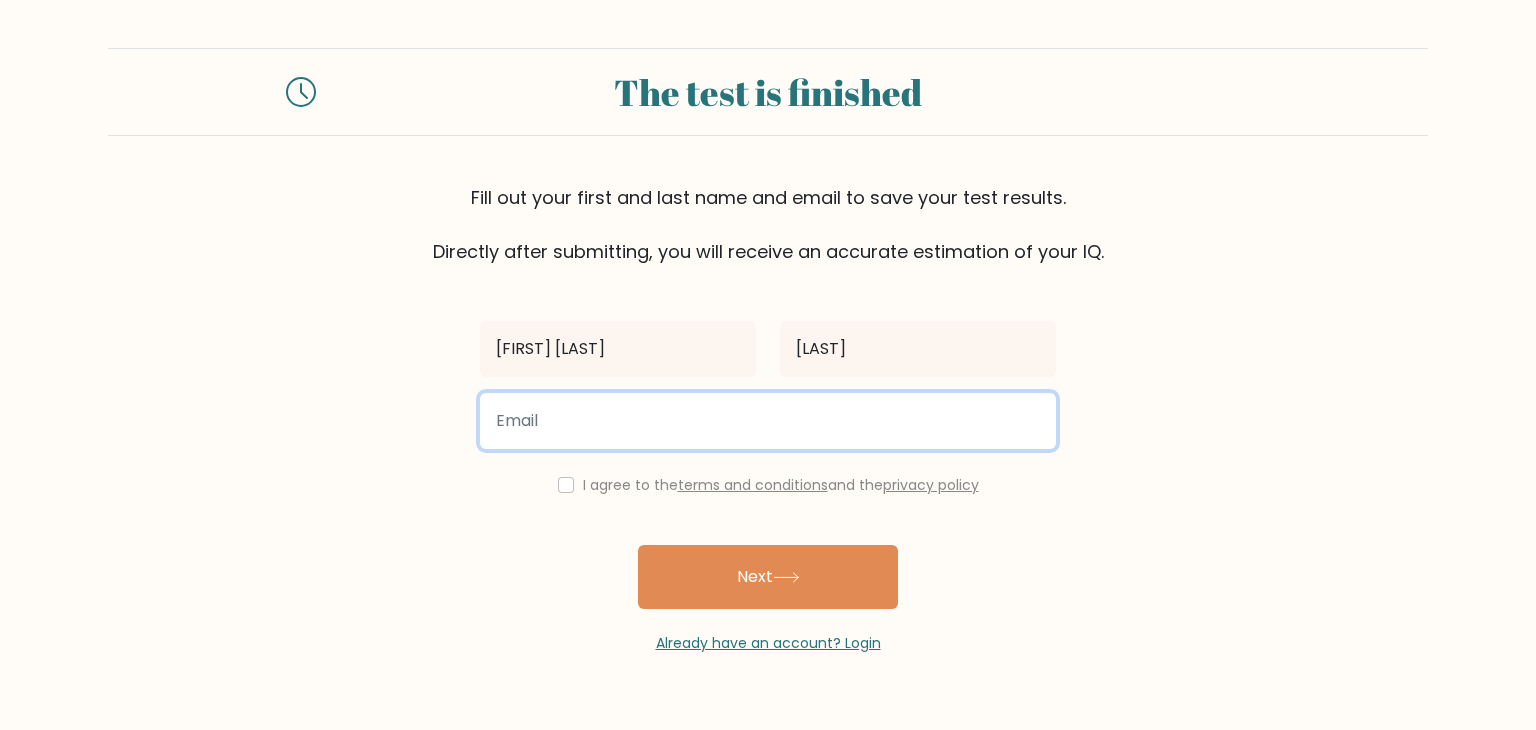 click at bounding box center [768, 421] 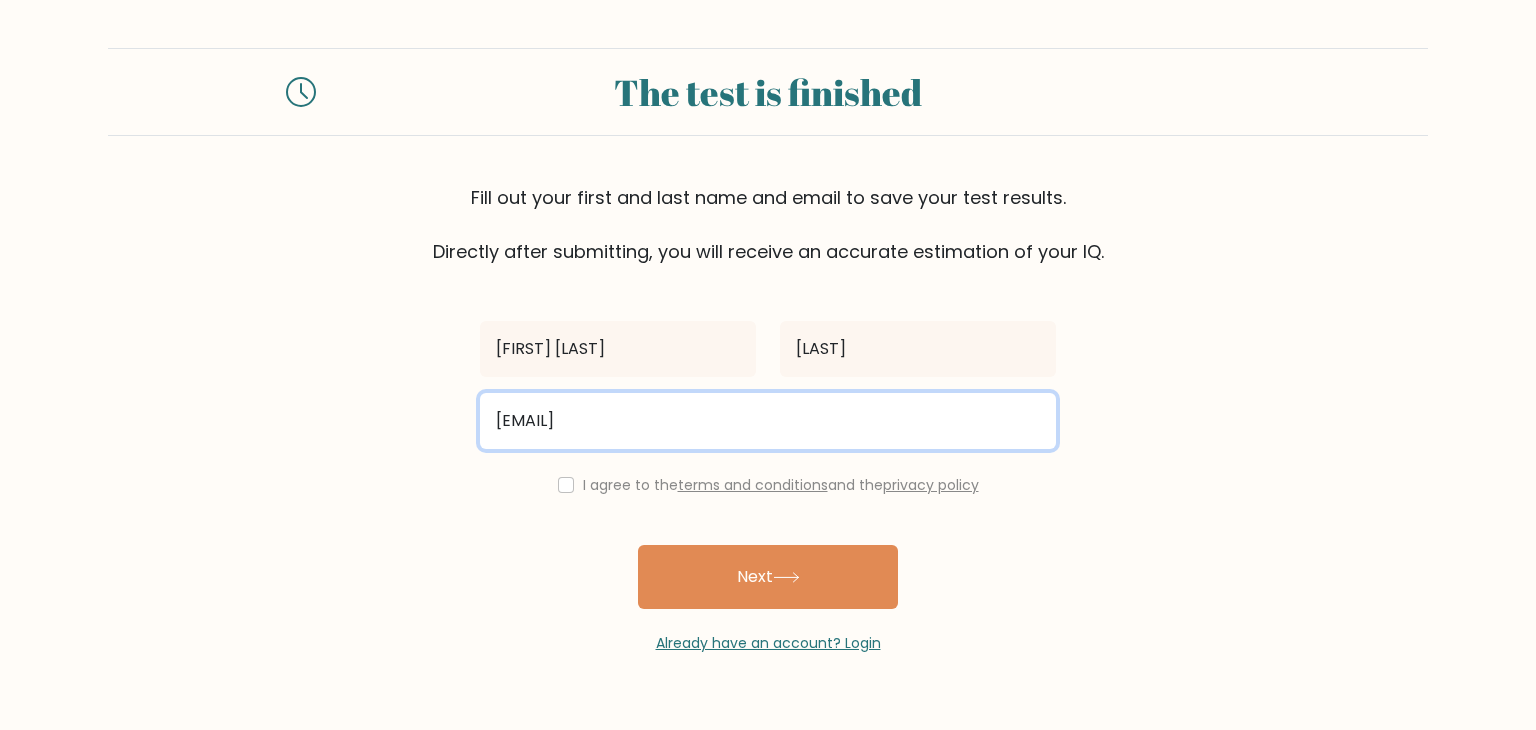 type on "[EMAIL]" 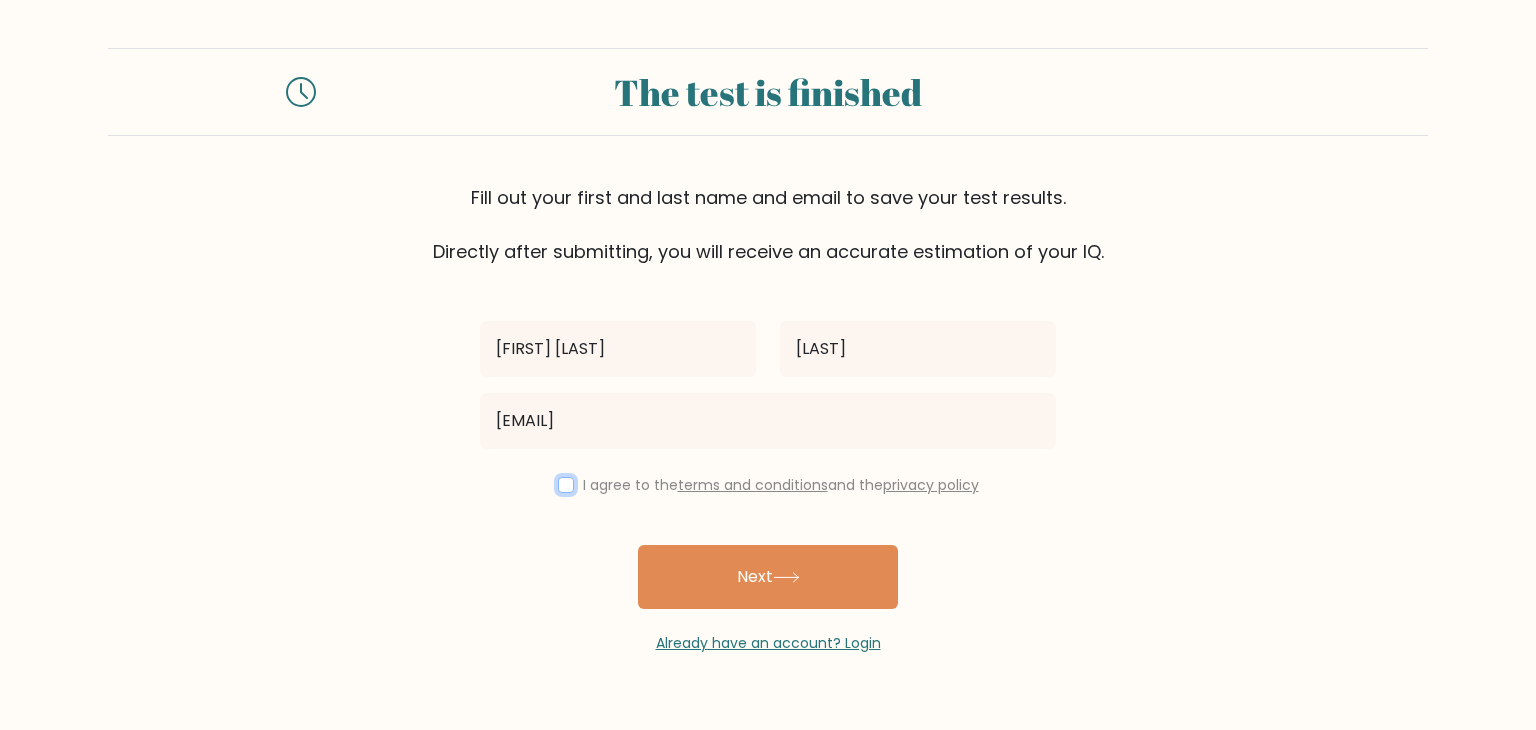 click at bounding box center (566, 485) 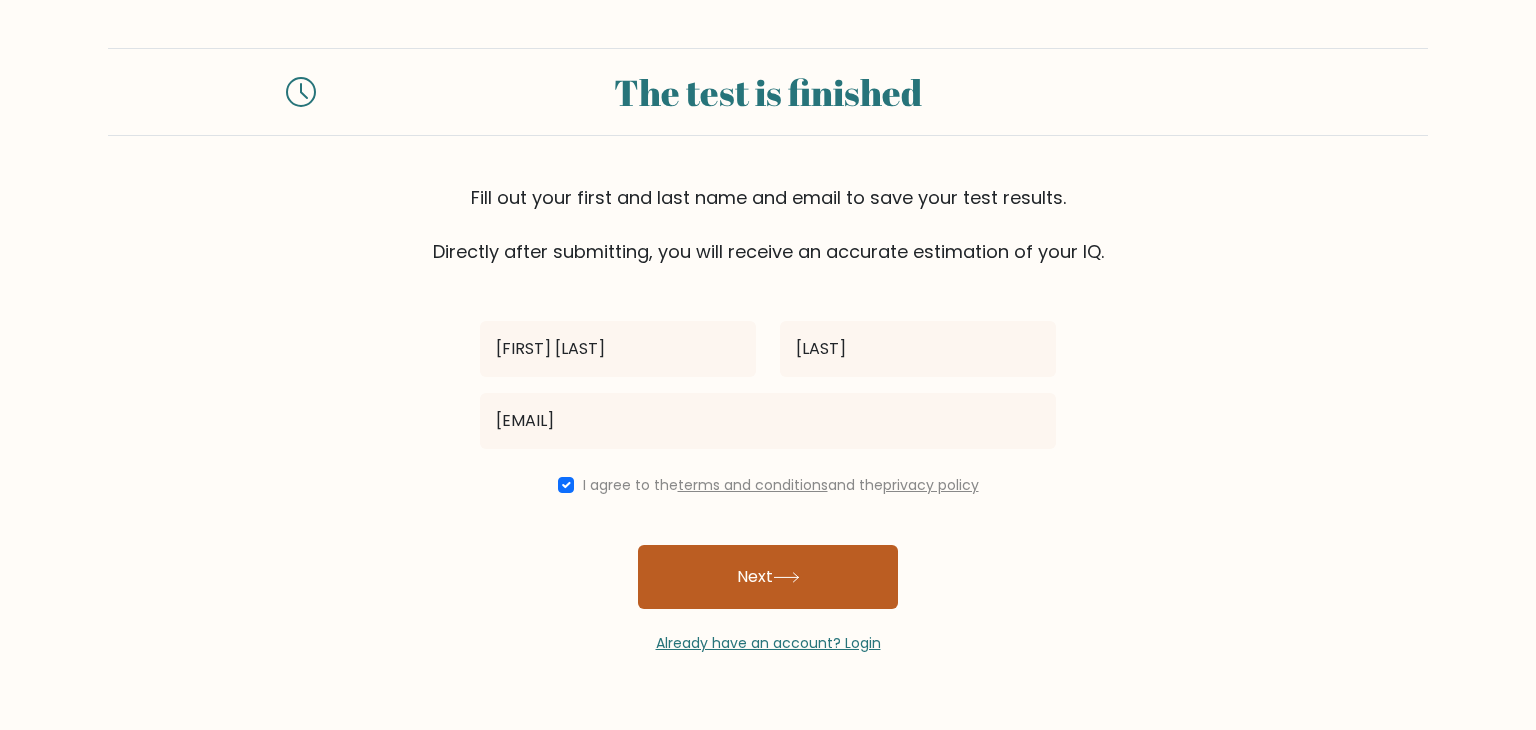 click at bounding box center [786, 577] 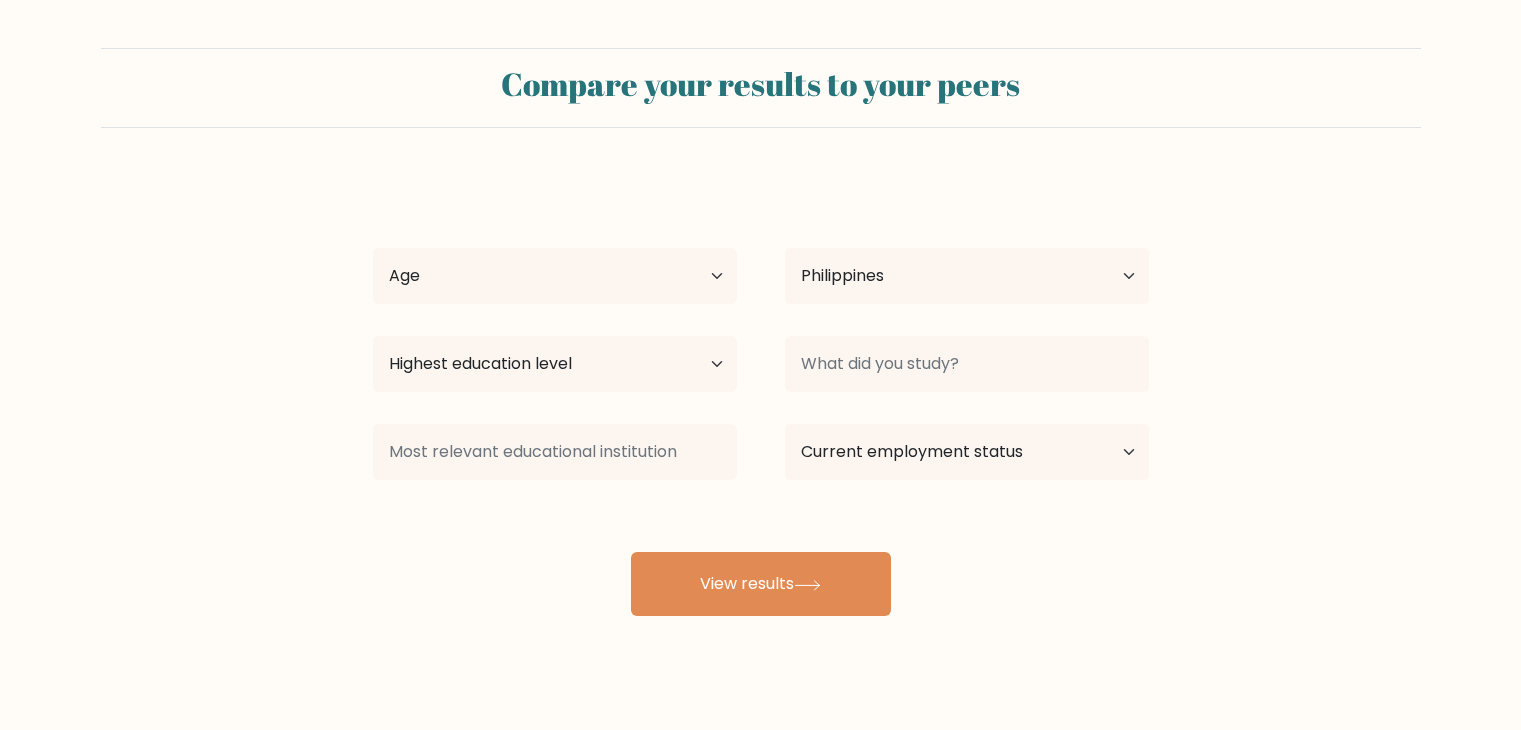 scroll, scrollTop: 0, scrollLeft: 0, axis: both 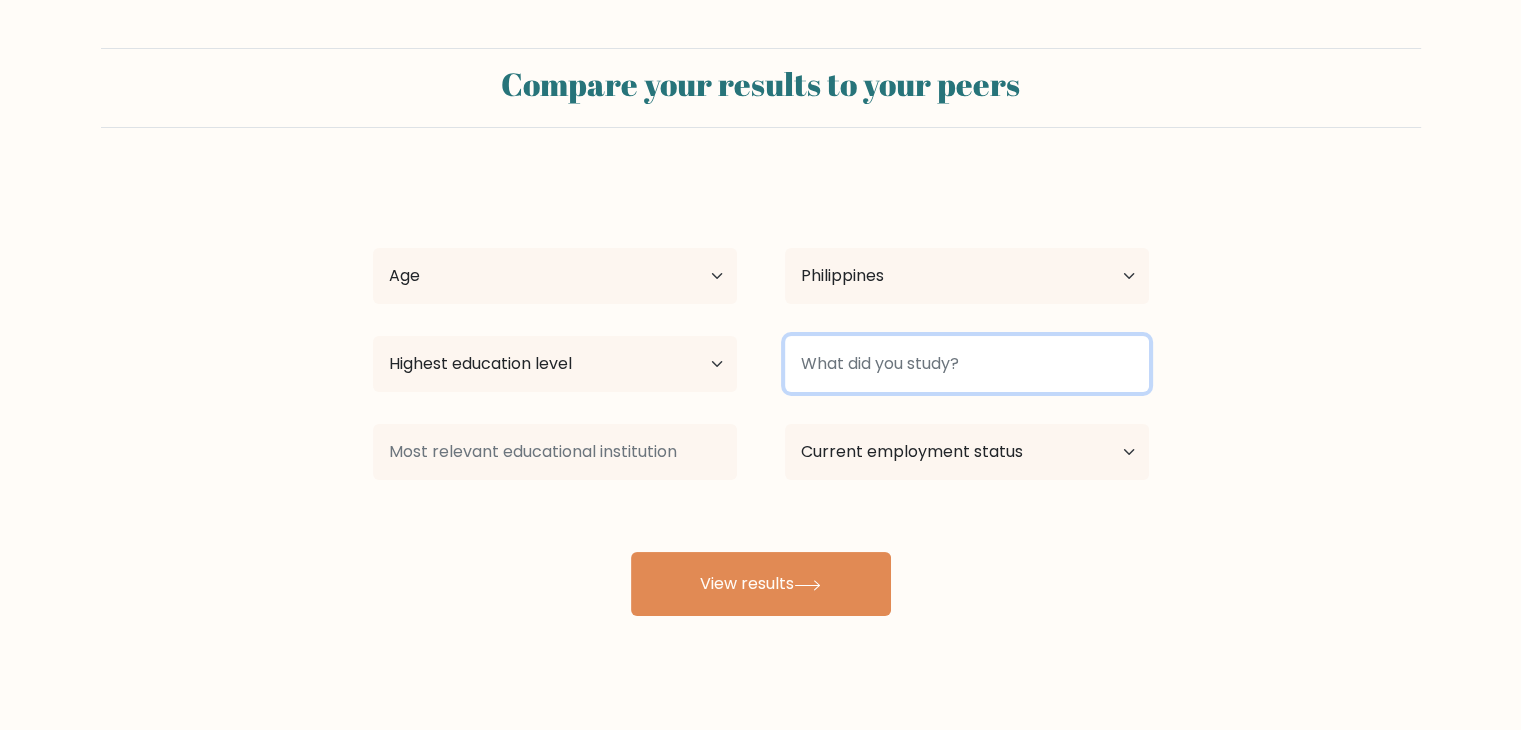 click at bounding box center (967, 364) 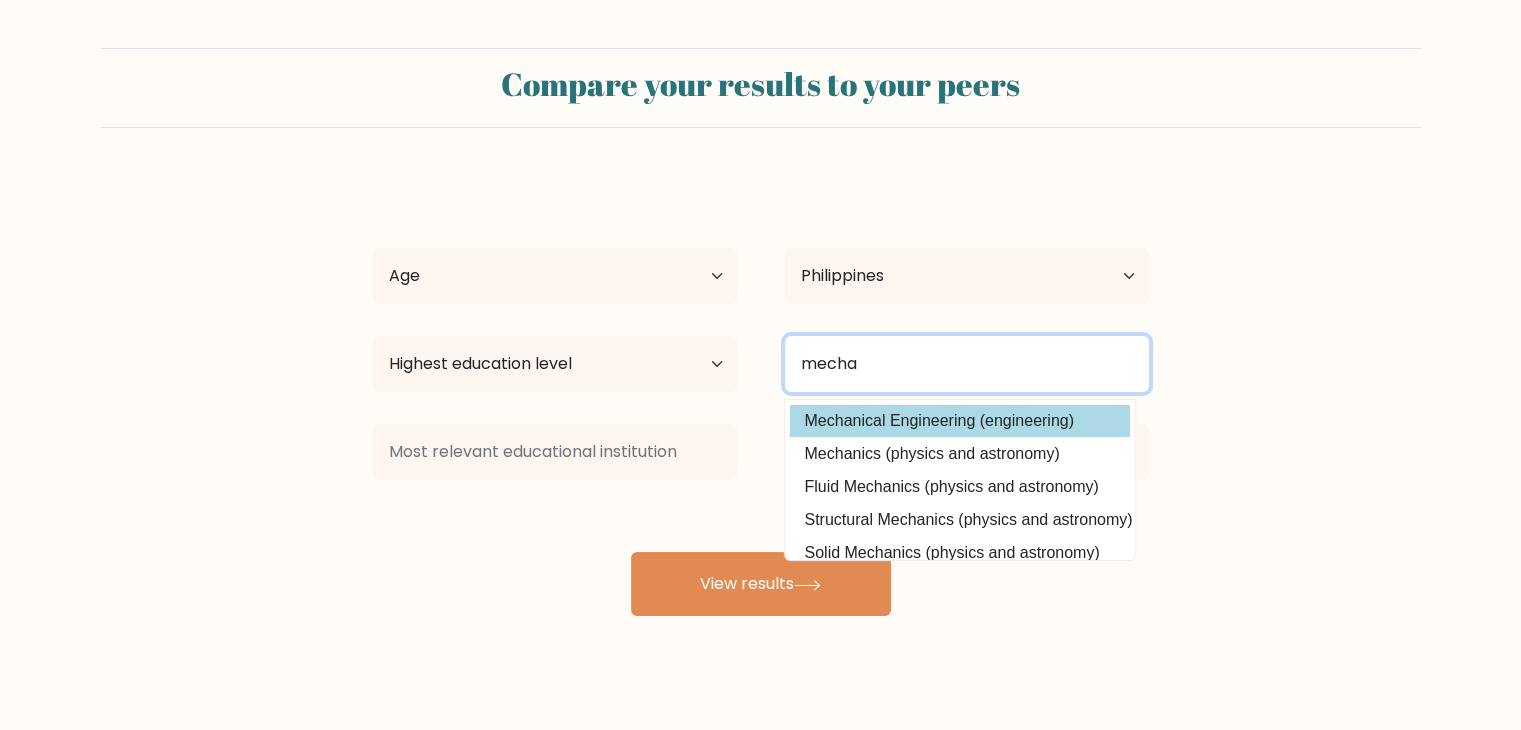 type on "mecha" 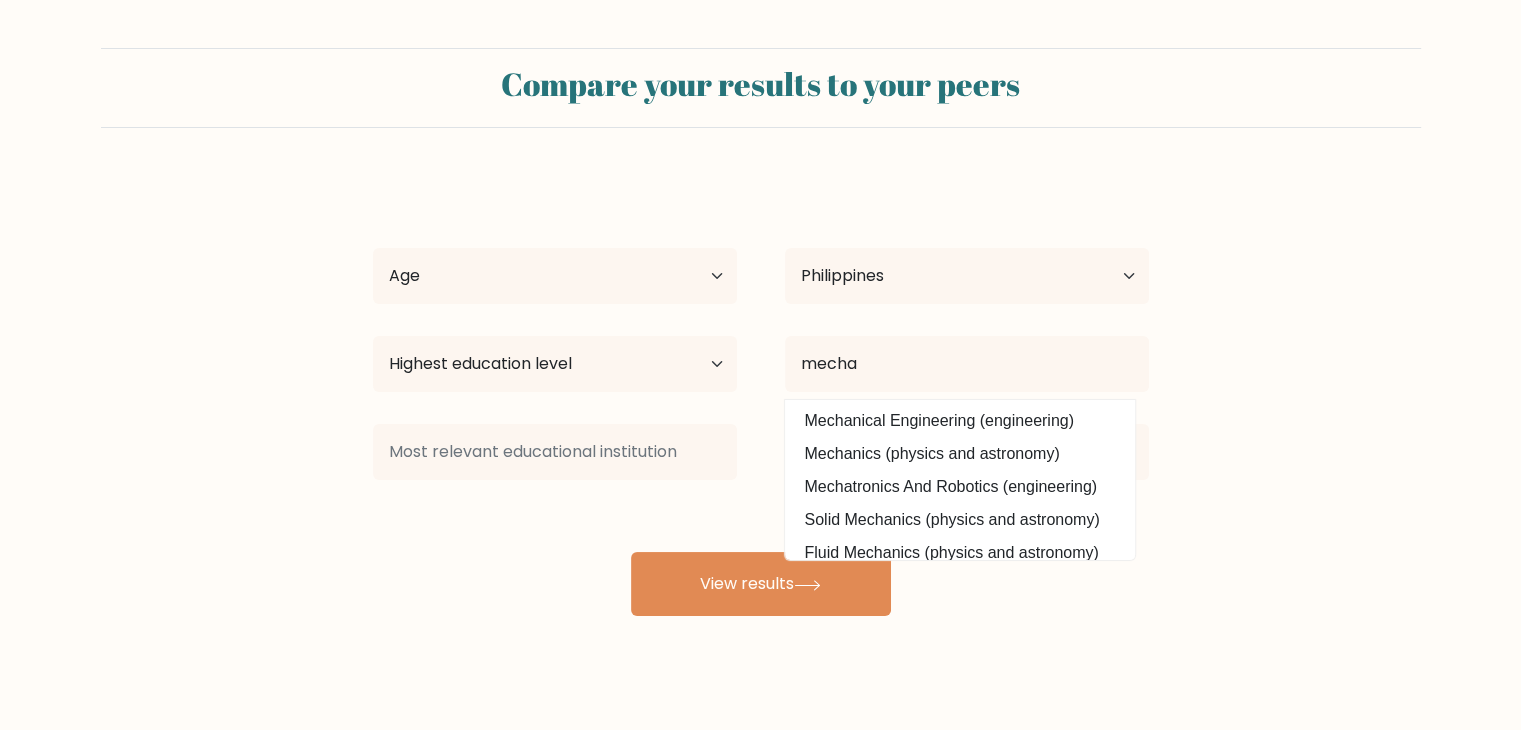 click on "[COUNTRY]" at bounding box center (761, 396) 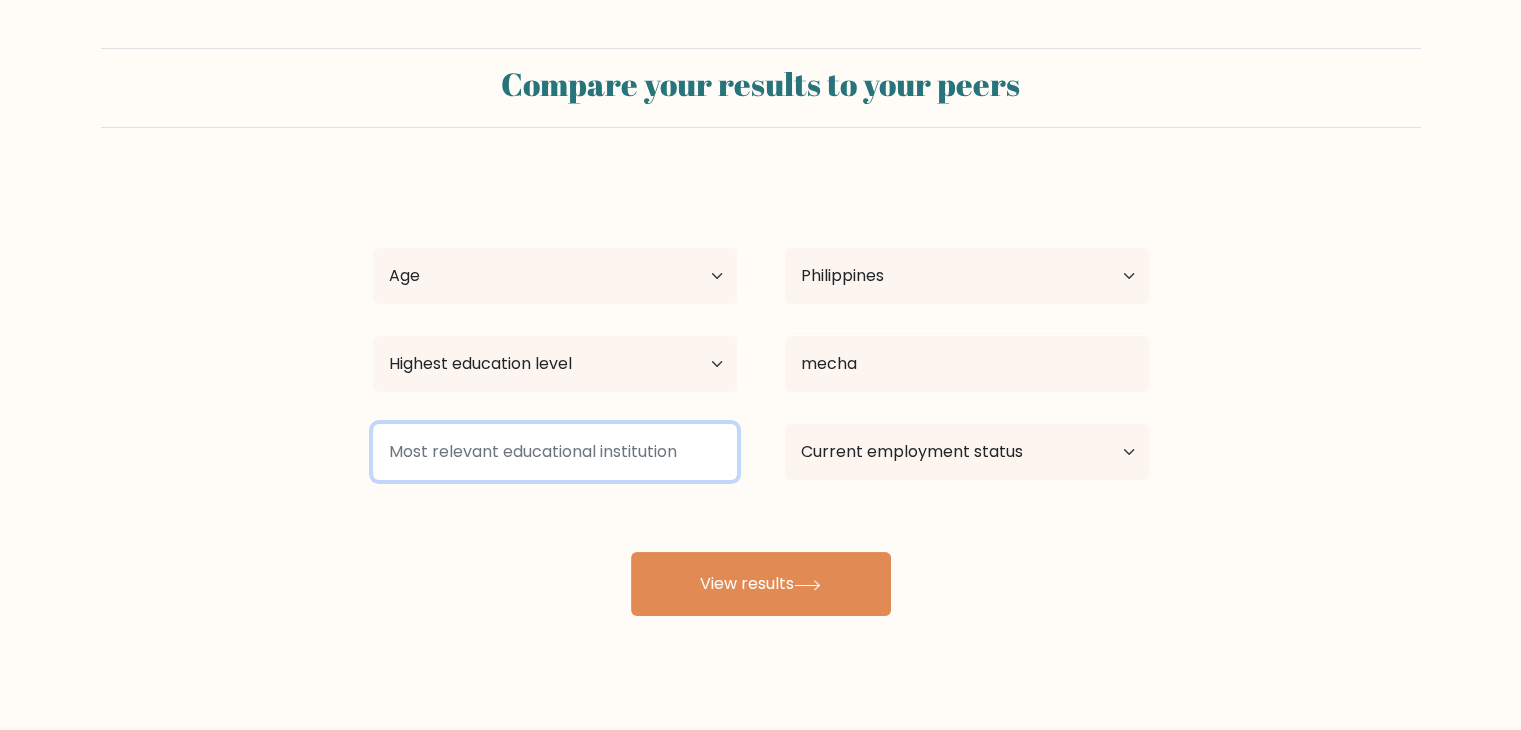 click at bounding box center [555, 452] 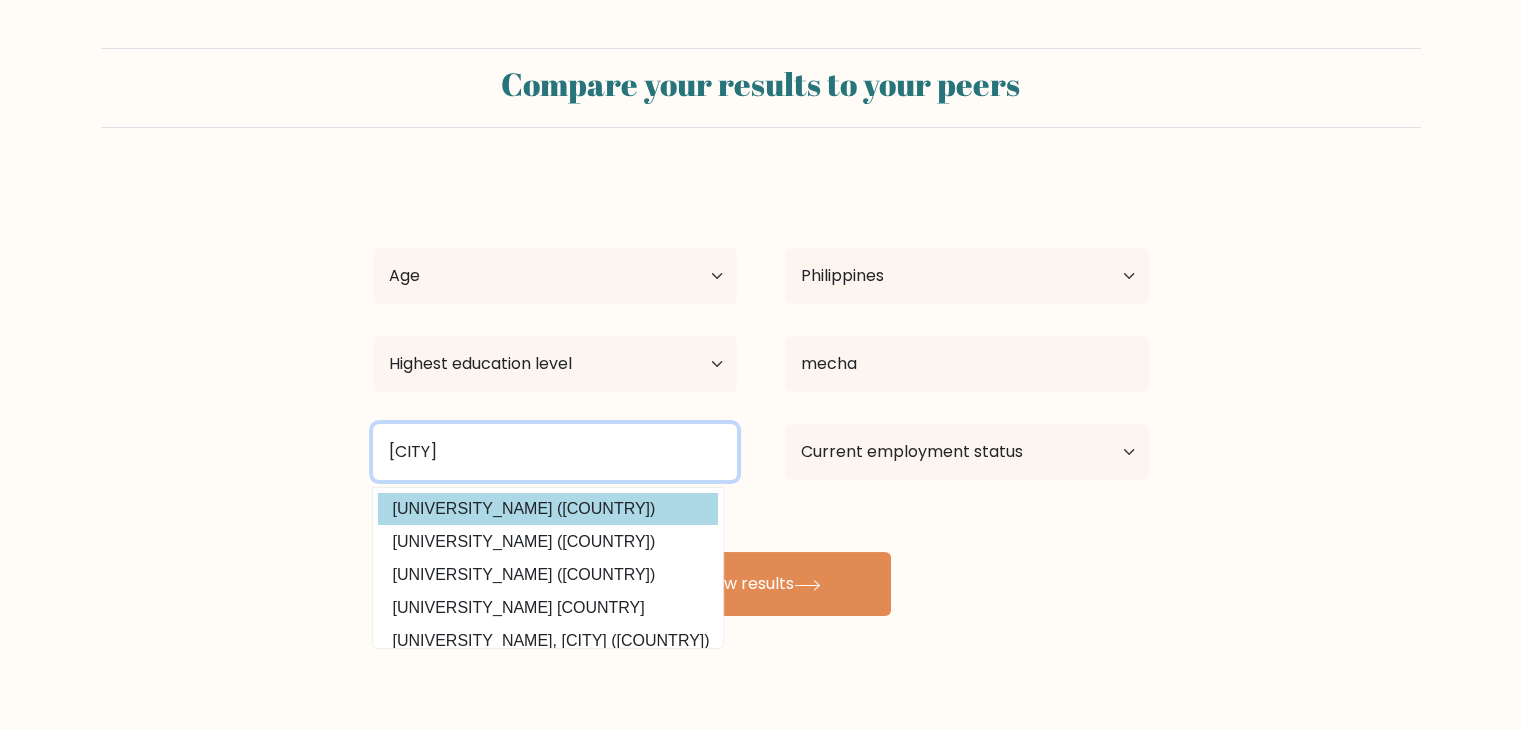 type on "[CITY]" 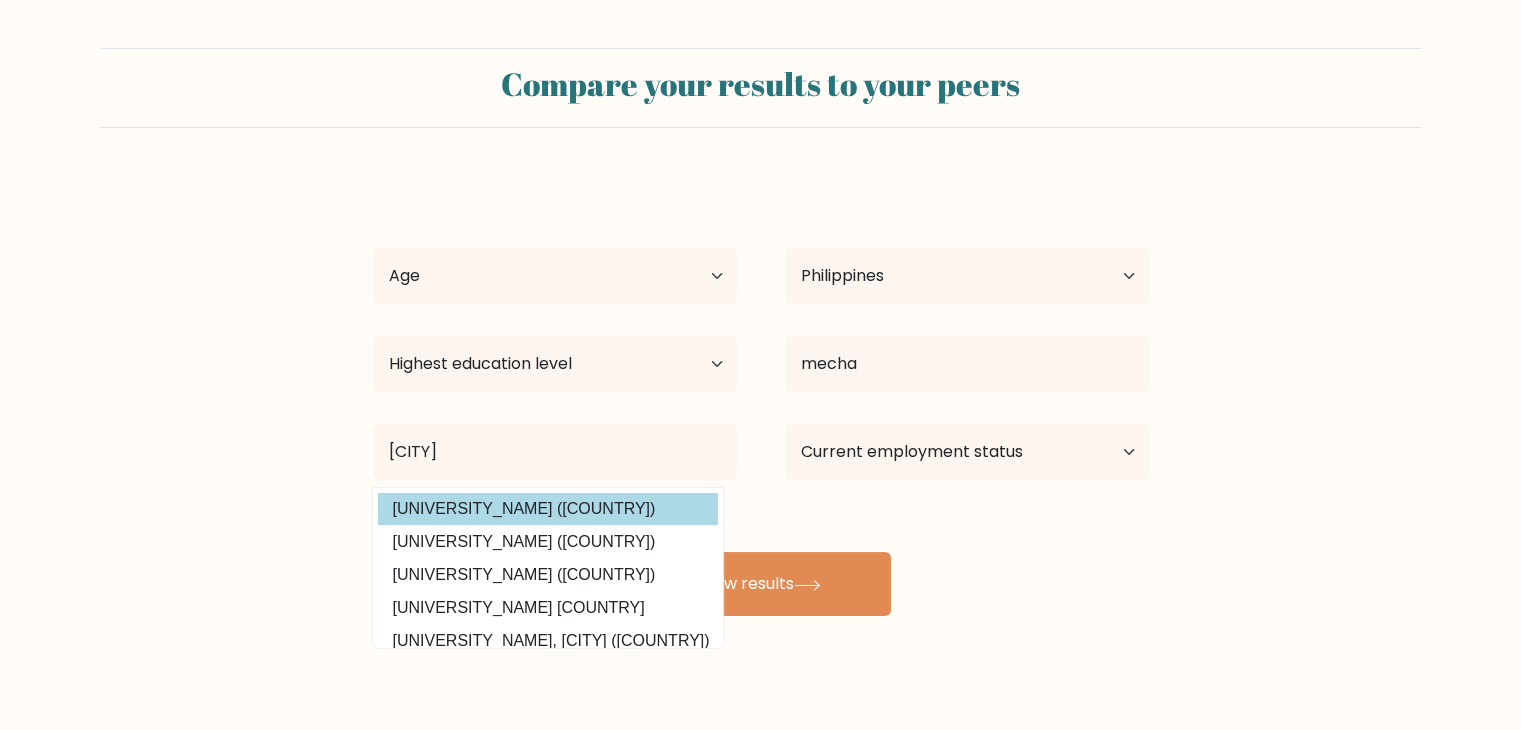 click on "[COUNTRY]" at bounding box center (761, 396) 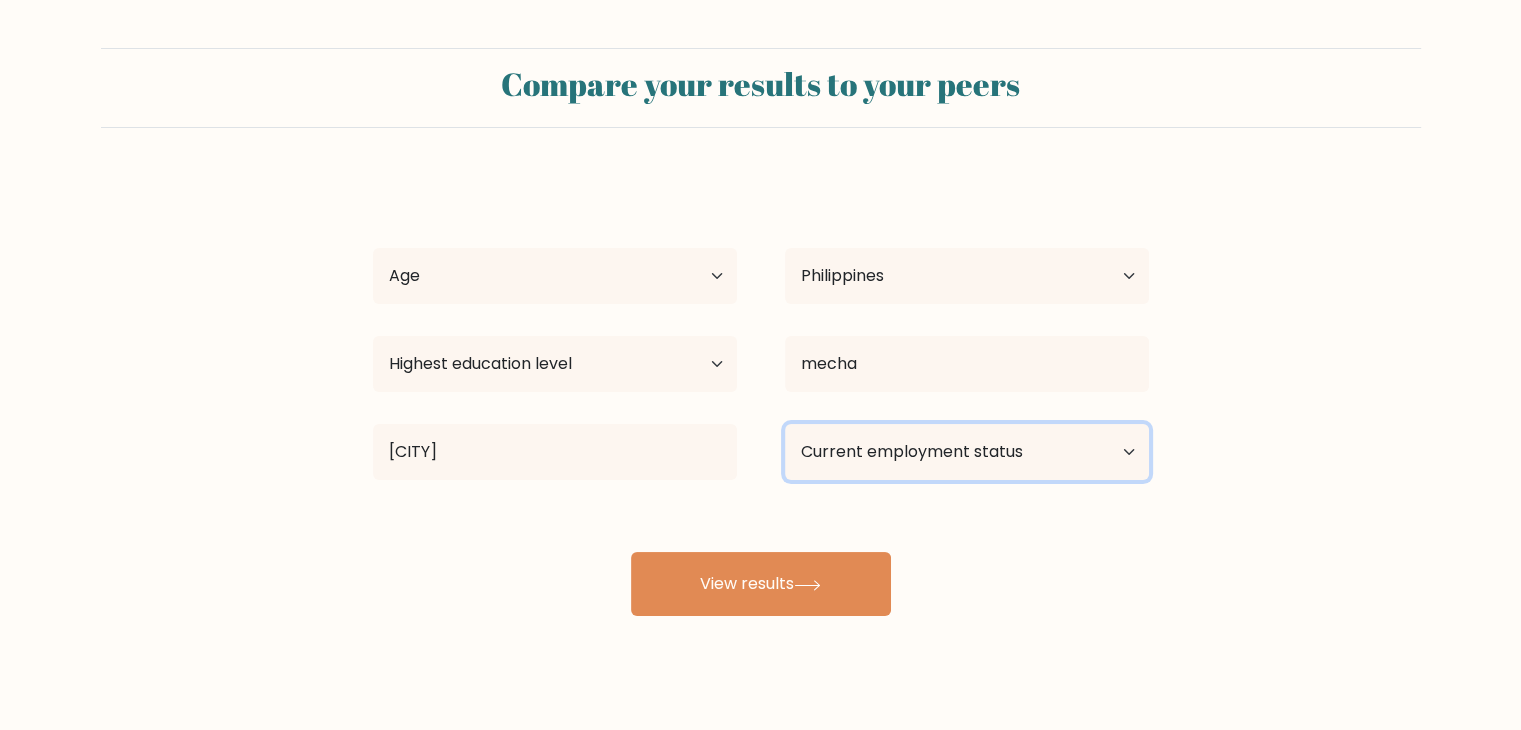 click on "Current employment status
Employed
Student
Retired
Other / prefer not to answer" at bounding box center [967, 452] 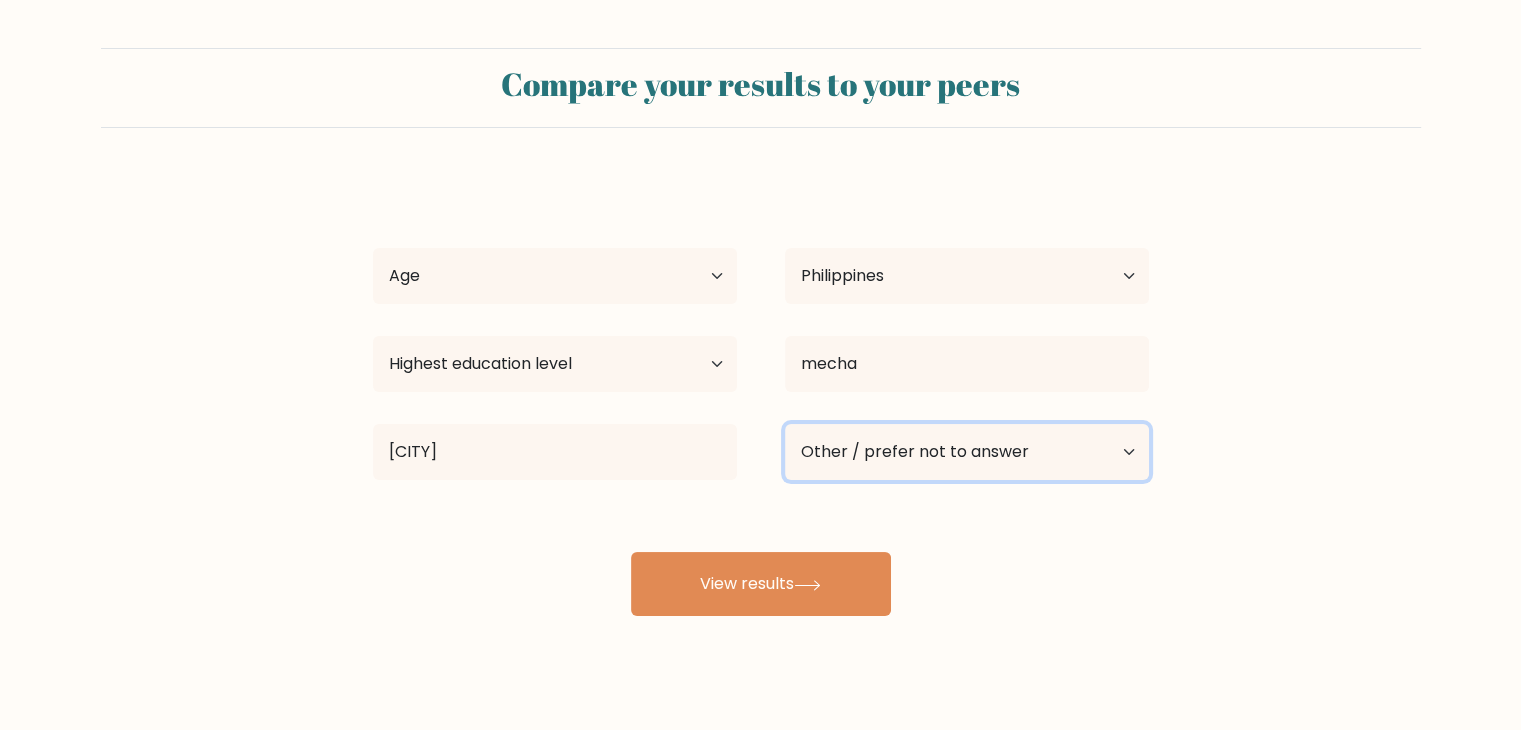 click on "Current employment status
Employed
Student
Retired
Other / prefer not to answer" at bounding box center (967, 452) 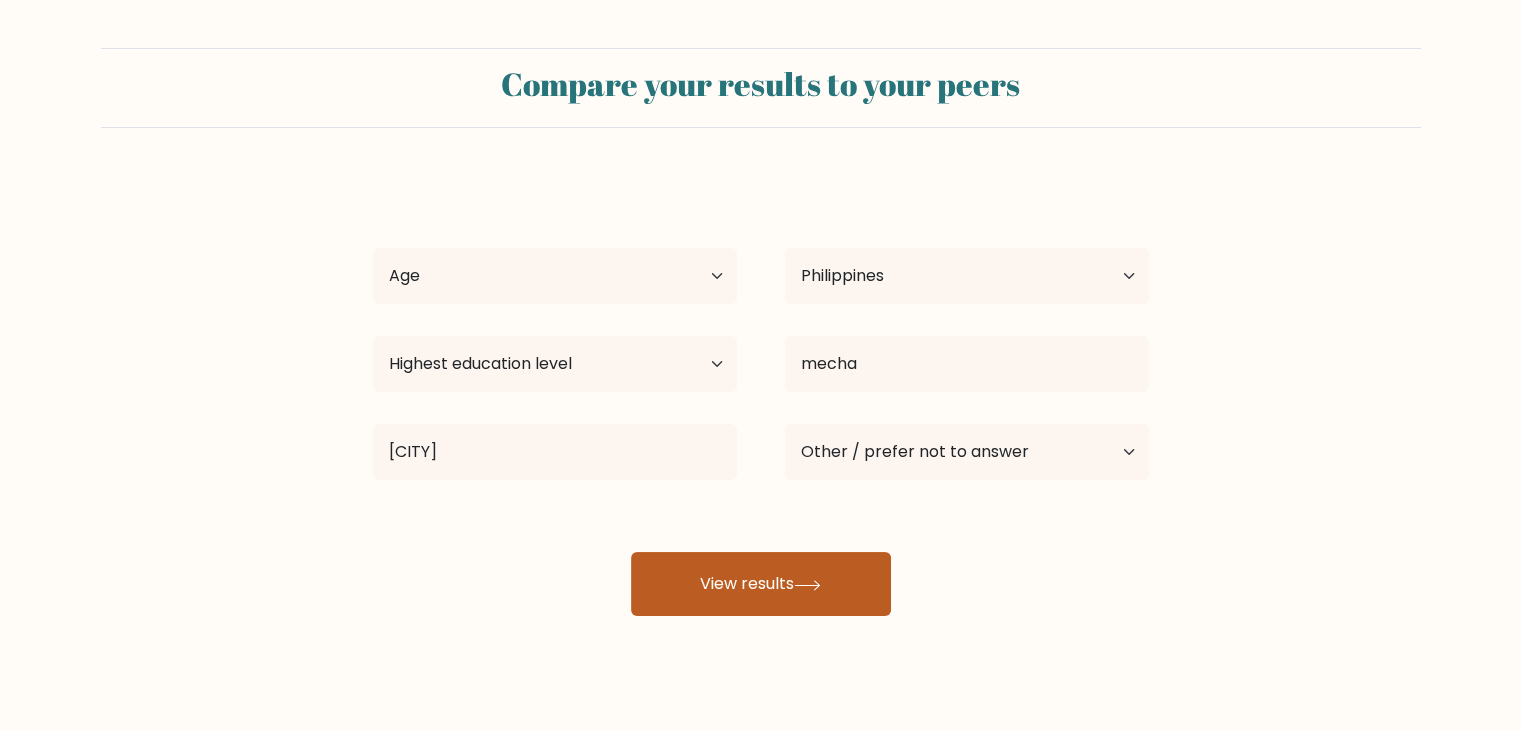 click on "View results" at bounding box center [761, 584] 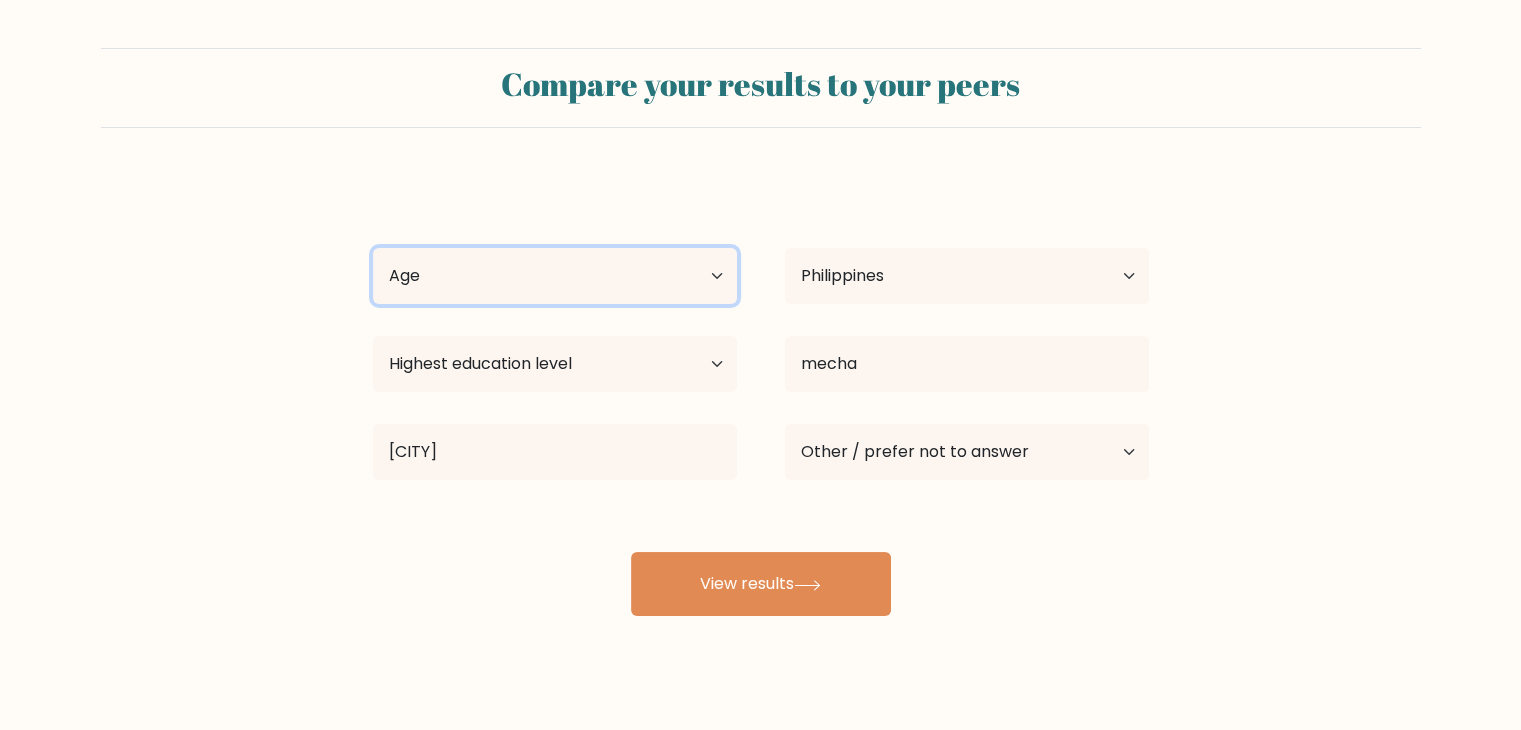 click on "Age
Under 18 years old
18-24 years old
25-34 years old
35-44 years old
45-54 years old
55-64 years old
65 years old and above" at bounding box center (555, 276) 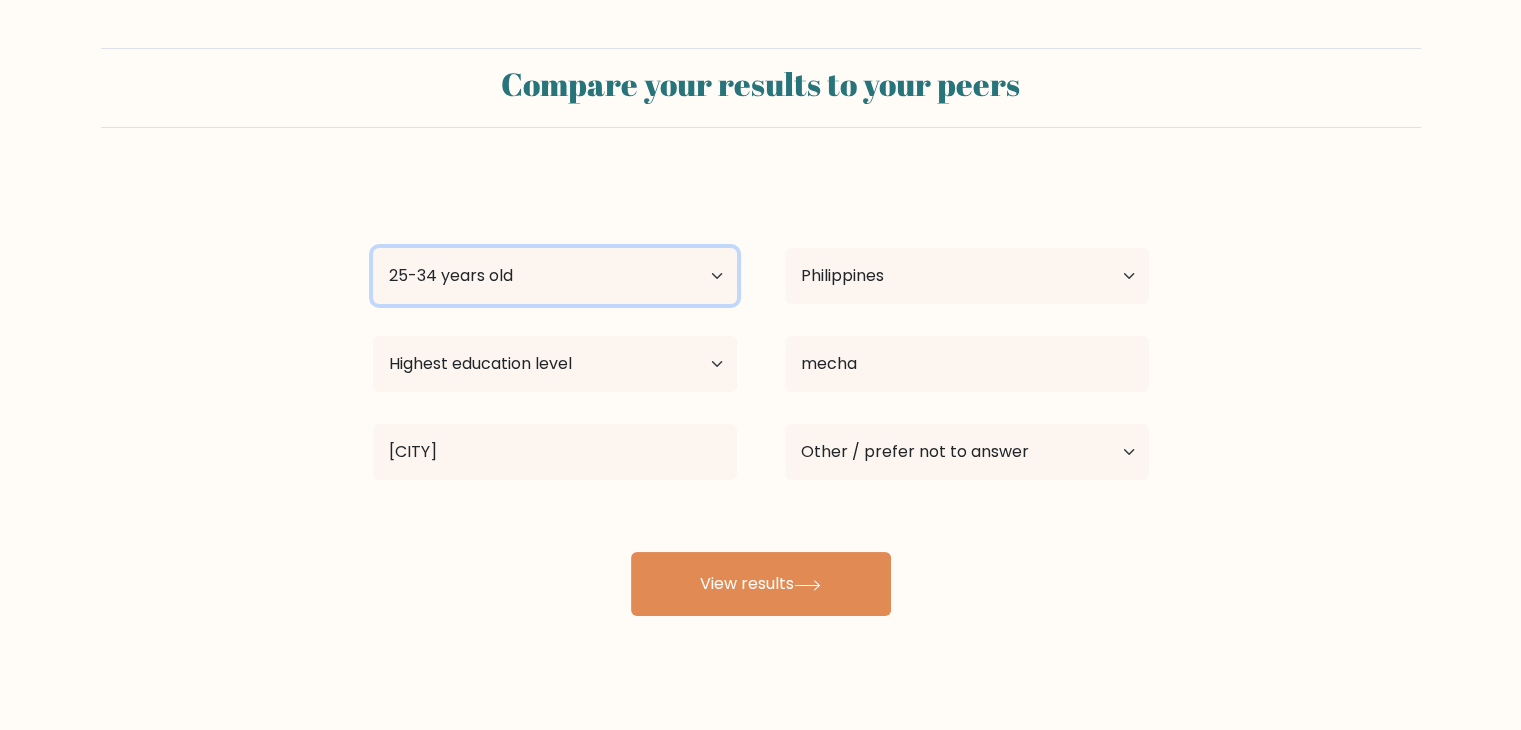 click on "Age
Under 18 years old
18-24 years old
25-34 years old
35-44 years old
45-54 years old
55-64 years old
65 years old and above" at bounding box center [555, 276] 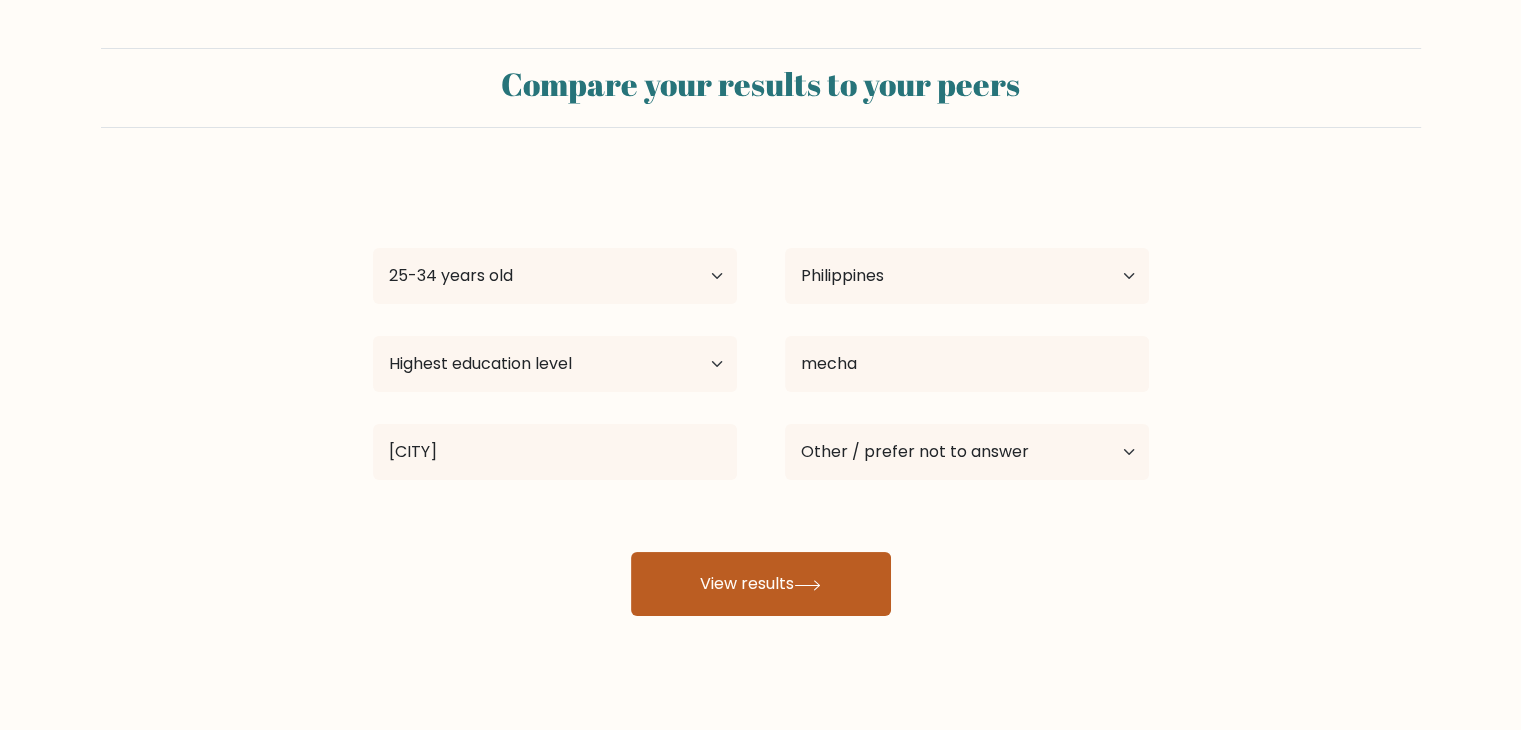 click on "View results" at bounding box center (761, 584) 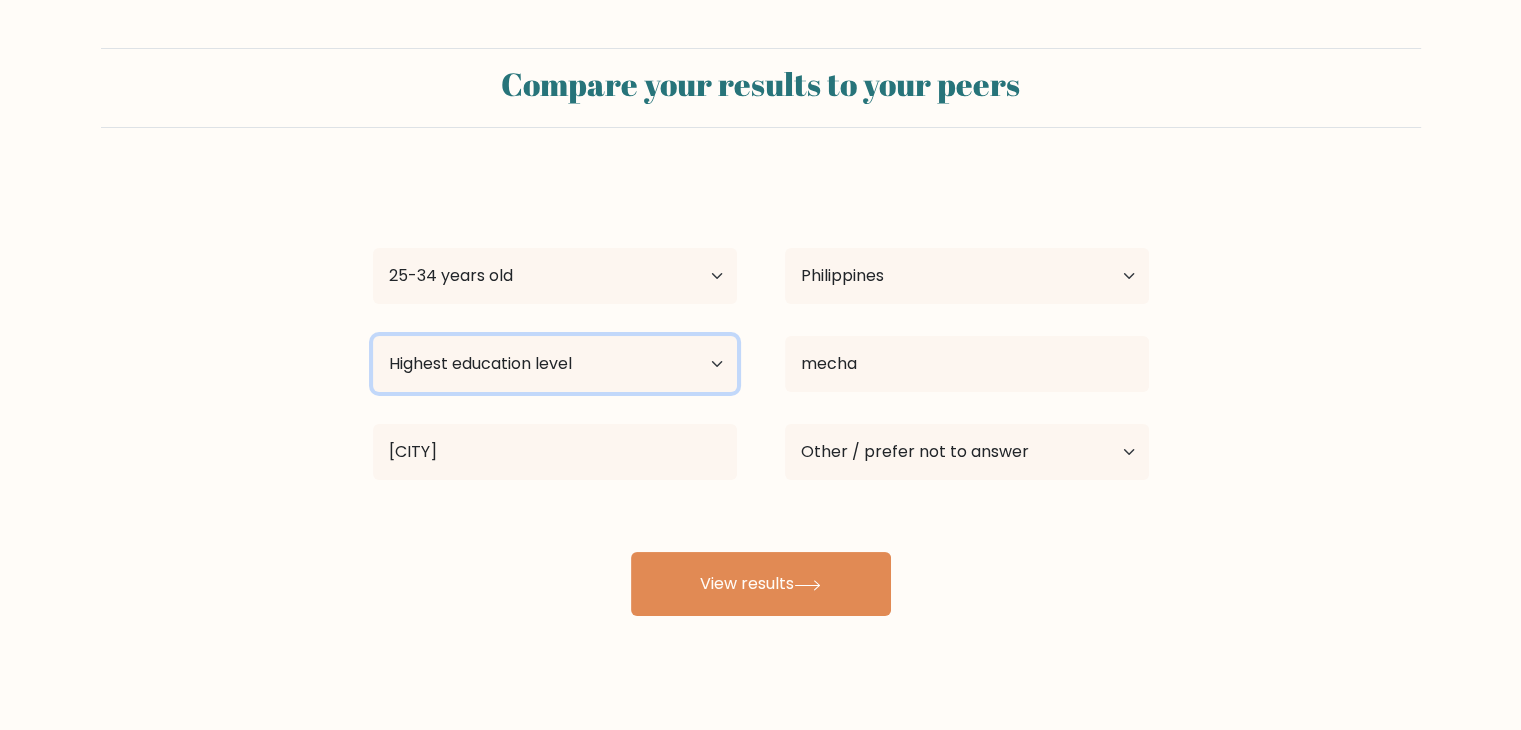 click on "Highest education level
No schooling
Primary
Lower Secondary
Upper Secondary
Occupation Specific
Bachelor's degree
Master's degree
Doctoral degree" at bounding box center [555, 364] 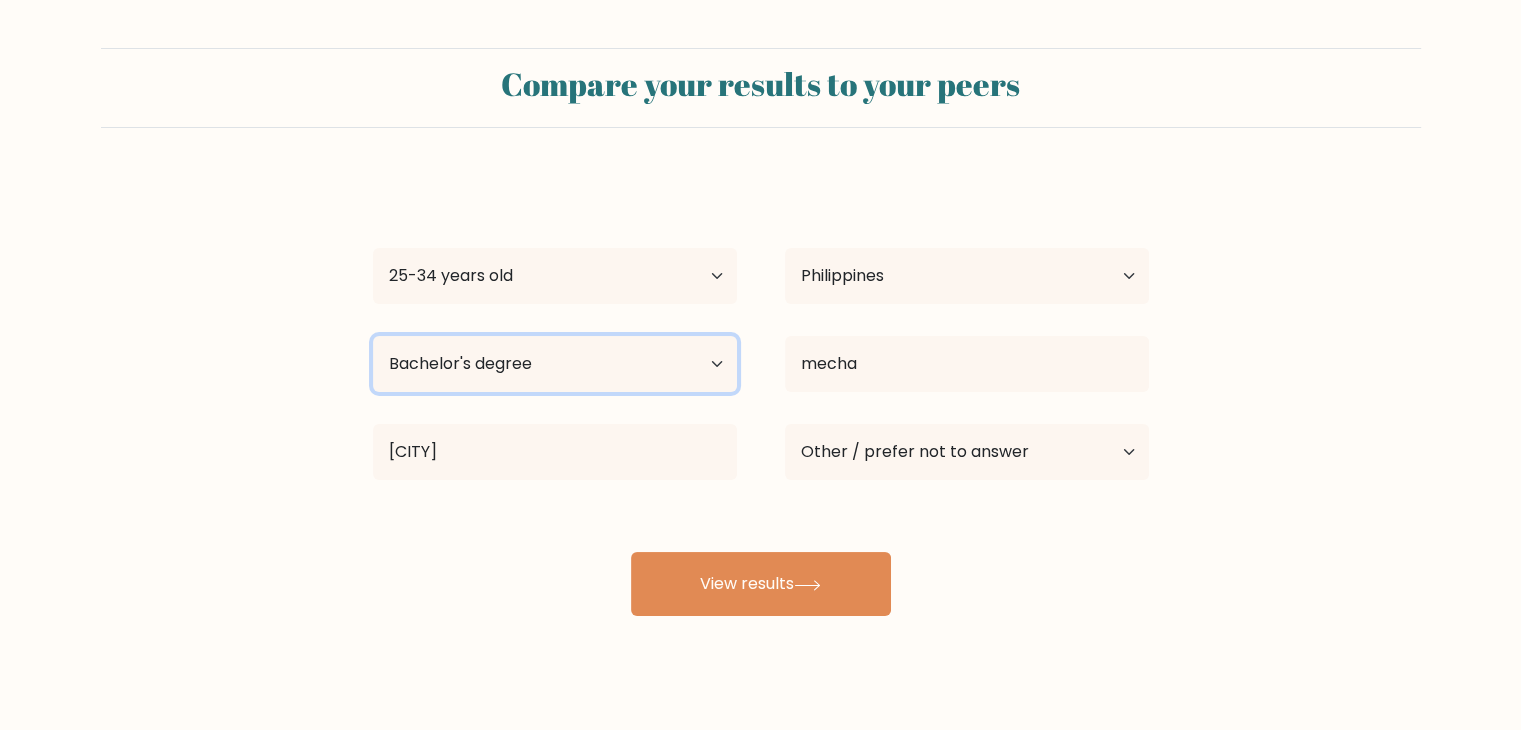 click on "Highest education level
No schooling
Primary
Lower Secondary
Upper Secondary
Occupation Specific
Bachelor's degree
Master's degree
Doctoral degree" at bounding box center [555, 364] 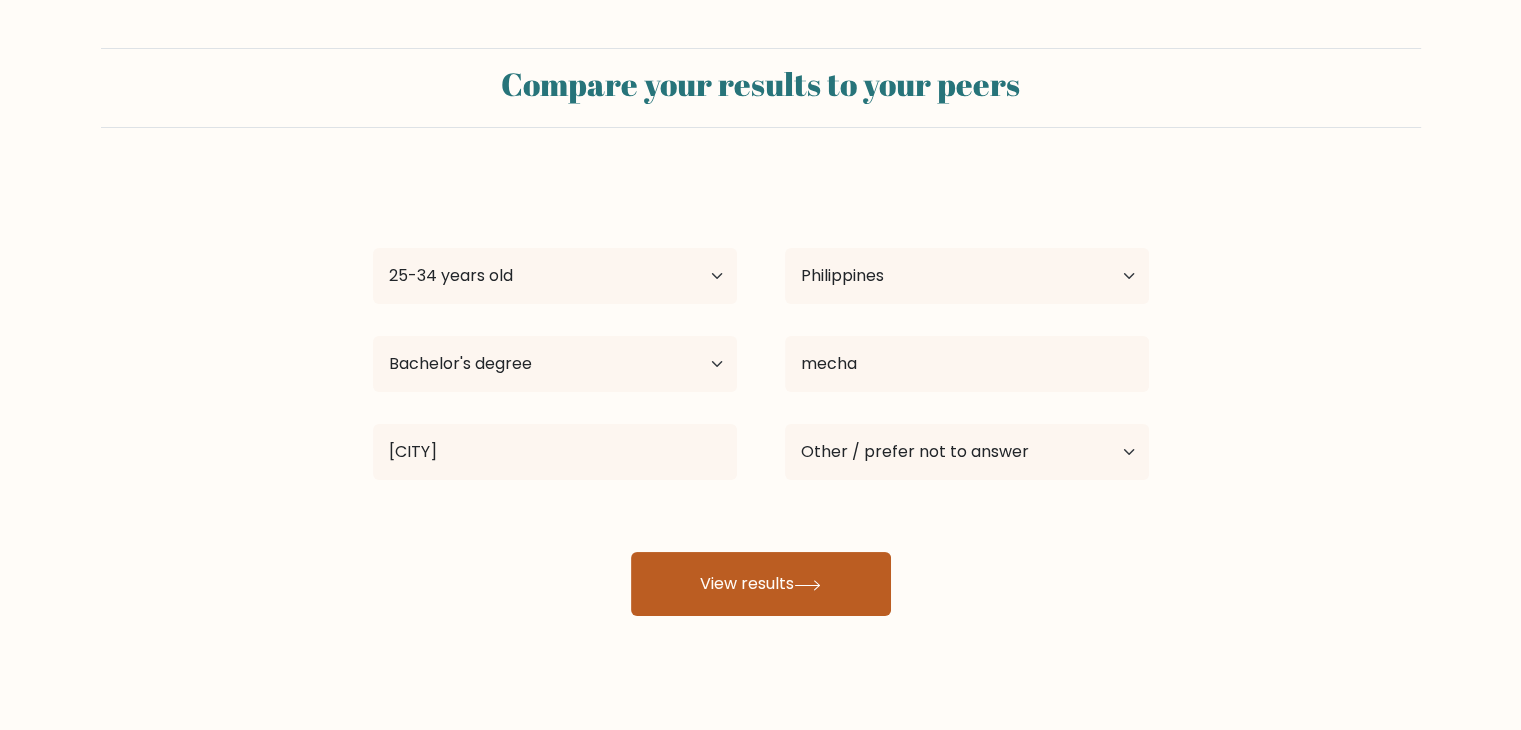 click on "View results" at bounding box center (761, 584) 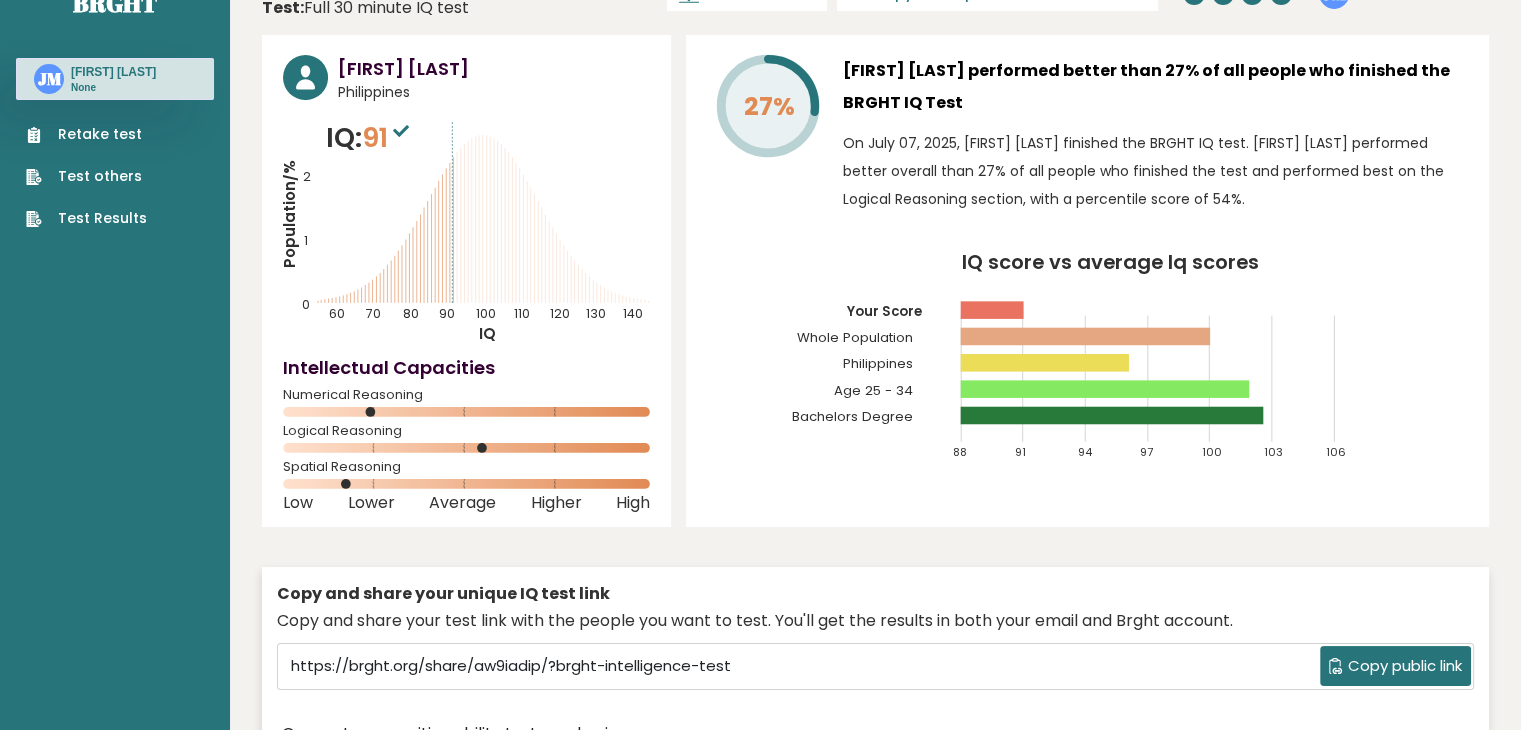scroll, scrollTop: 100, scrollLeft: 0, axis: vertical 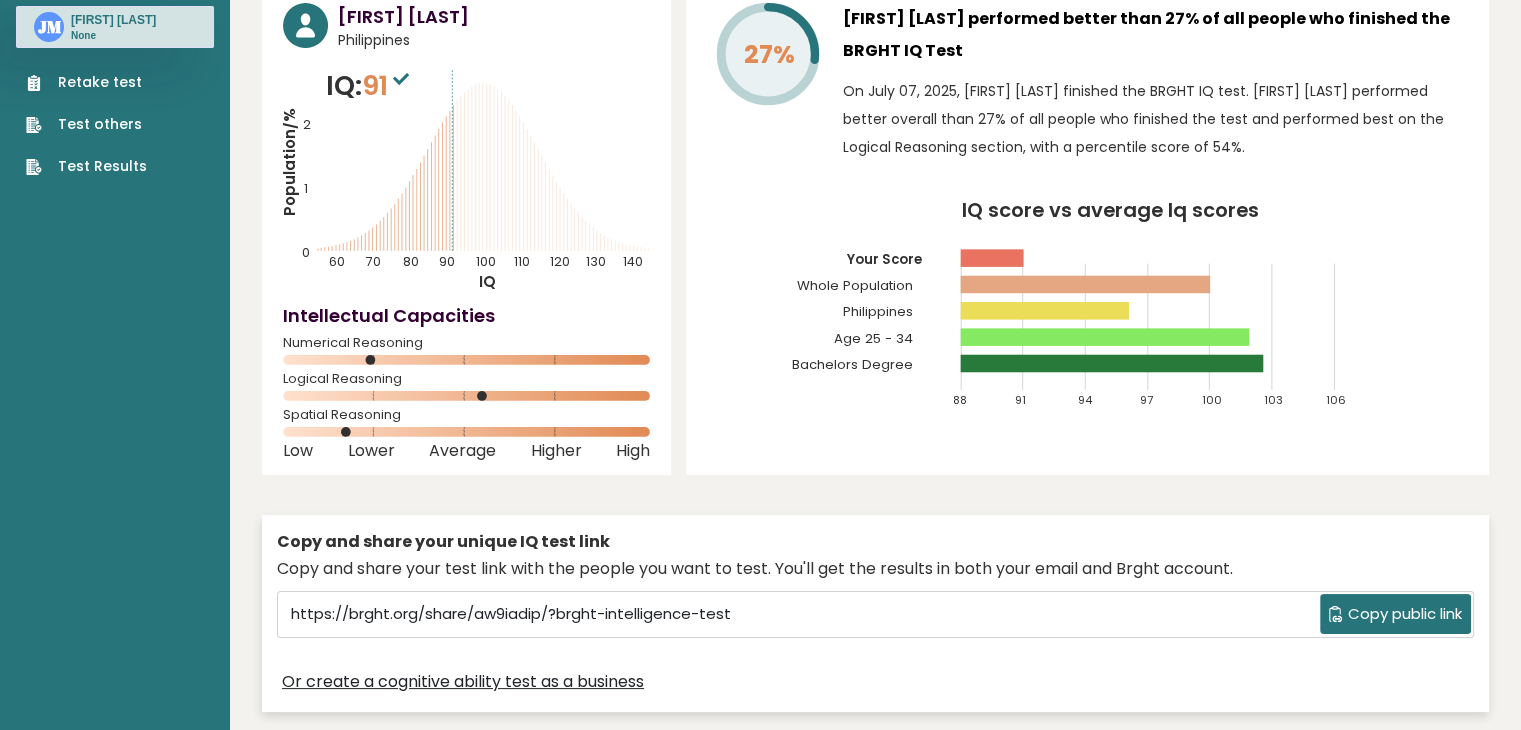click on "Copy public link" at bounding box center [1405, 614] 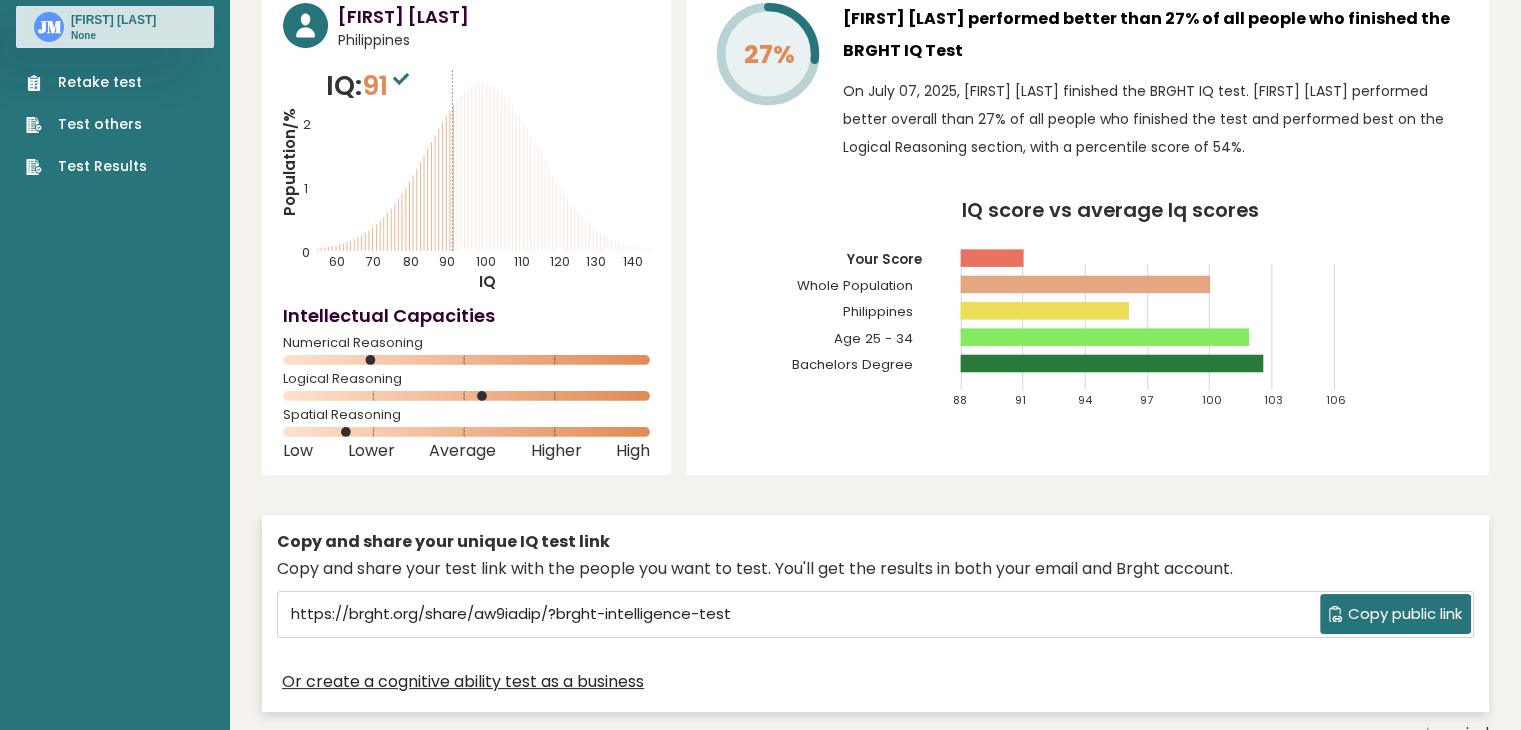 click on "Copy public link" at bounding box center [1405, 614] 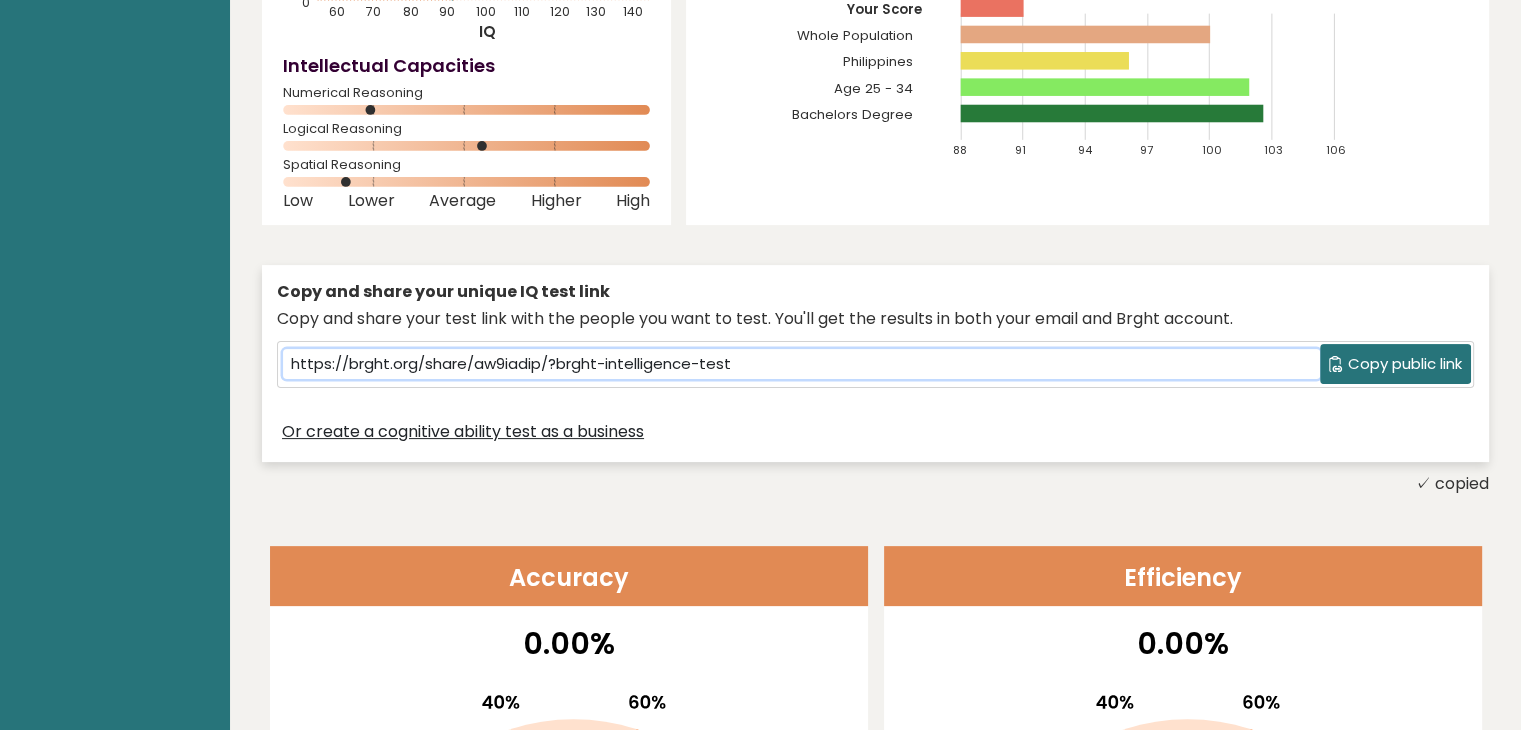 scroll, scrollTop: 332, scrollLeft: 0, axis: vertical 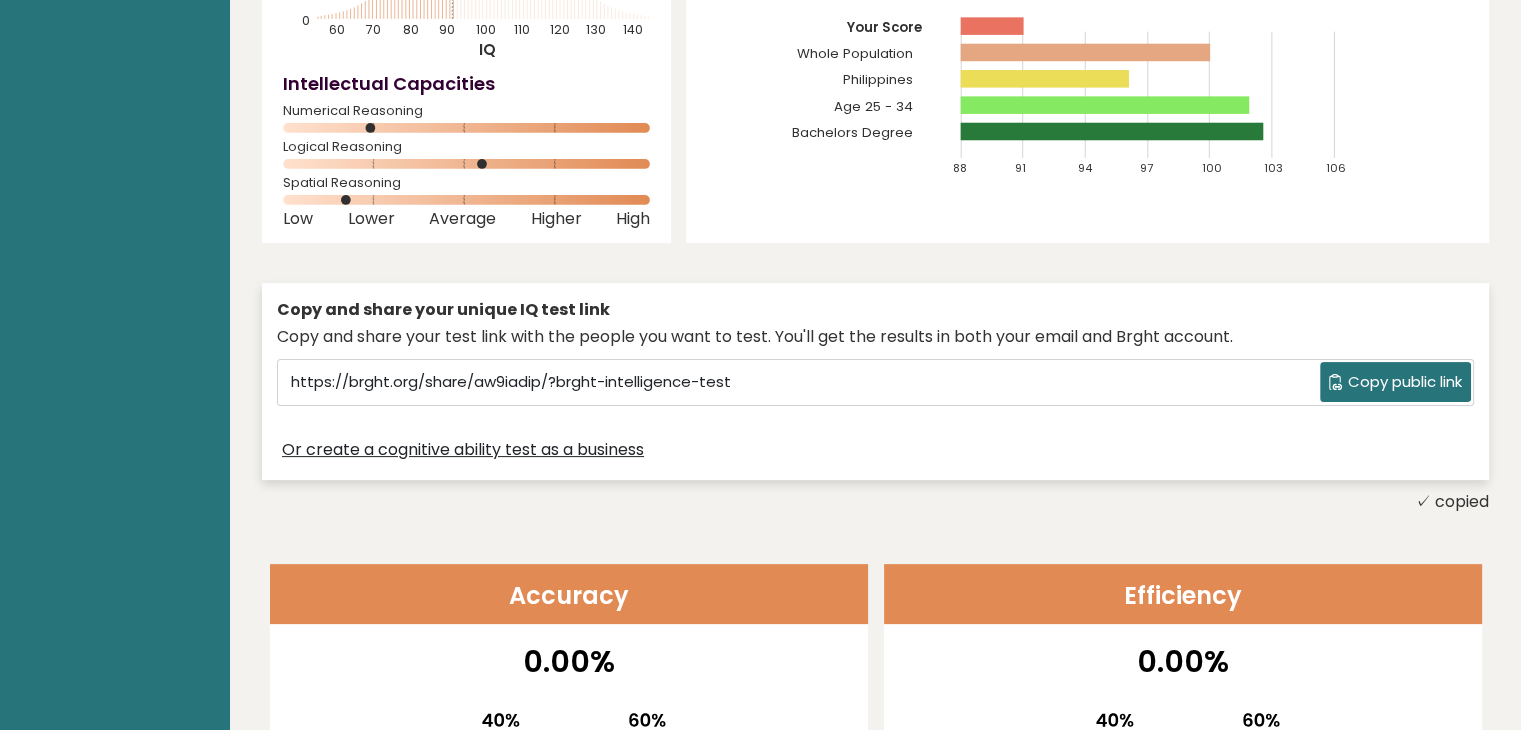 click on "Copy and share your unique IQ test link
Copy and share your test link with the people you want to test. You'll get the results in both your email and Brght account.
https://brght.org/share/aw9iadip/?brght-intelligence-test
Copy public link
Or create a cognitive ability test as a business" at bounding box center (875, 381) 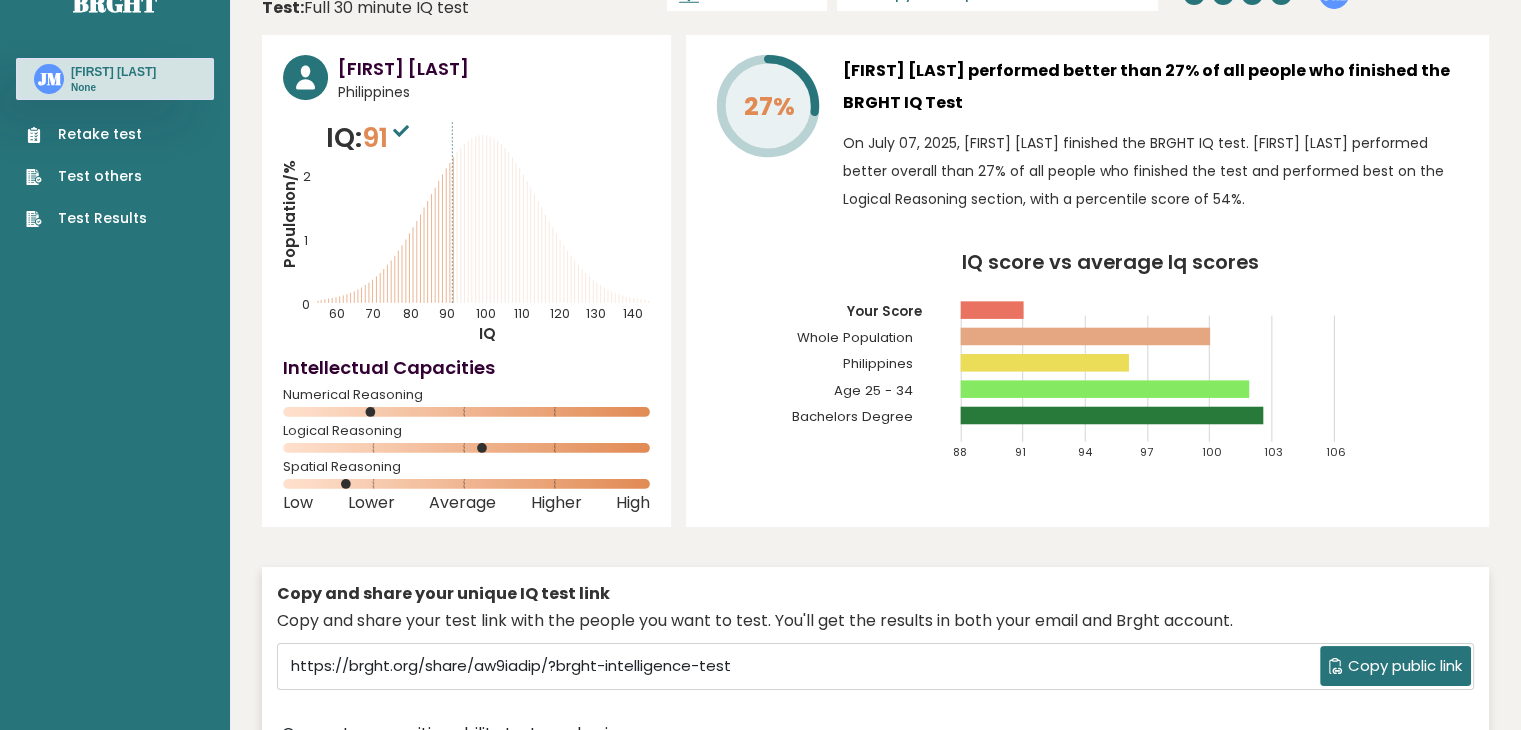 scroll, scrollTop: 0, scrollLeft: 0, axis: both 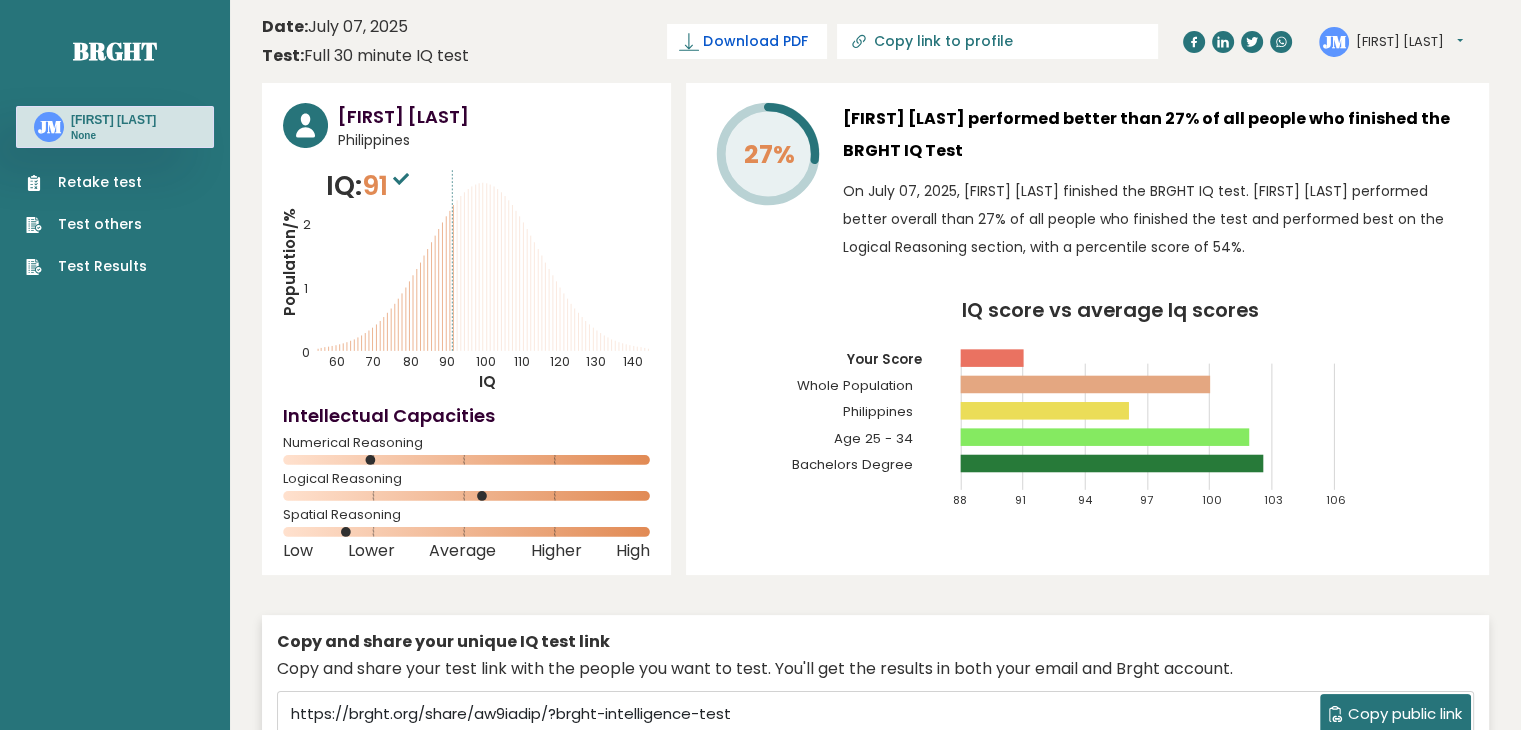 click on "Download PDF" at bounding box center (755, 41) 